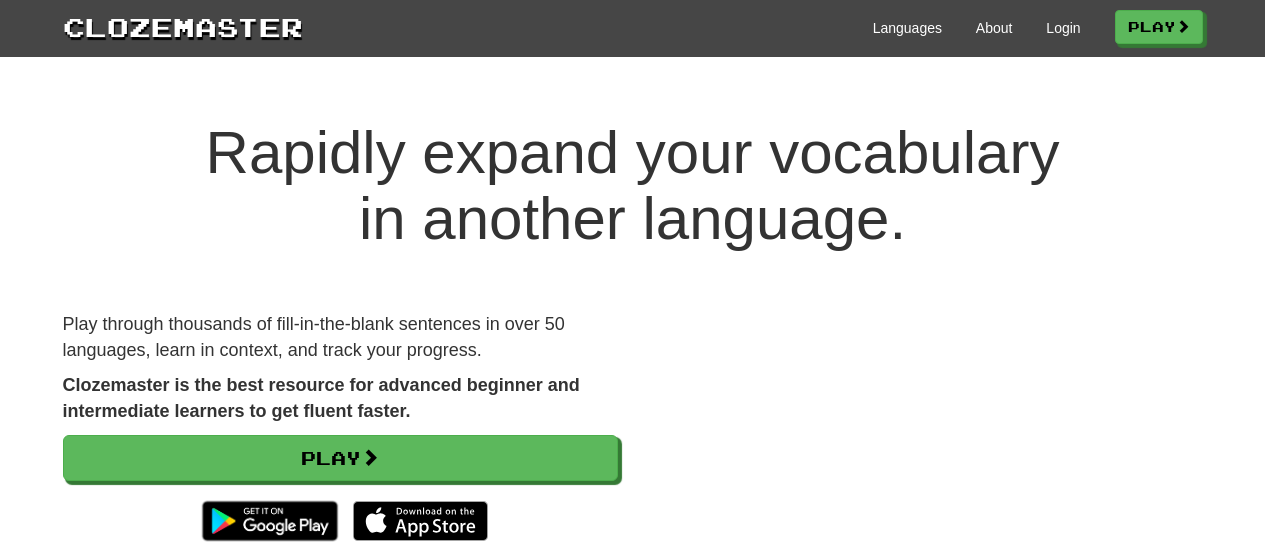 scroll, scrollTop: 0, scrollLeft: 0, axis: both 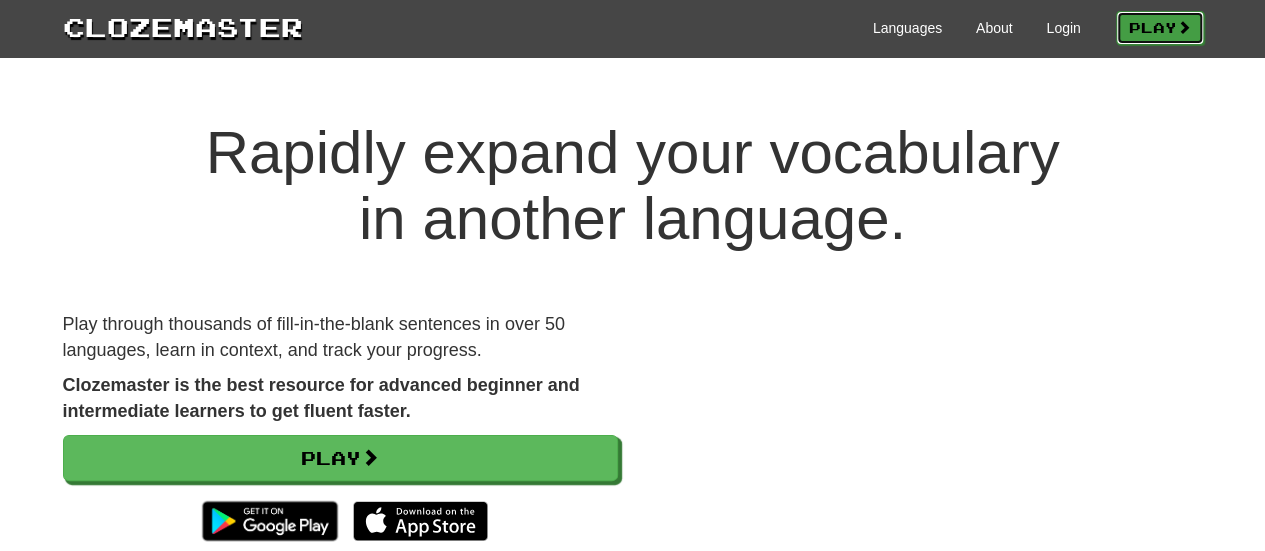 click on "Play" at bounding box center [1160, 28] 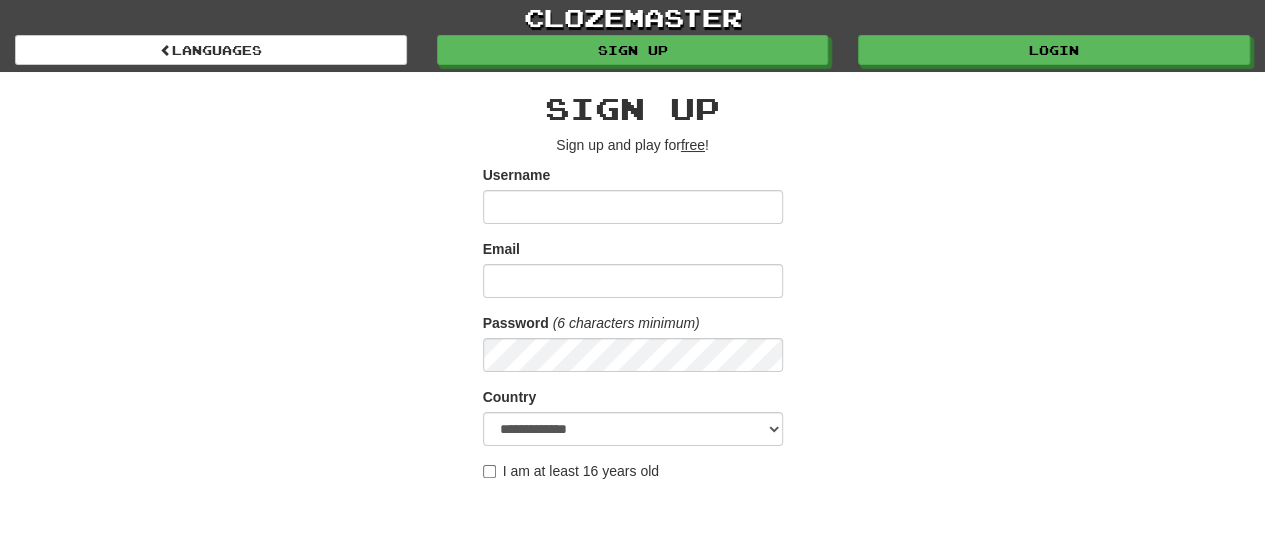 scroll, scrollTop: 448, scrollLeft: 0, axis: vertical 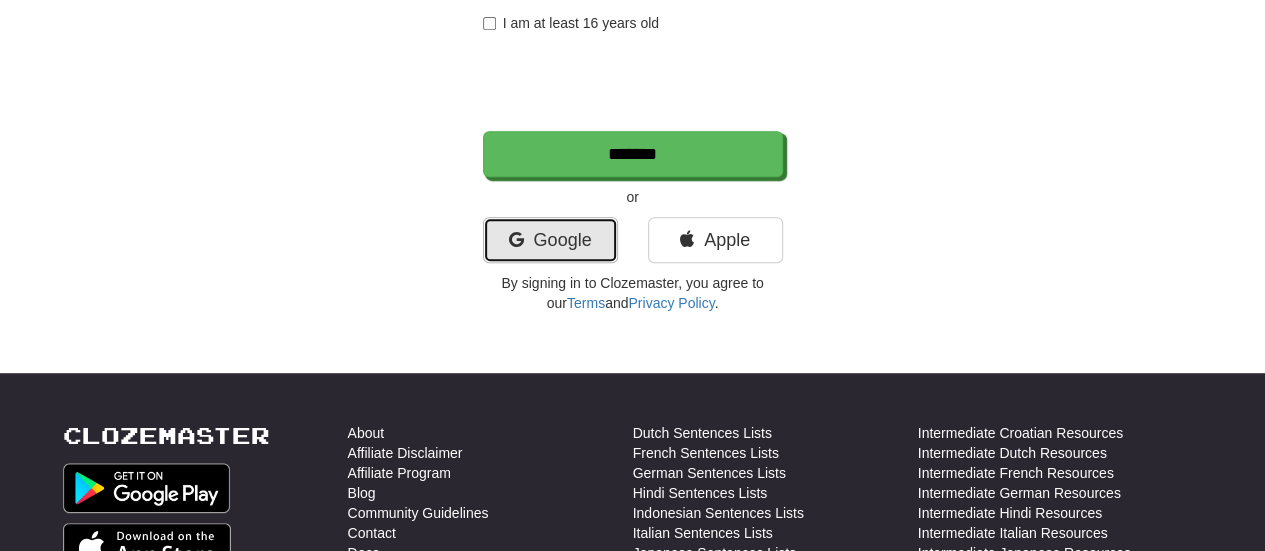 click on "Google" at bounding box center [550, 240] 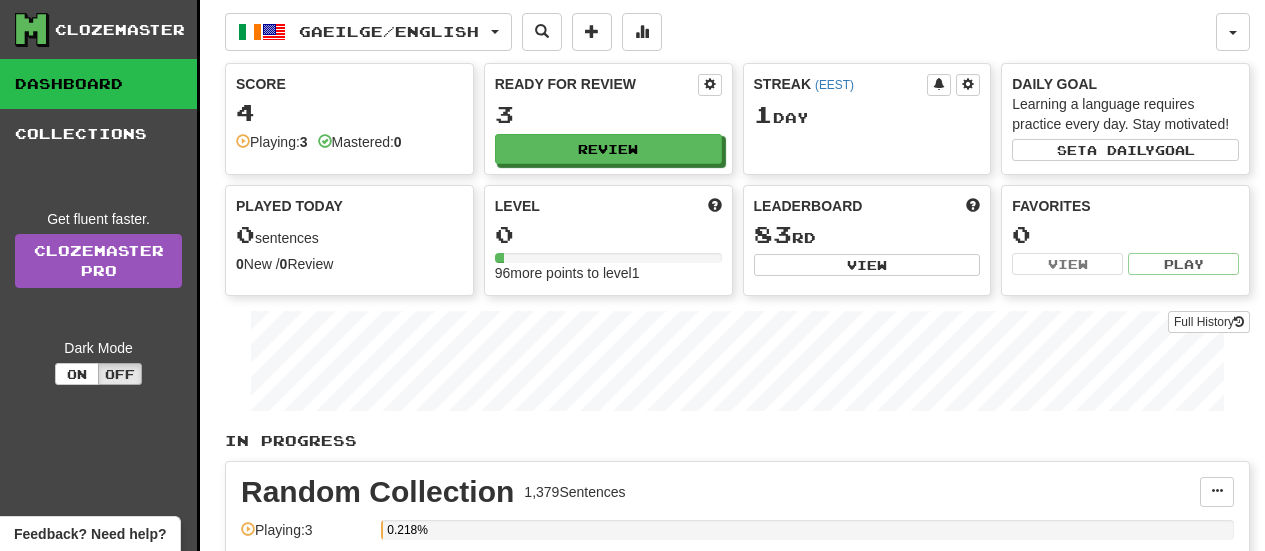 scroll, scrollTop: 0, scrollLeft: 0, axis: both 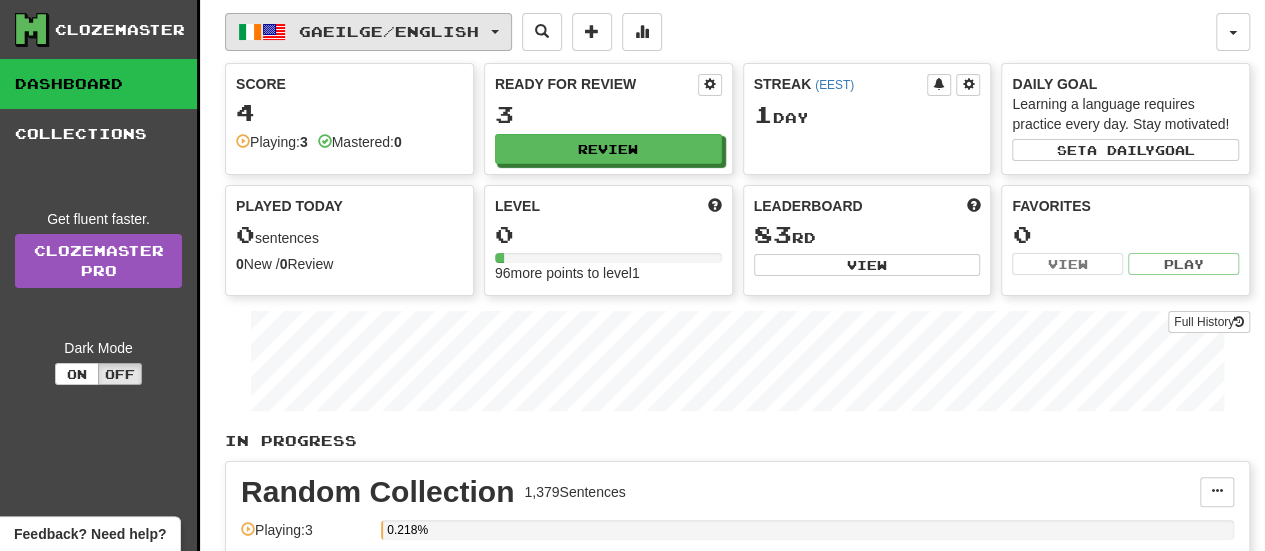 click on "Gaeilge  /  English" at bounding box center [389, 31] 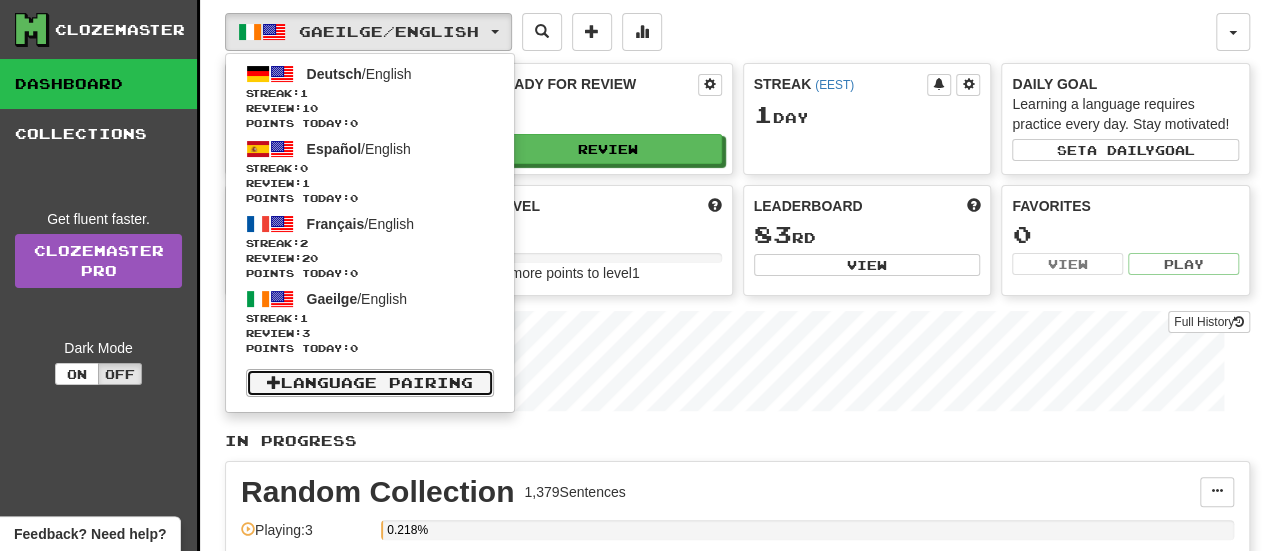 click on "Language Pairing" at bounding box center [370, 383] 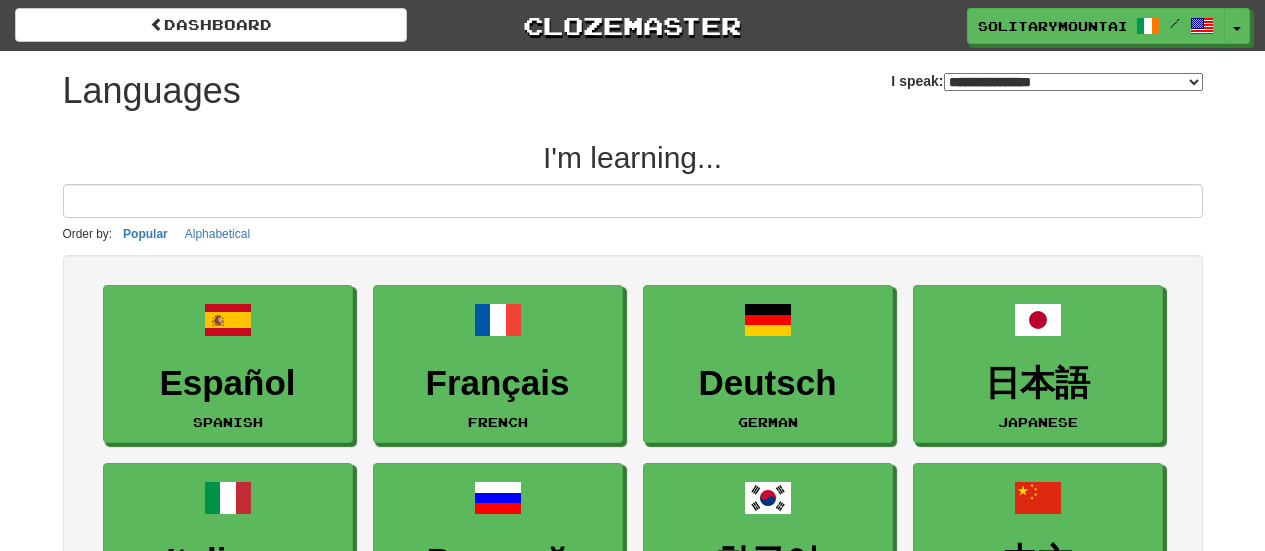 select on "*******" 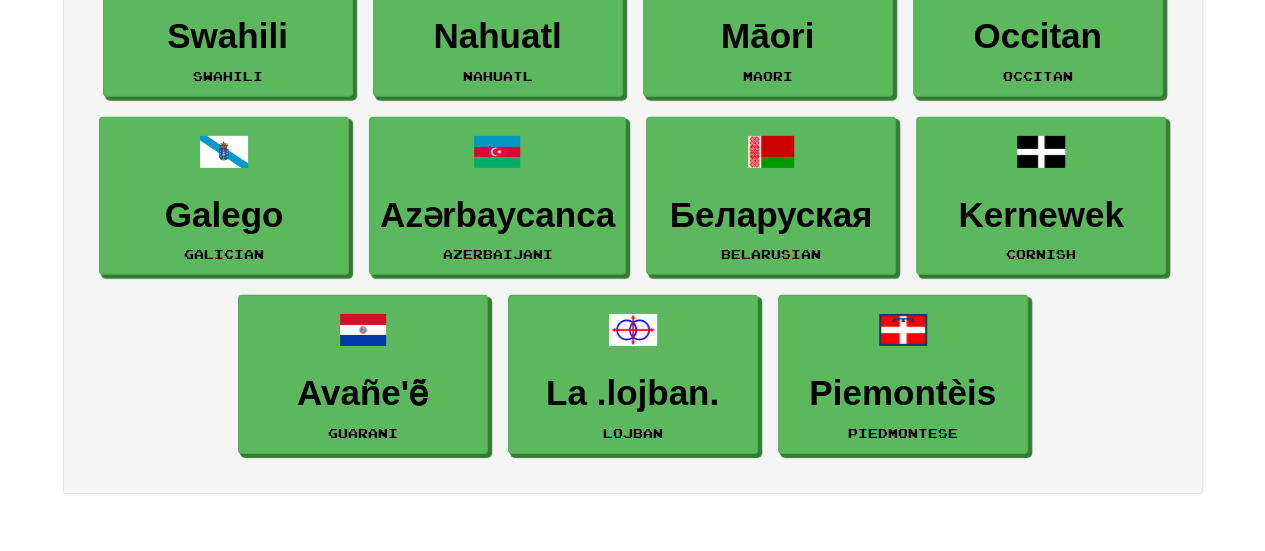 scroll, scrollTop: 3023, scrollLeft: 0, axis: vertical 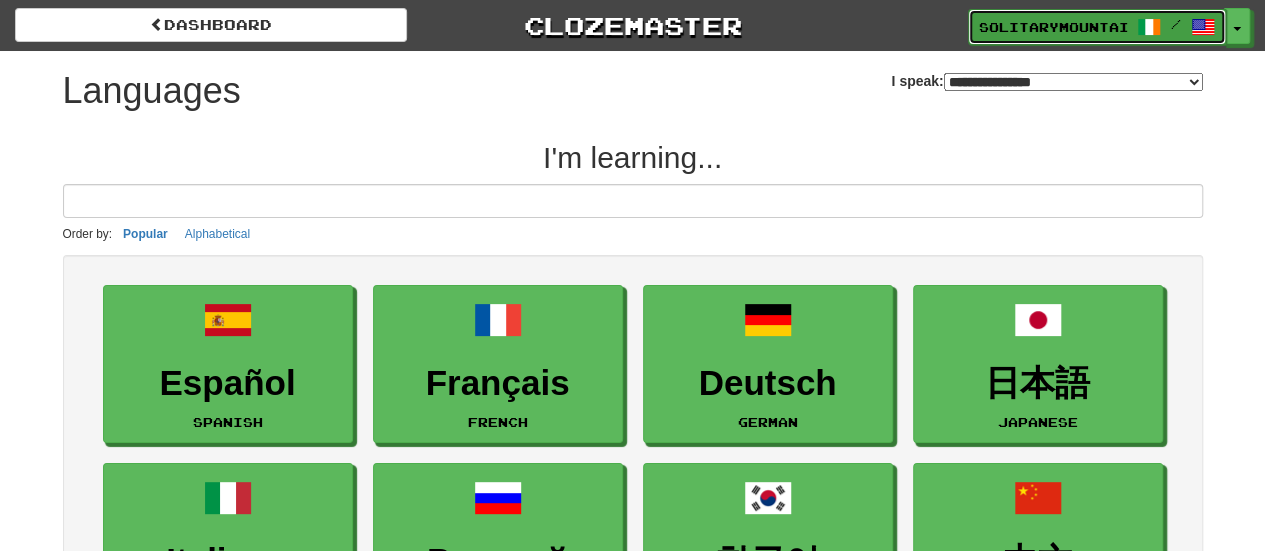 click on "SolitaryMountain8699" at bounding box center [1053, 27] 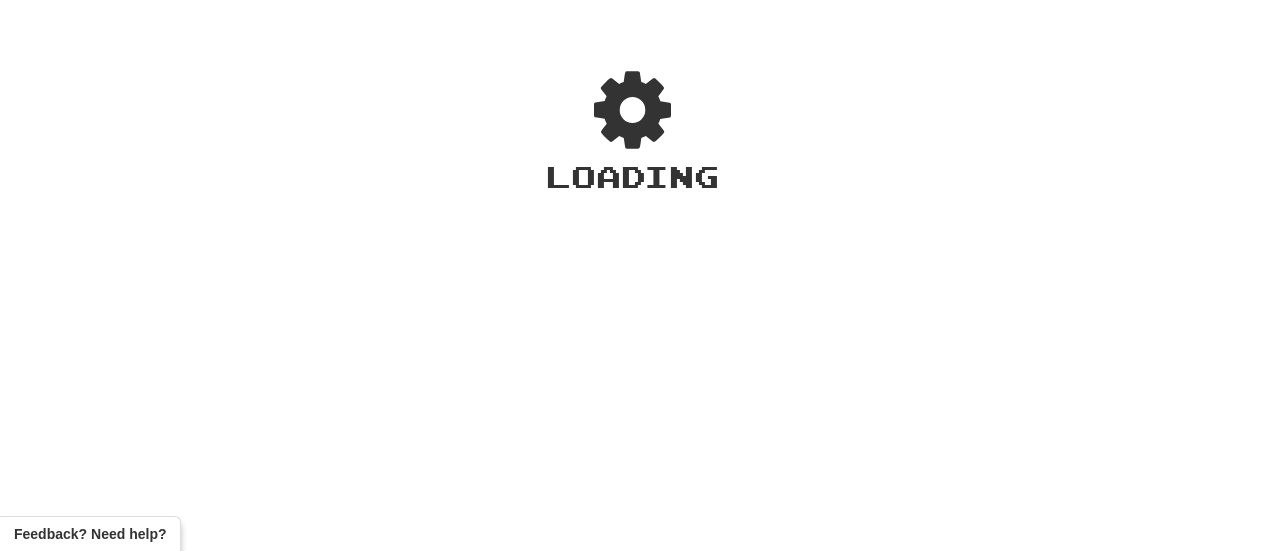 scroll, scrollTop: 0, scrollLeft: 0, axis: both 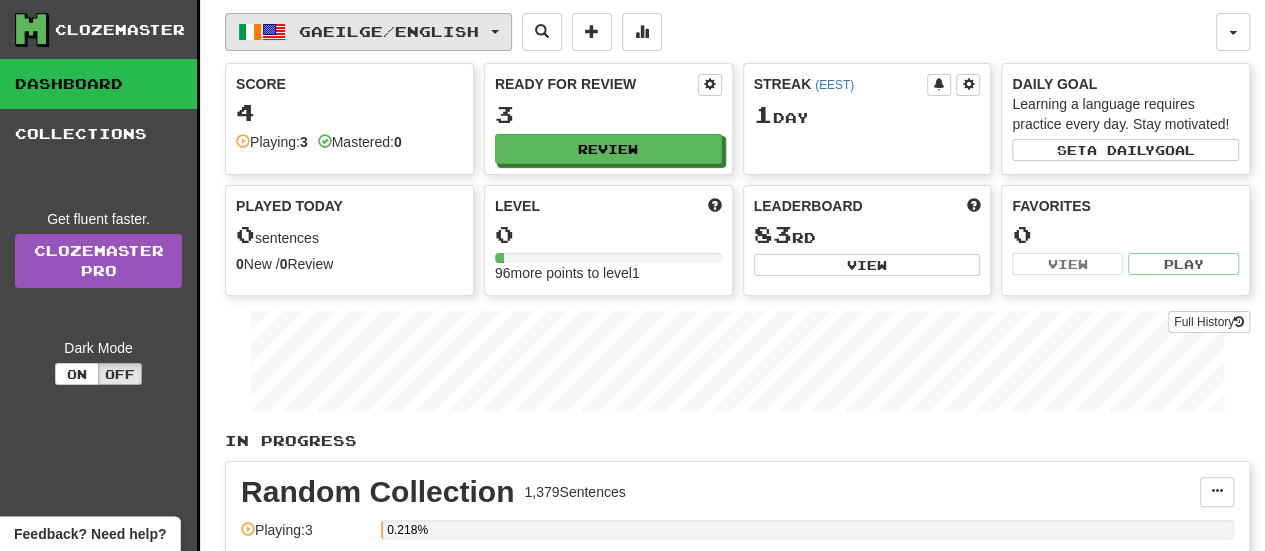 click on "Gaeilge  /  English" at bounding box center [389, 31] 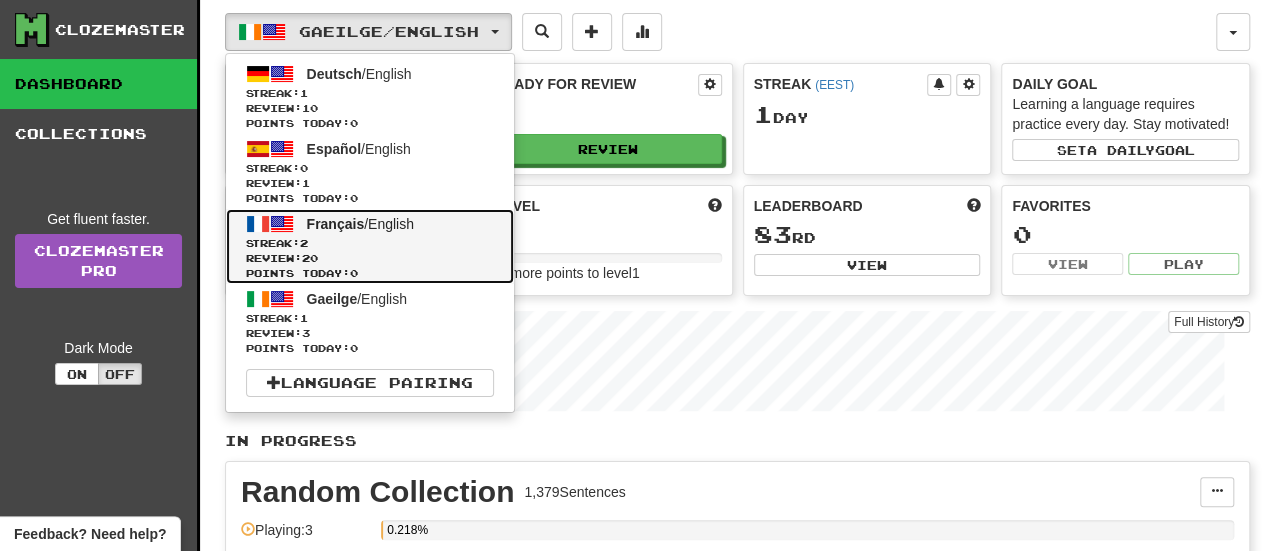 click on "Français  /  English Streak:  2   Review:  20 Points today:  0" at bounding box center (370, 246) 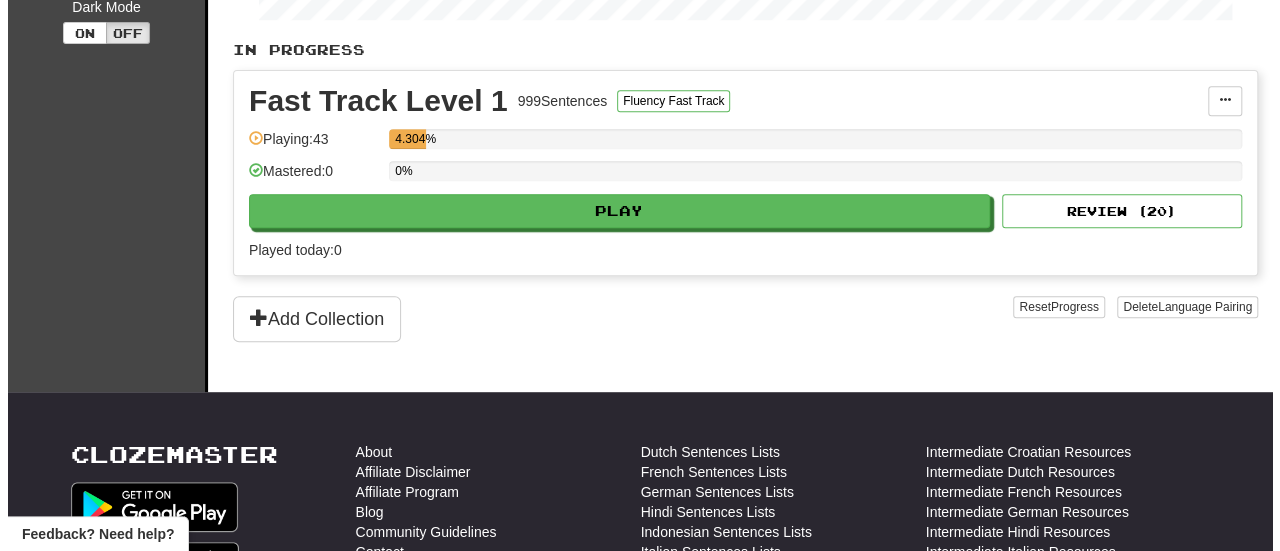 scroll, scrollTop: 392, scrollLeft: 0, axis: vertical 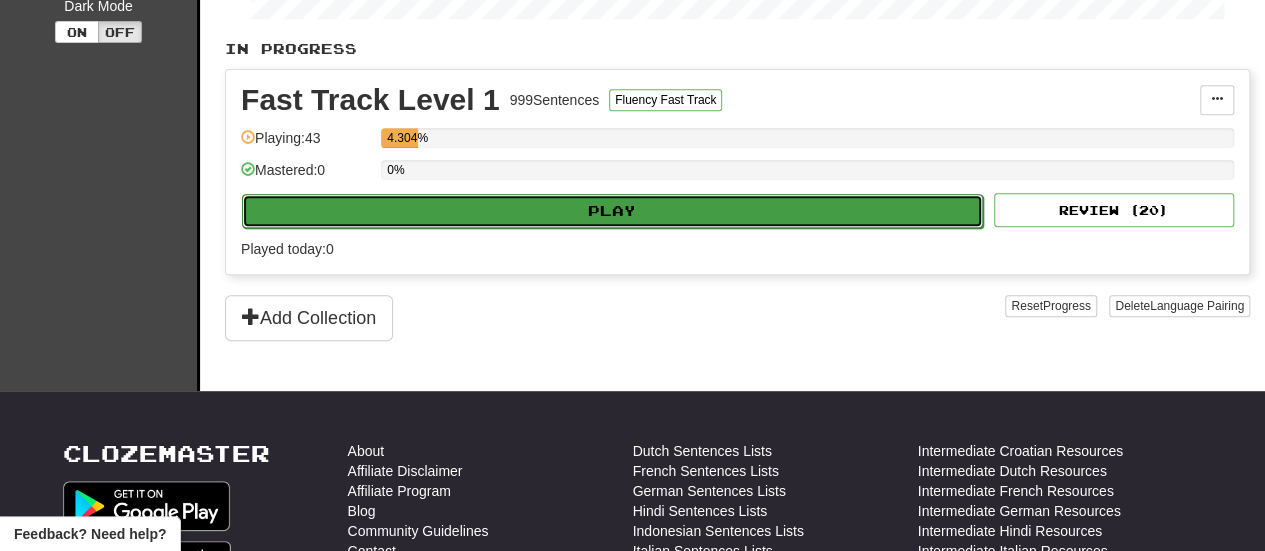click on "Play" at bounding box center [612, 211] 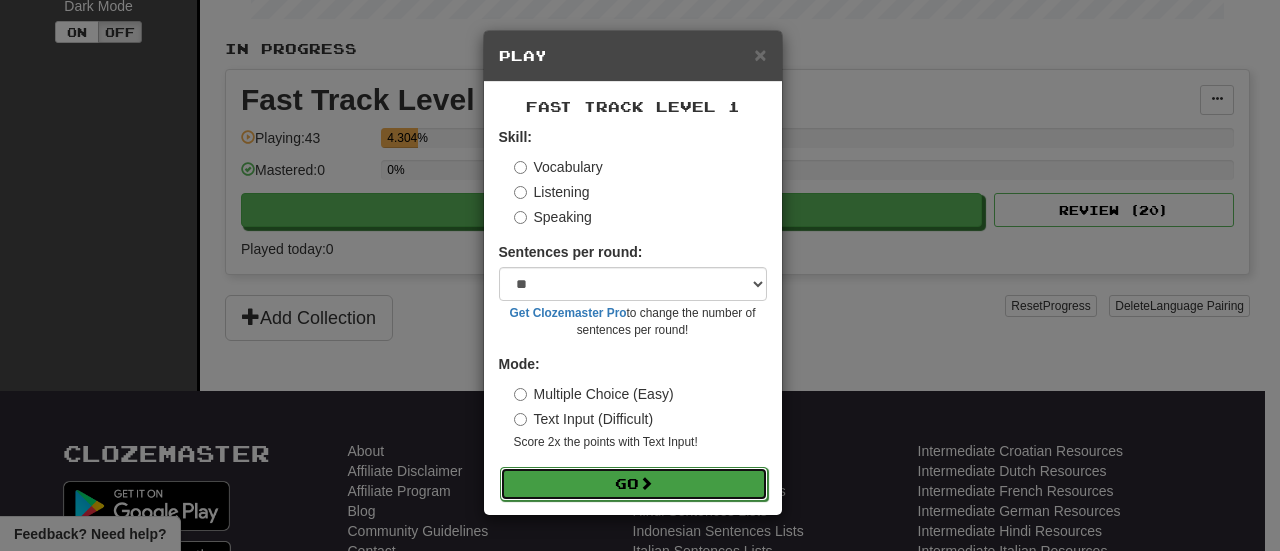 click on "Go" at bounding box center [634, 484] 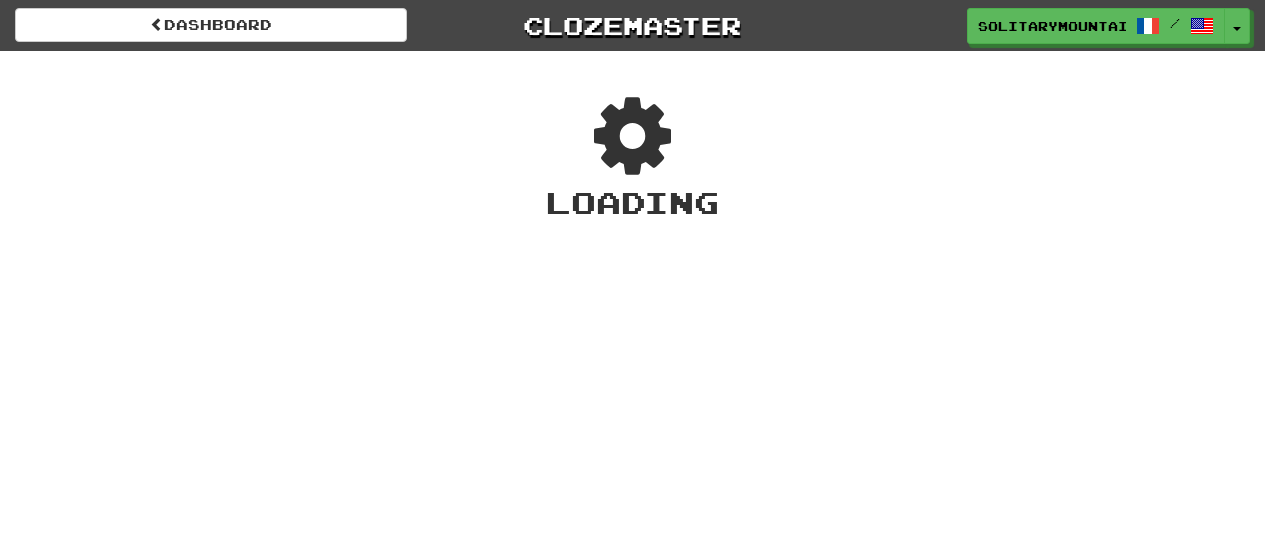 scroll, scrollTop: 0, scrollLeft: 0, axis: both 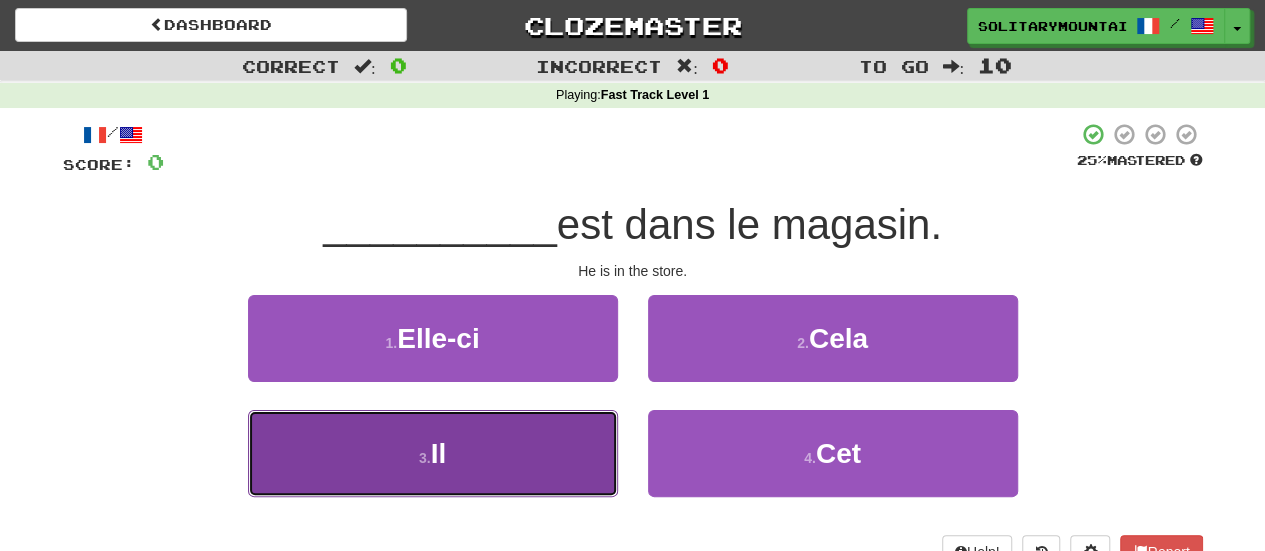 click on "3 .  Il" at bounding box center (433, 453) 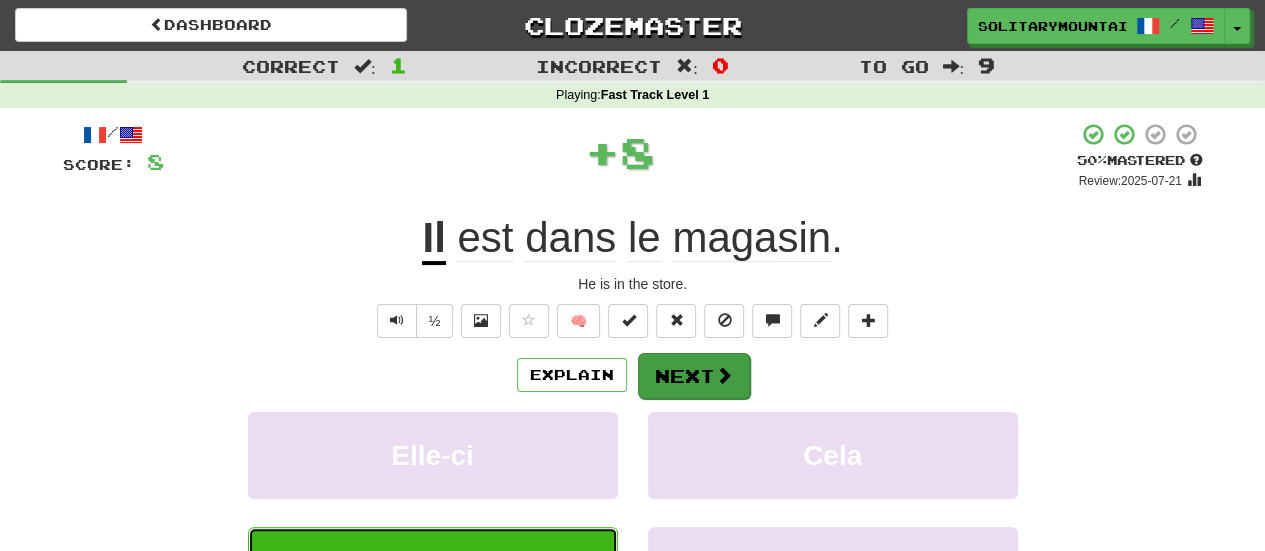 type 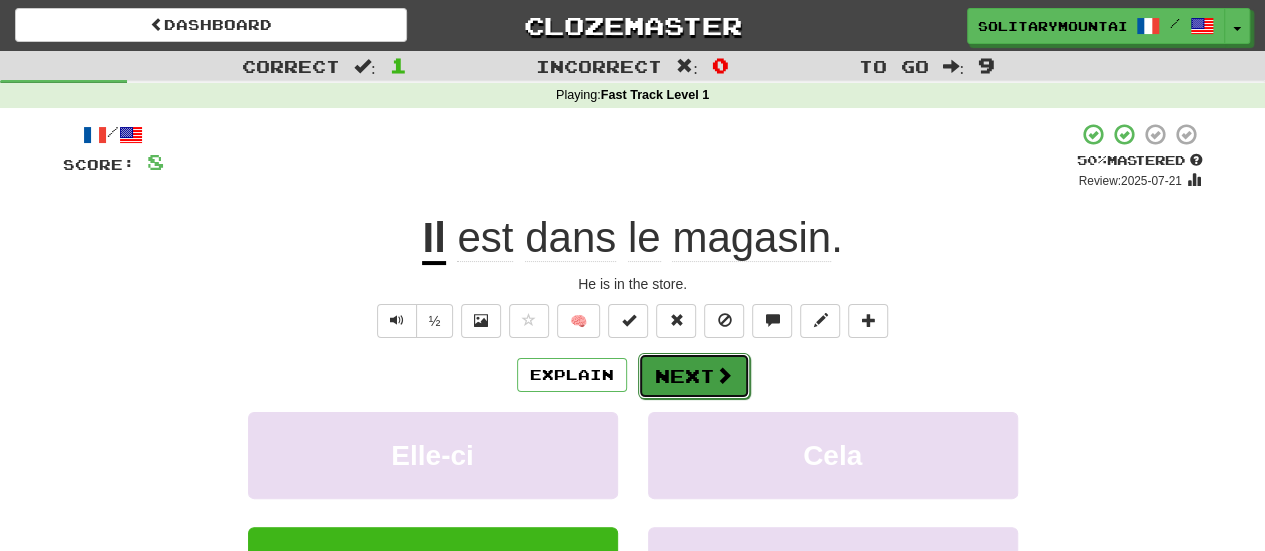 click on "Next" at bounding box center [694, 376] 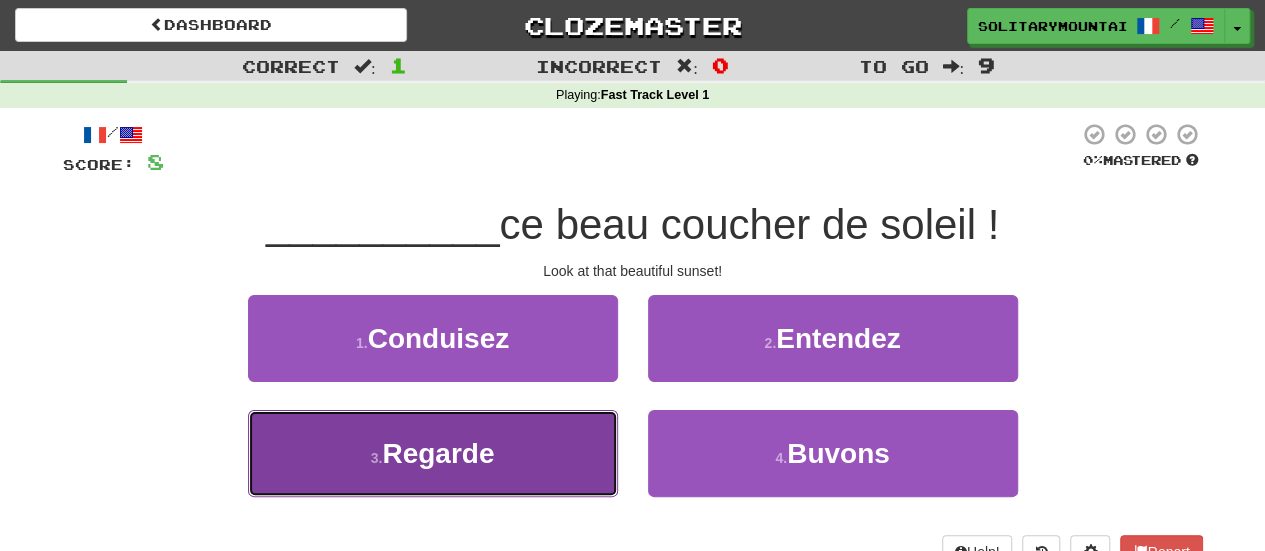 click on "3 .  Regarde" at bounding box center (433, 453) 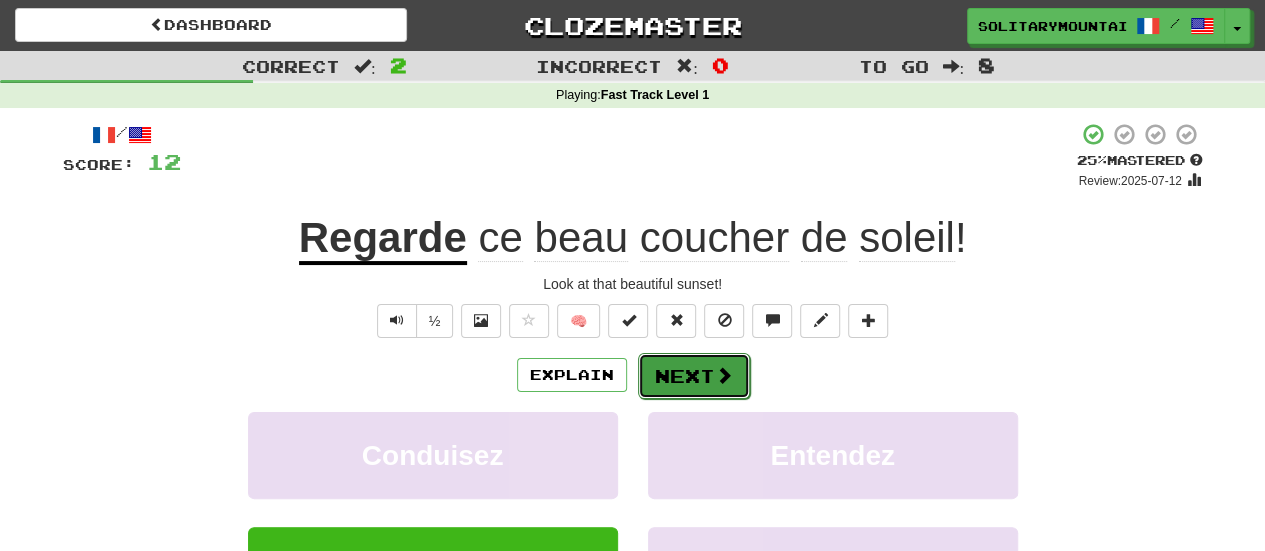 click on "Next" at bounding box center (694, 376) 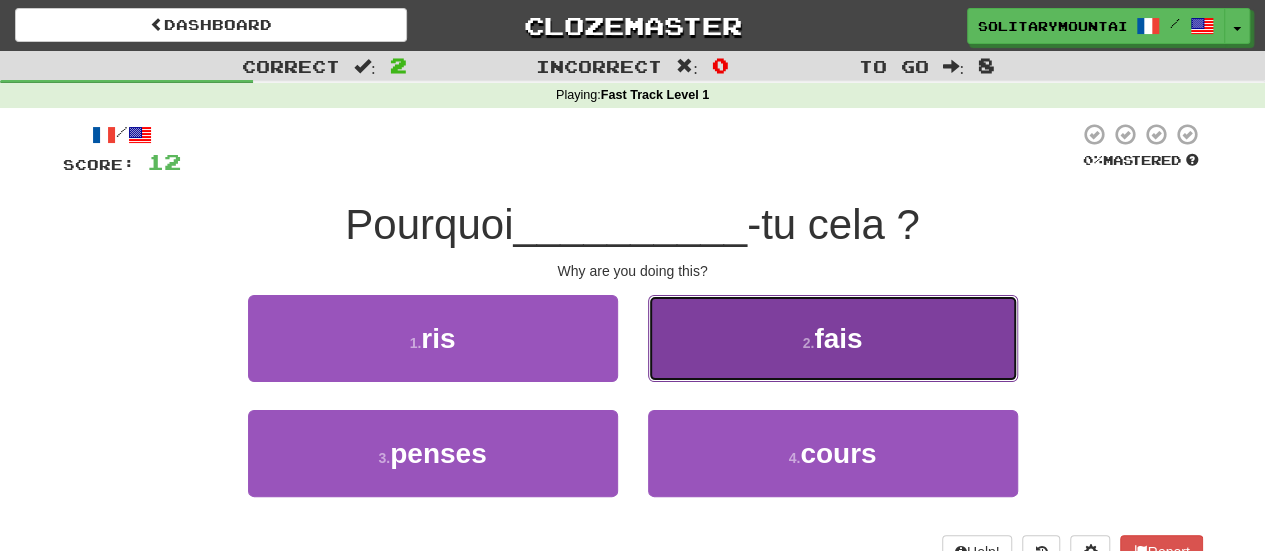 click on "fais" at bounding box center [838, 338] 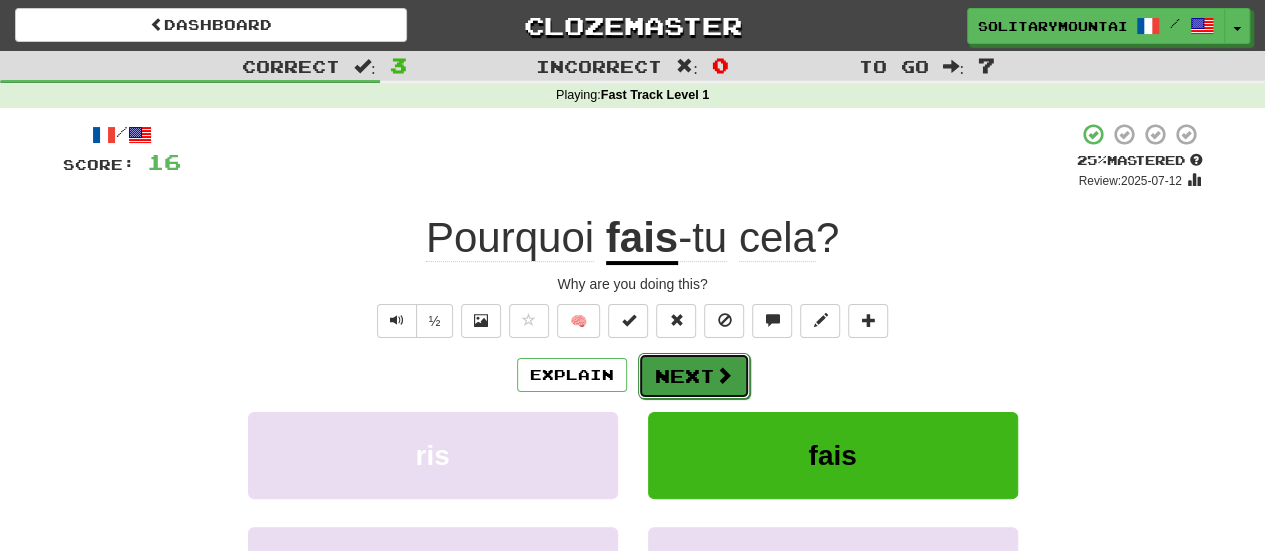 click on "Next" at bounding box center (694, 376) 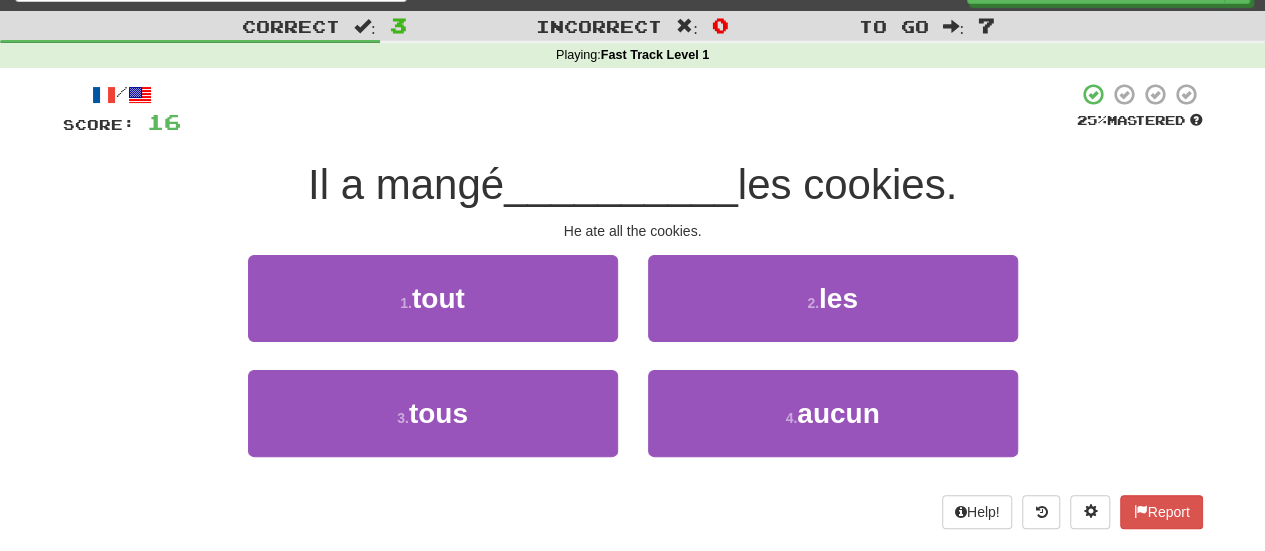 scroll, scrollTop: 41, scrollLeft: 0, axis: vertical 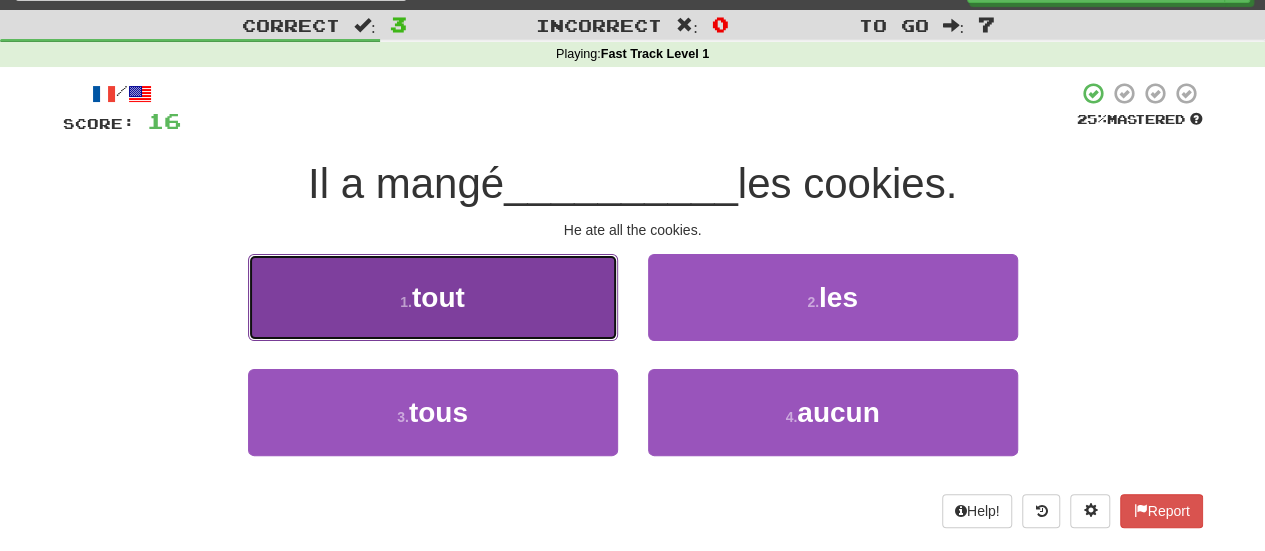click on "1 .  tout" at bounding box center [433, 297] 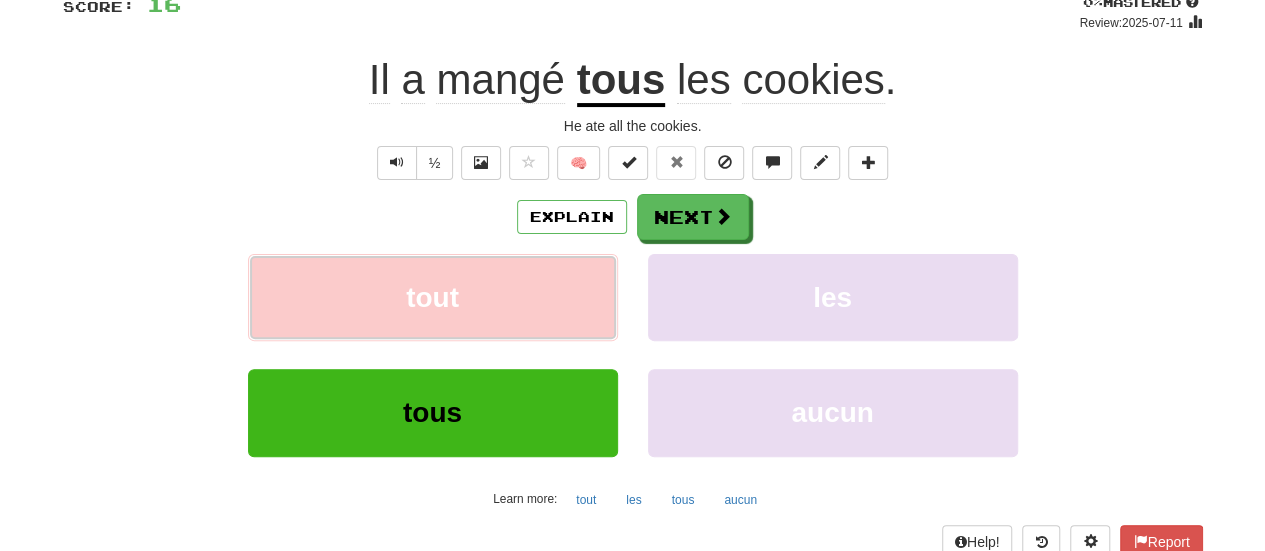 scroll, scrollTop: 157, scrollLeft: 0, axis: vertical 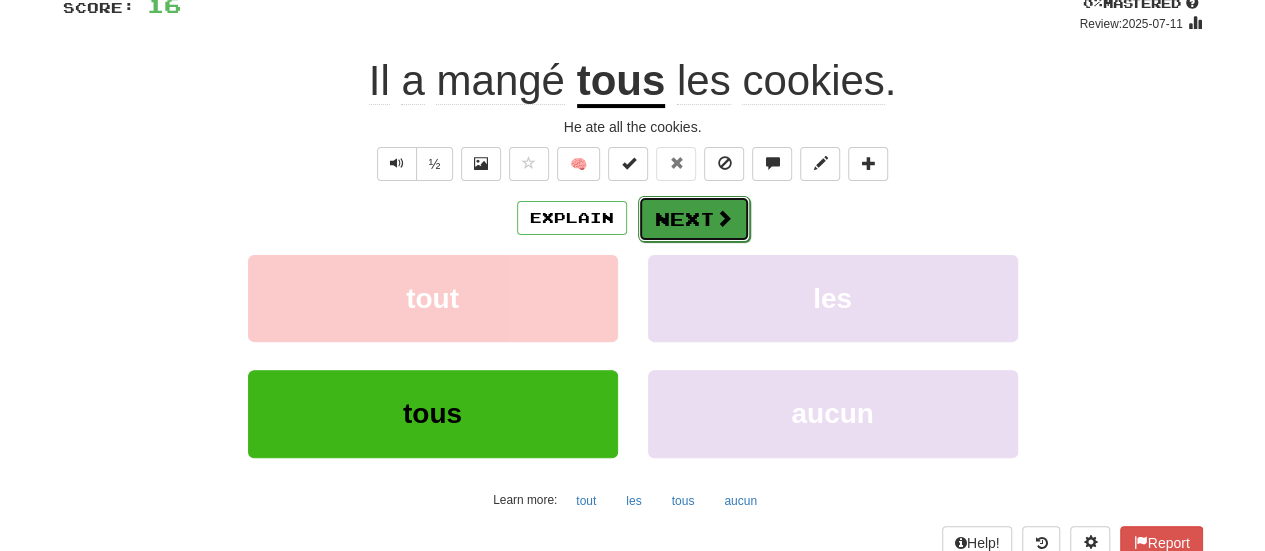 click on "Next" at bounding box center [694, 219] 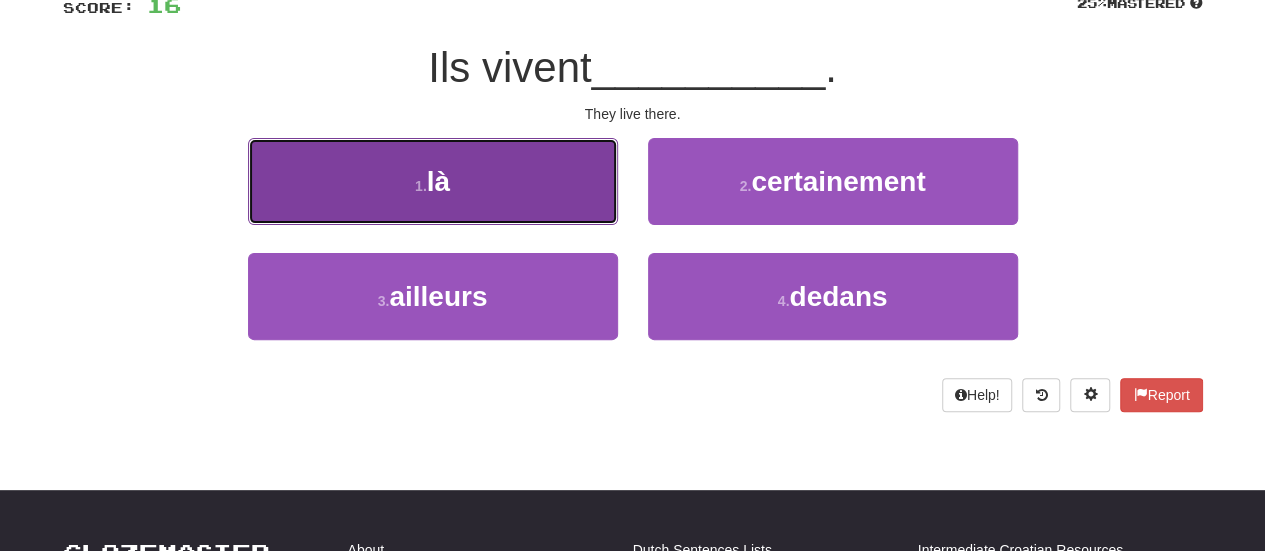 click on "1 .  là" at bounding box center (433, 181) 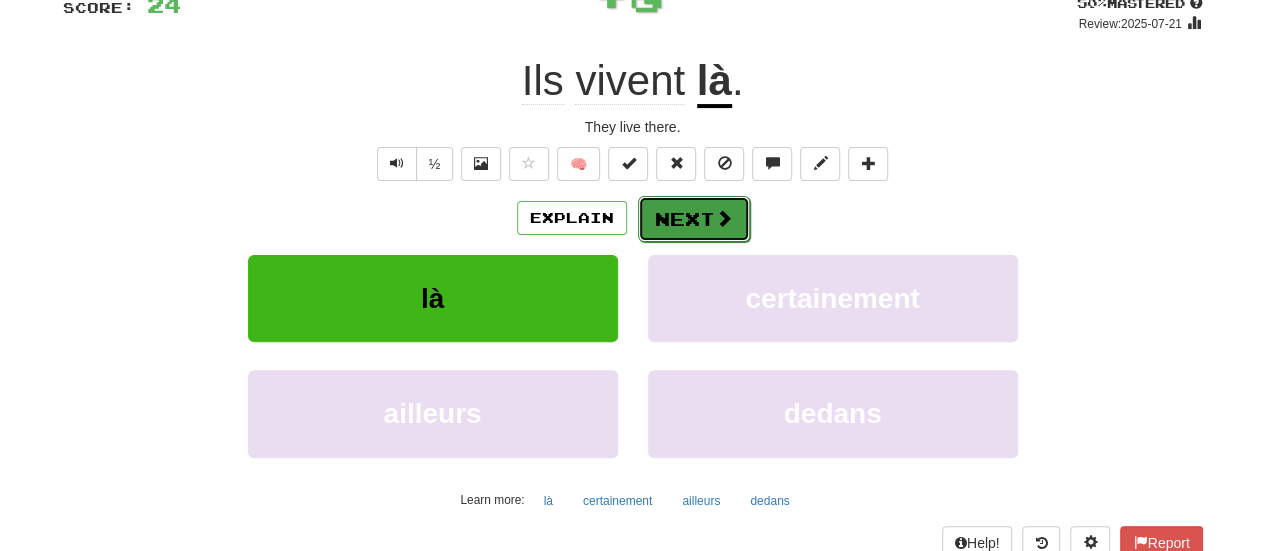click on "Next" at bounding box center [694, 219] 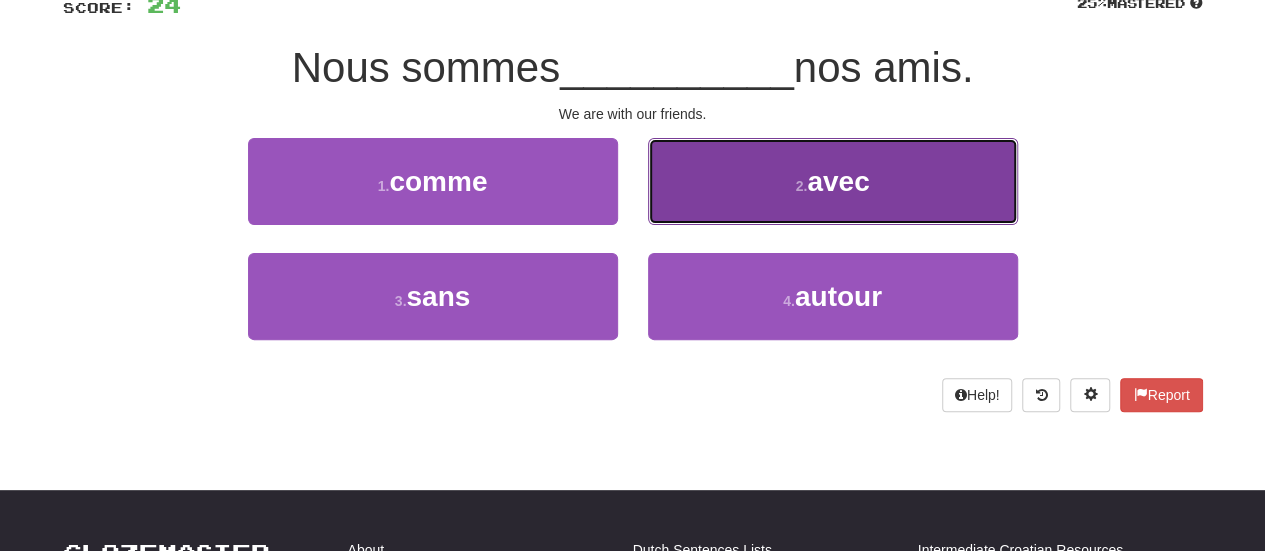 click on "2 .  avec" at bounding box center (833, 181) 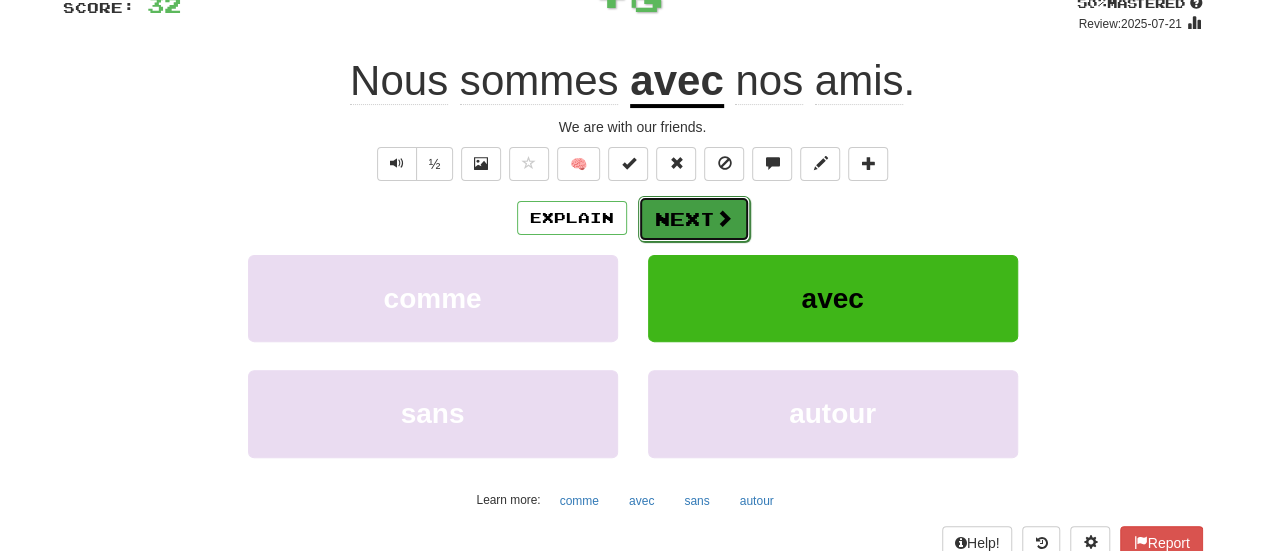 click at bounding box center (724, 218) 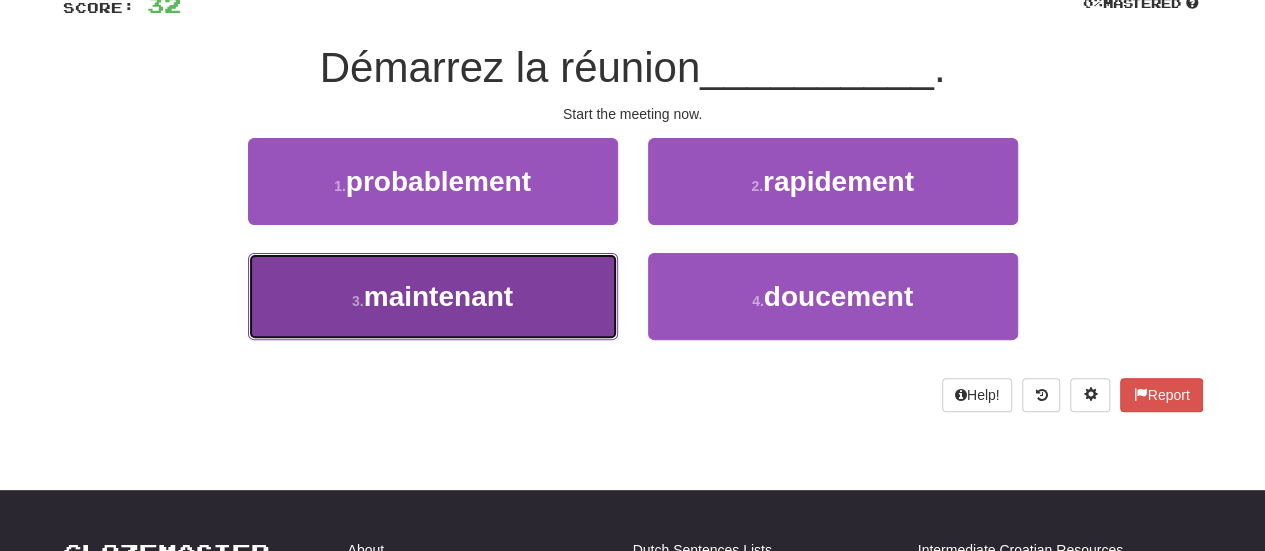 click on "3 .  maintenant" at bounding box center [433, 296] 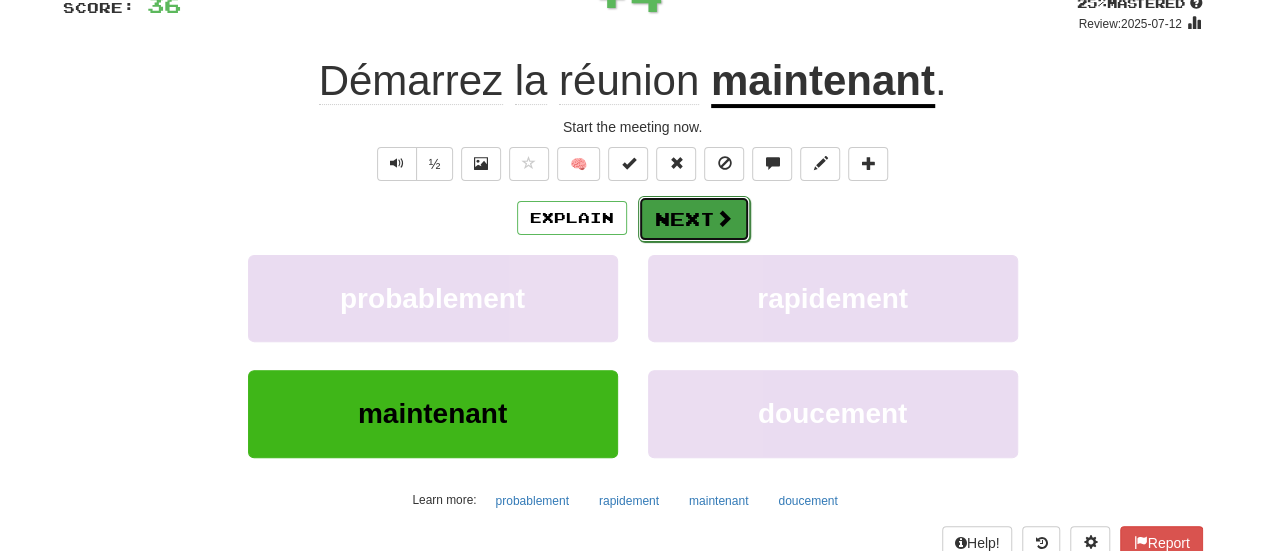 click on "Next" at bounding box center [694, 219] 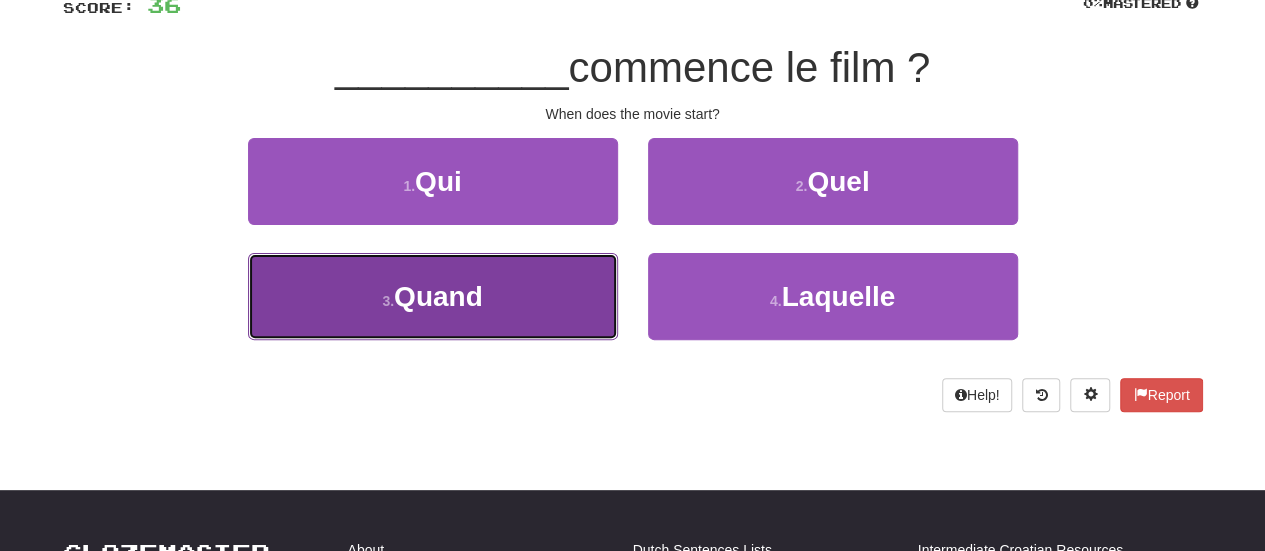click on "3 .  Quand" at bounding box center [433, 296] 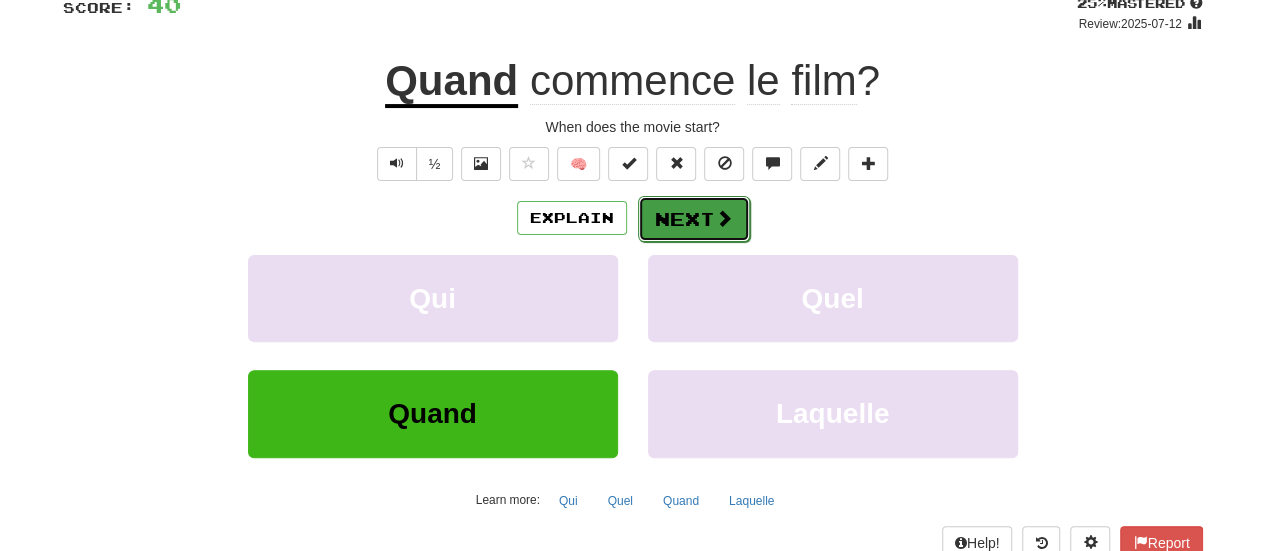 click on "Next" at bounding box center [694, 219] 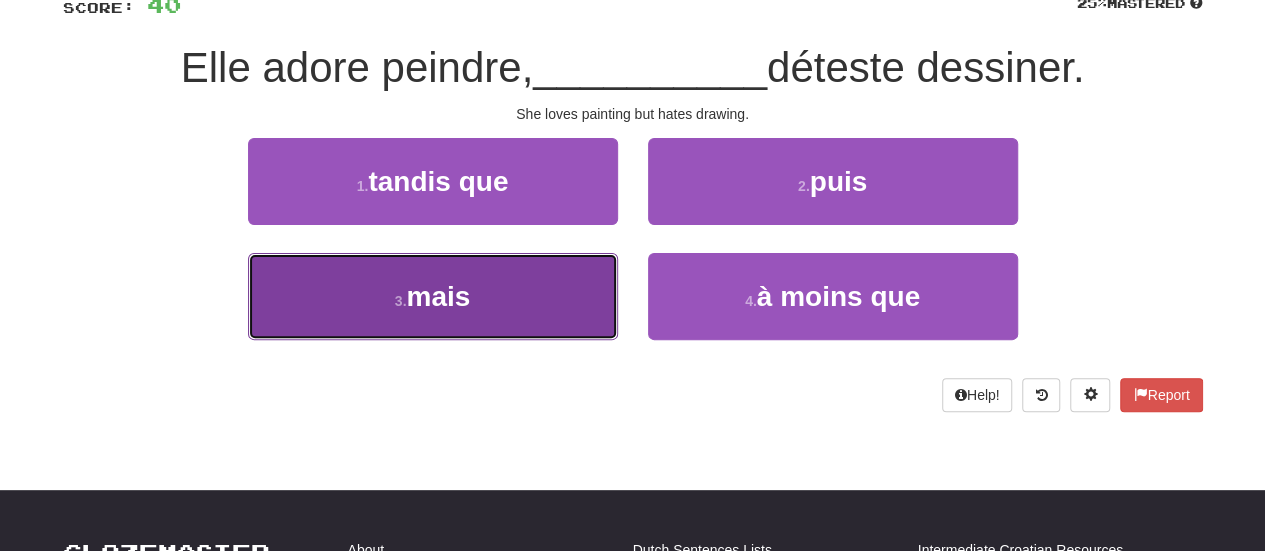 click on "3 .  mais" at bounding box center [433, 296] 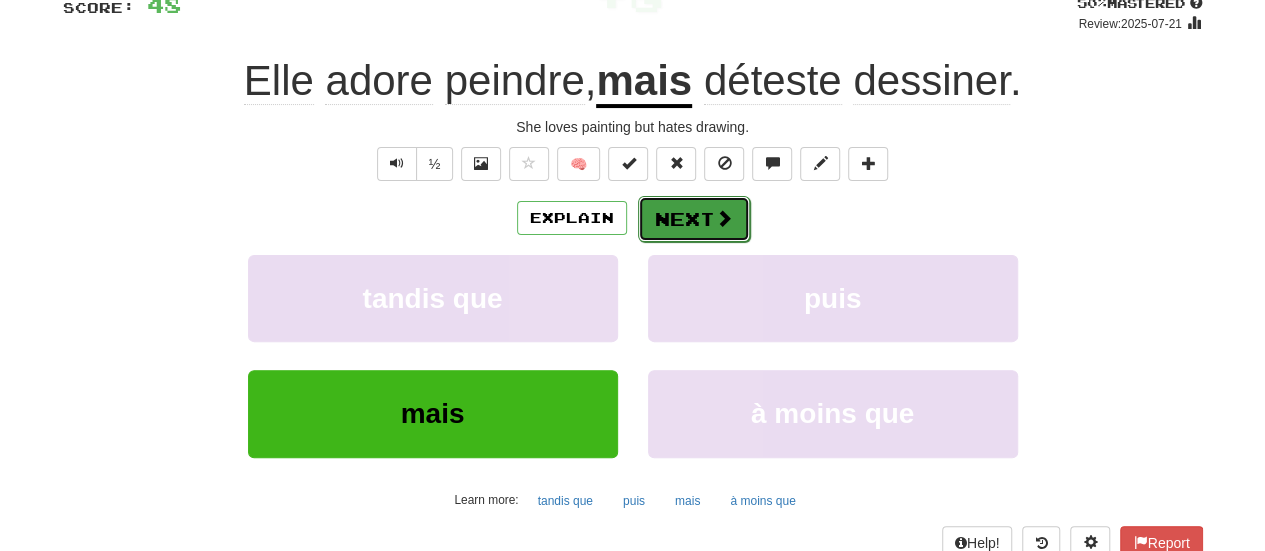 click on "Next" at bounding box center [694, 219] 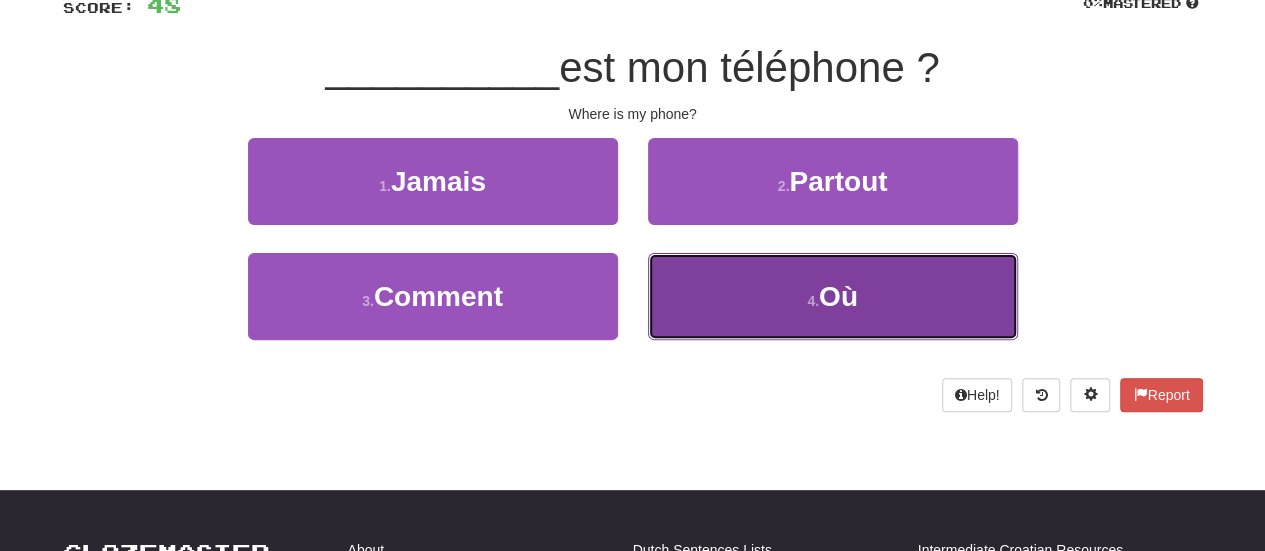 click on "4 .  Où" at bounding box center [833, 296] 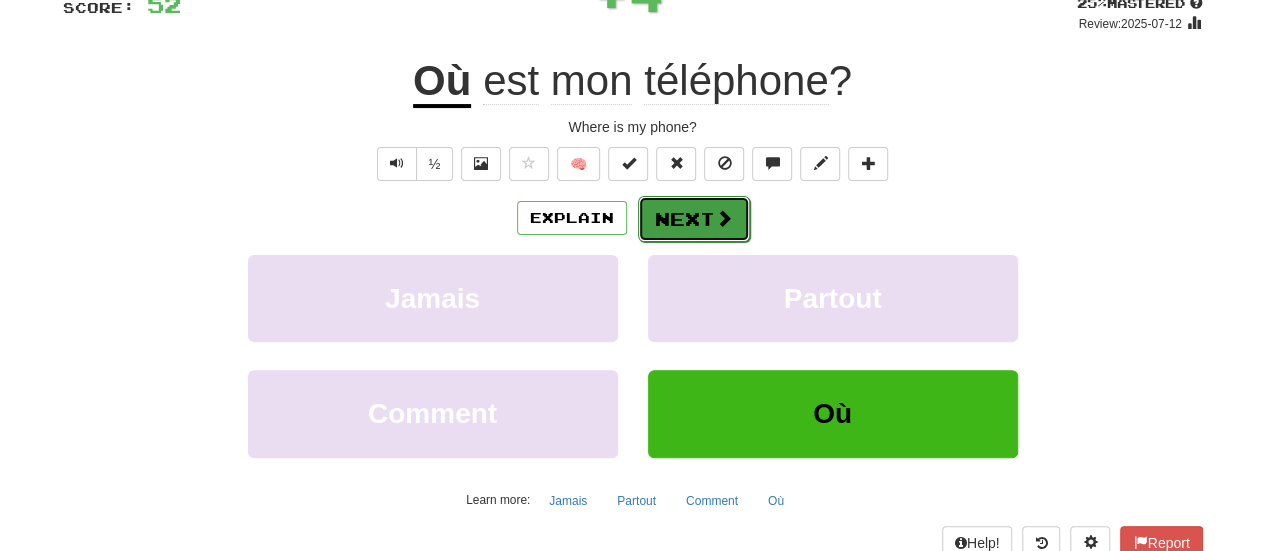 click at bounding box center (724, 218) 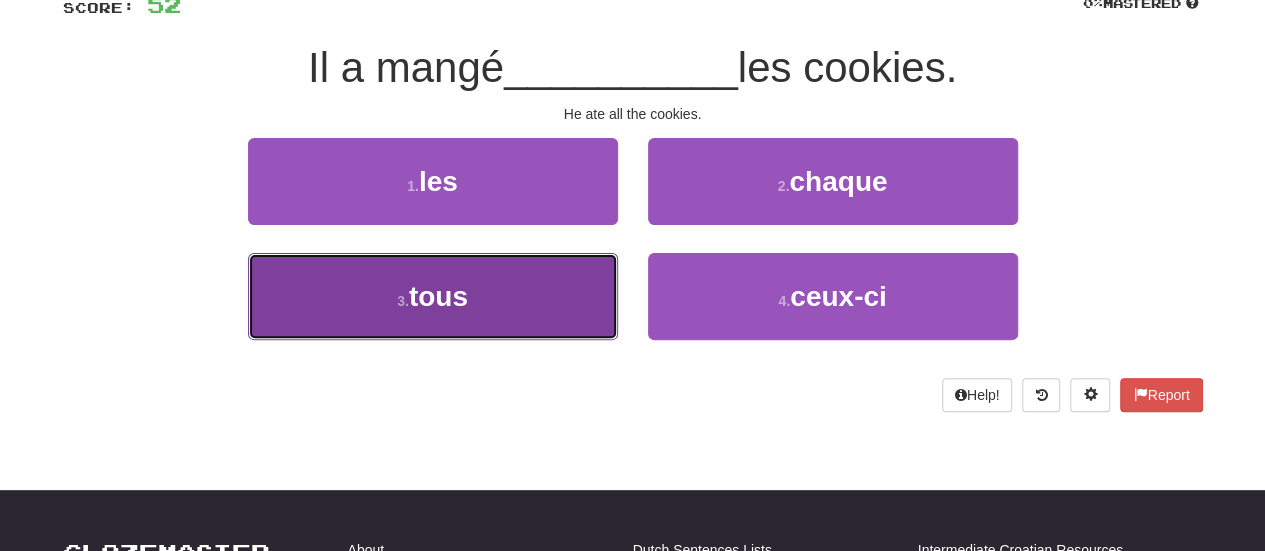 click on "3 .  tous" at bounding box center (433, 296) 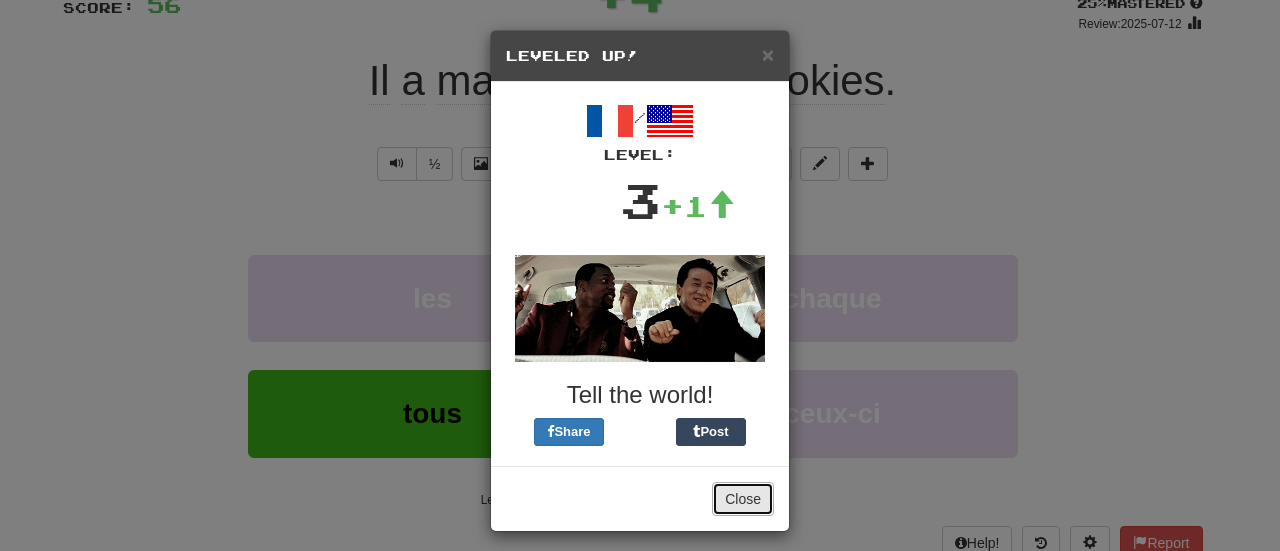 click on "Close" at bounding box center (743, 499) 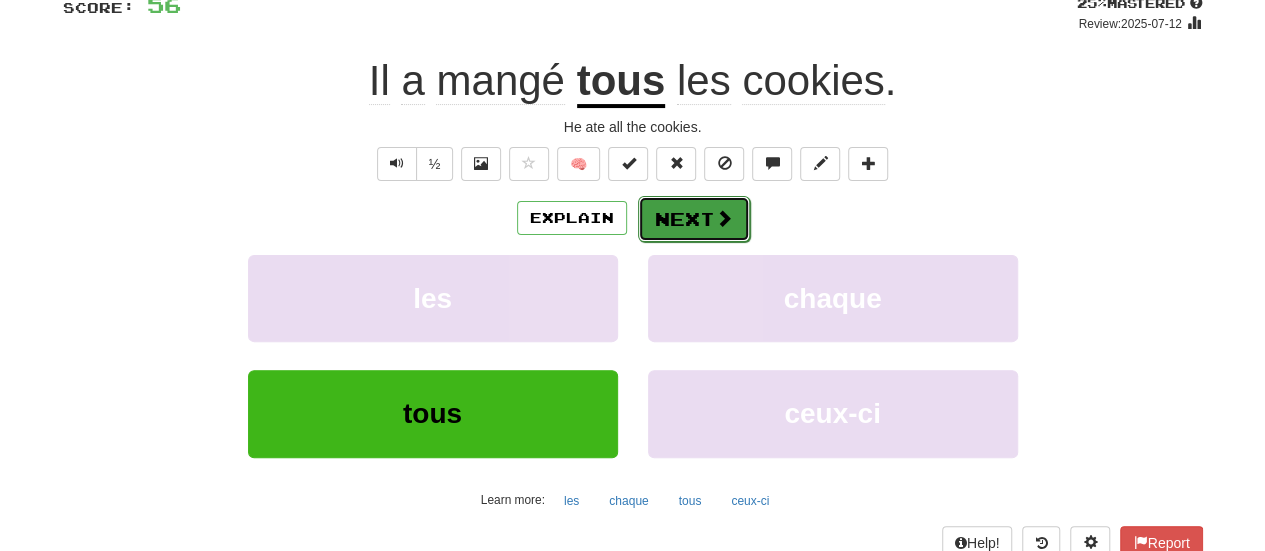 click at bounding box center (724, 218) 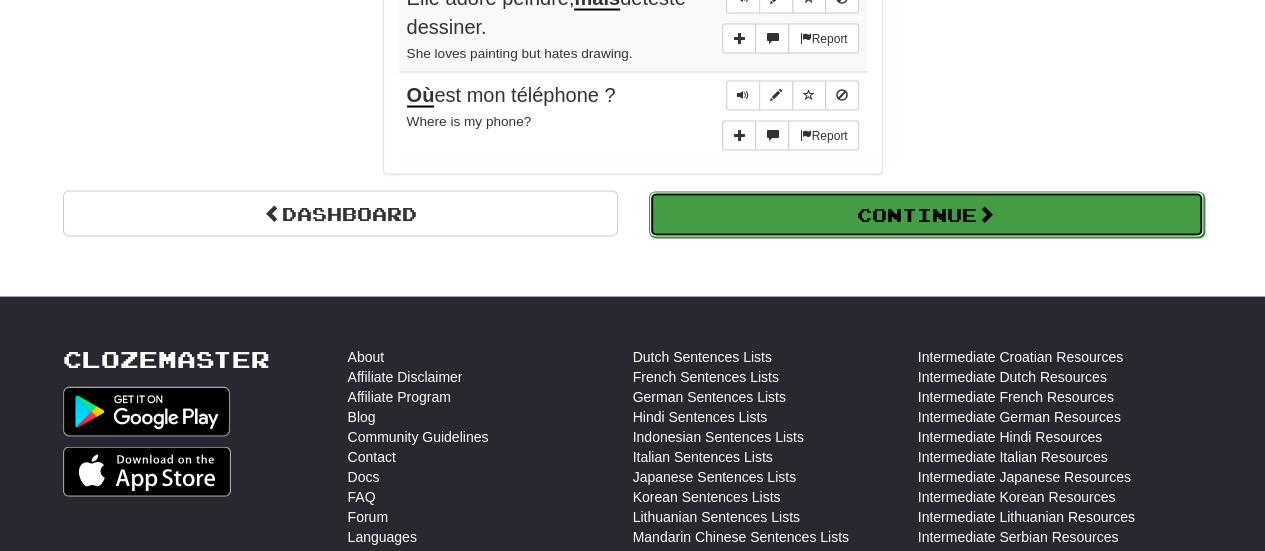 click on "Continue" at bounding box center (926, 215) 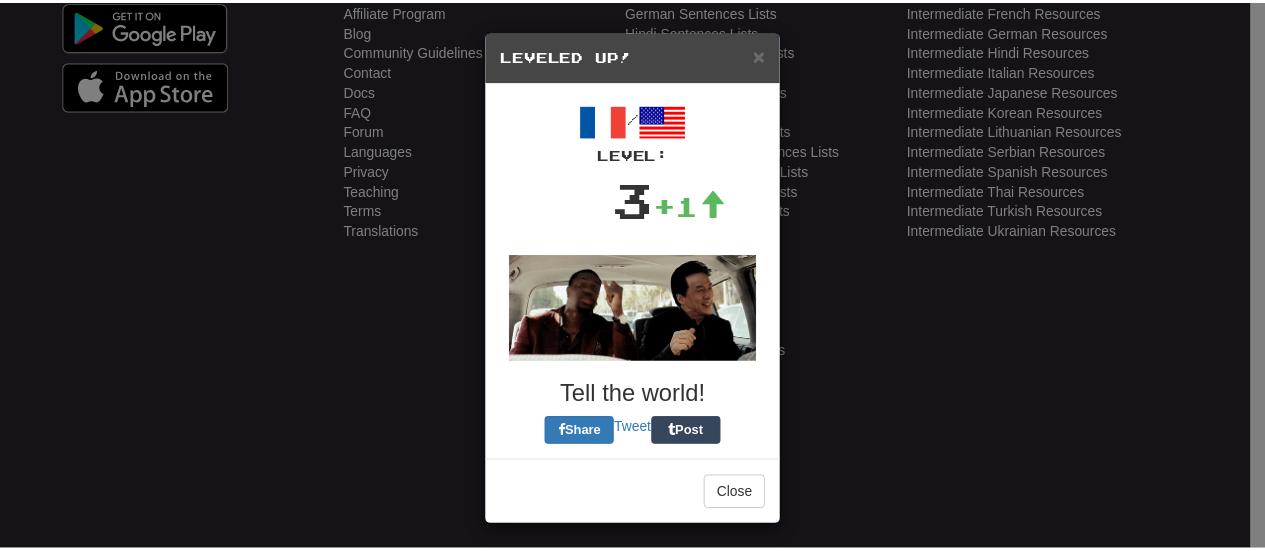 scroll, scrollTop: 754, scrollLeft: 0, axis: vertical 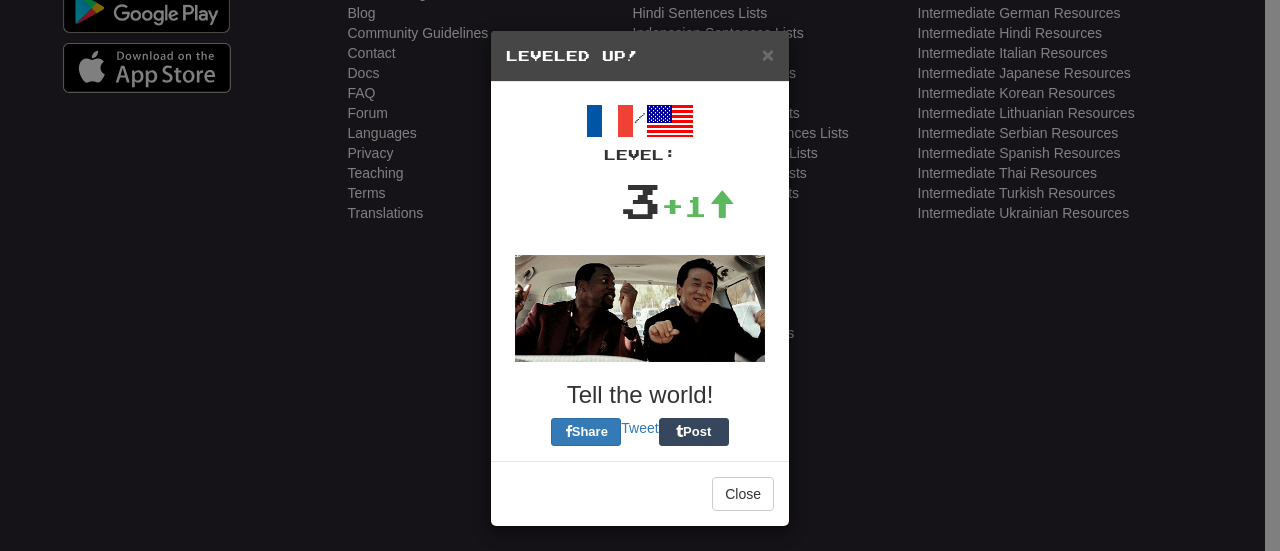 click on "Leveled Up!" at bounding box center [640, 56] 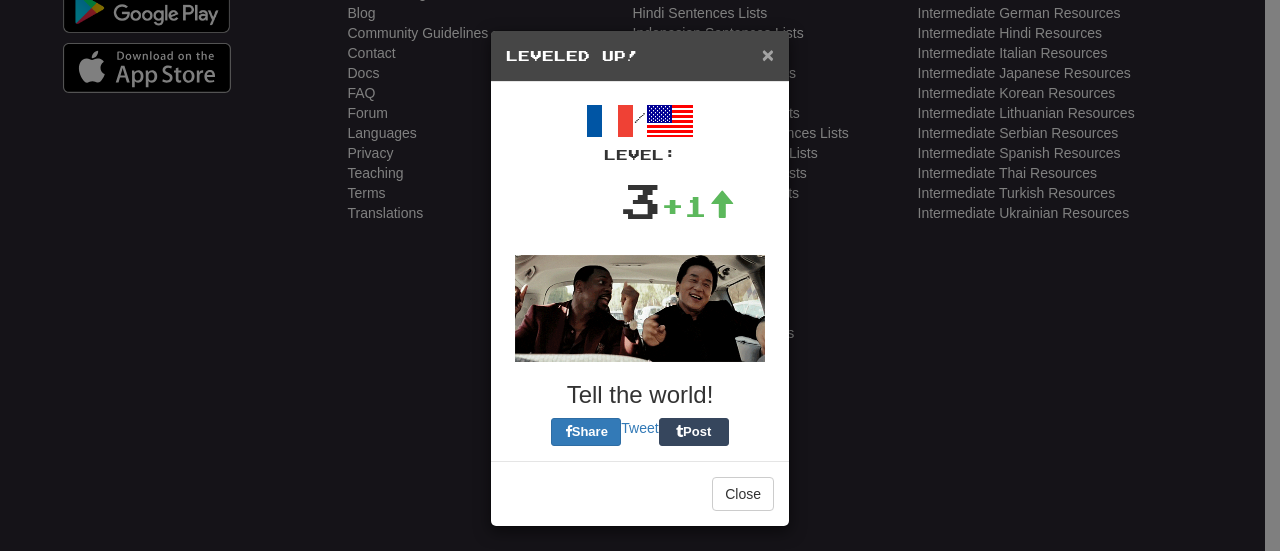 click on "×" at bounding box center (768, 54) 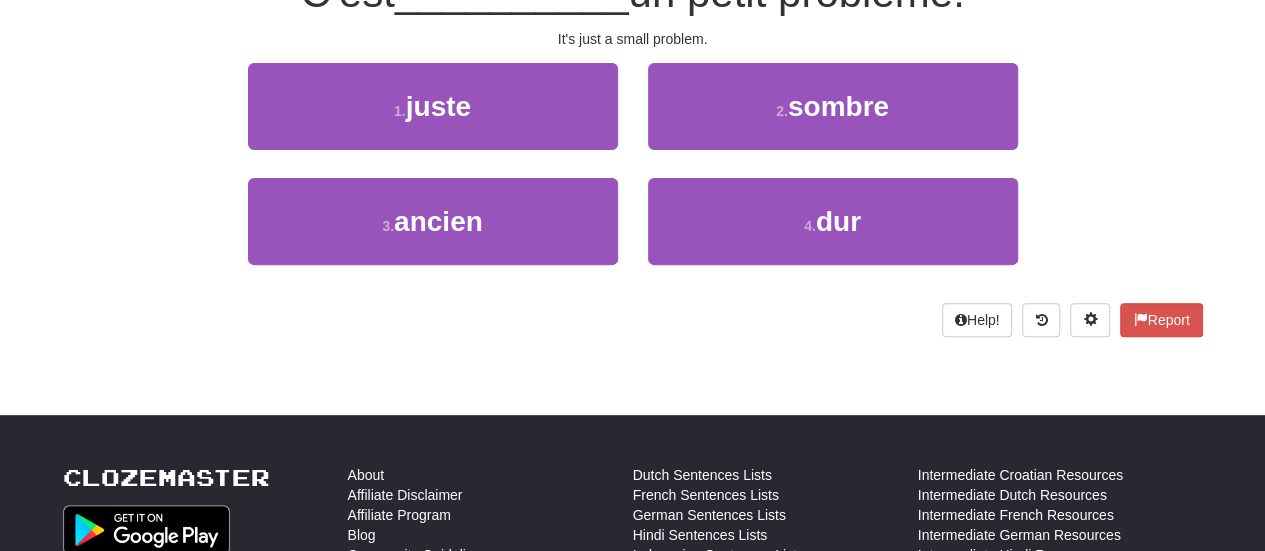 scroll, scrollTop: 0, scrollLeft: 0, axis: both 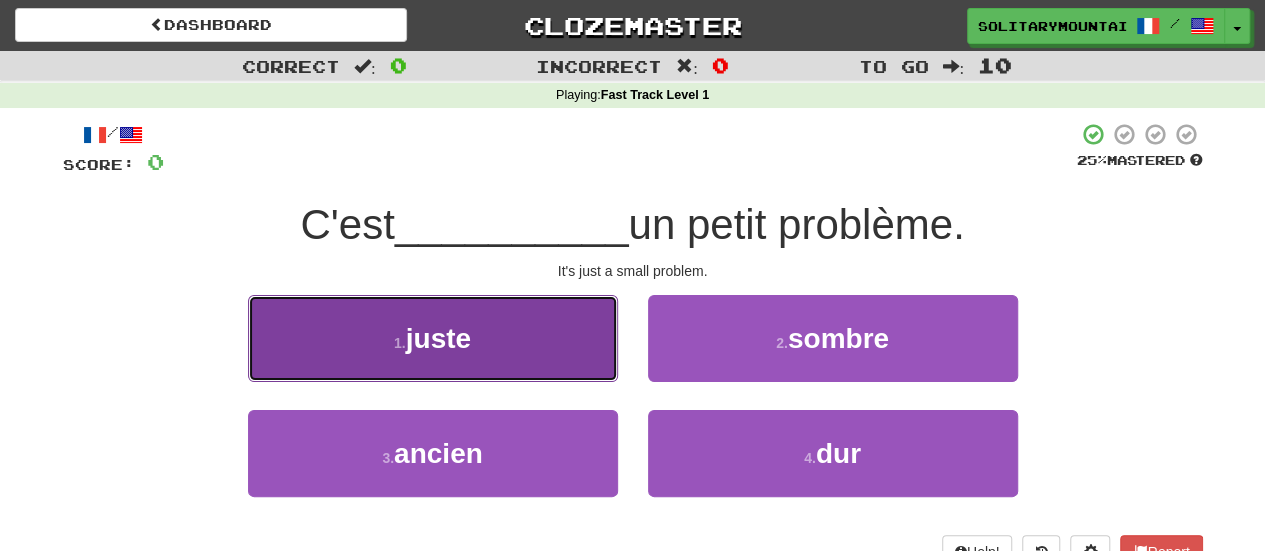 click on "1 .  juste" at bounding box center [433, 338] 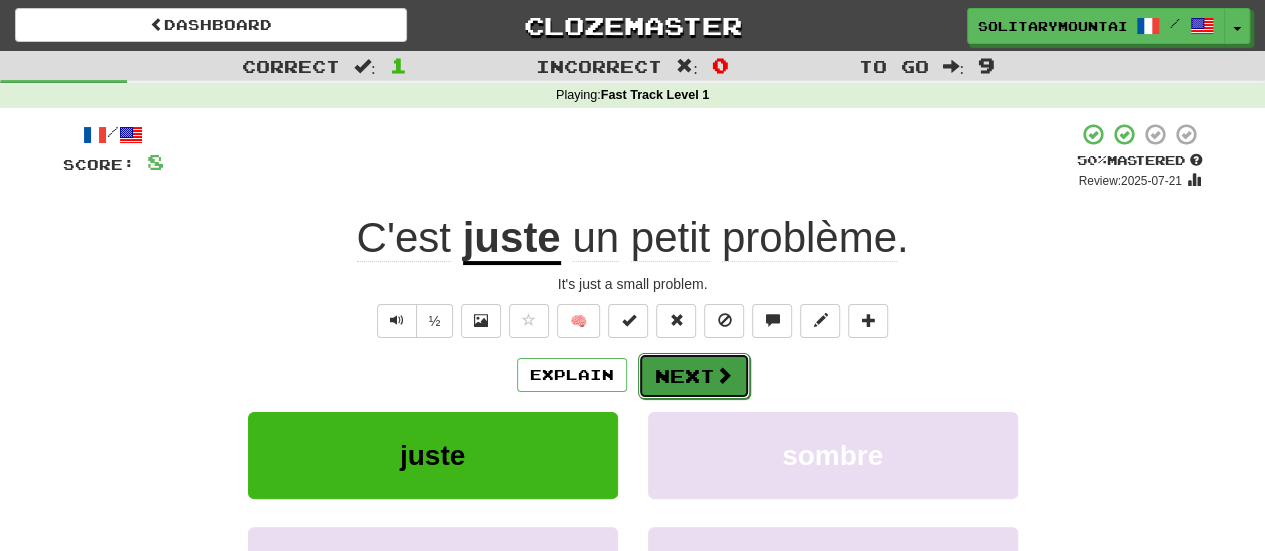 click on "Next" at bounding box center (694, 376) 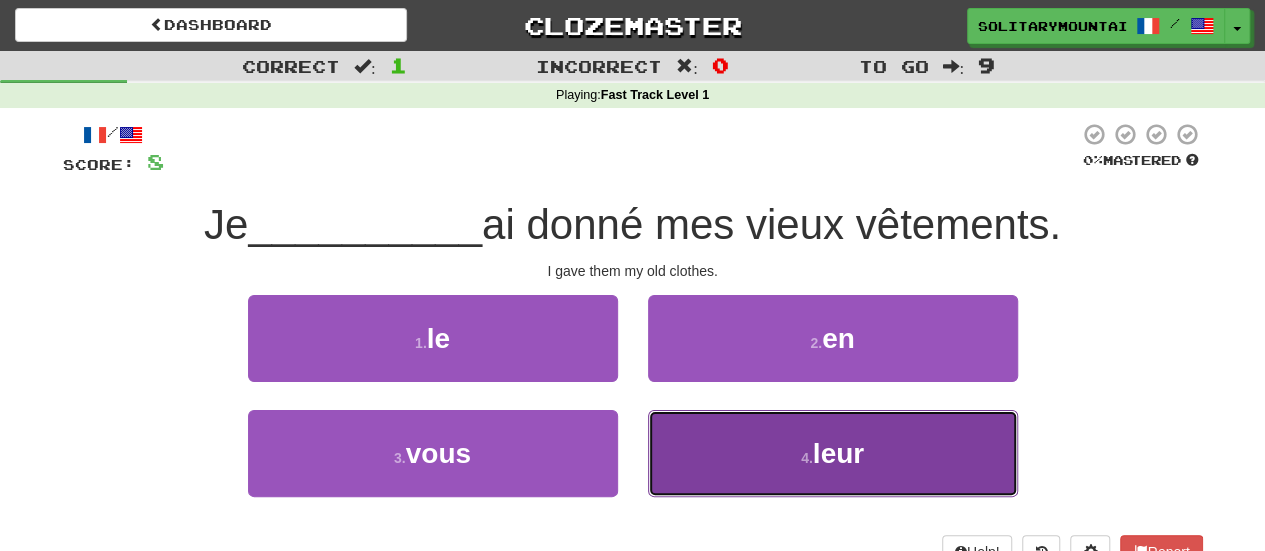 click on "4 .  leur" at bounding box center [833, 453] 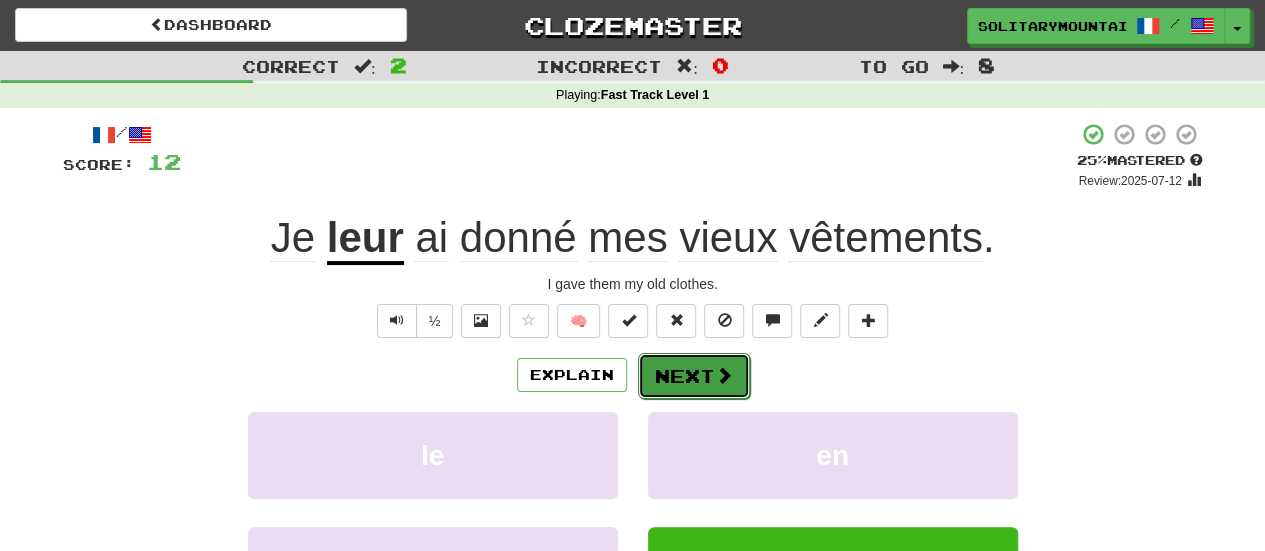 click at bounding box center (724, 375) 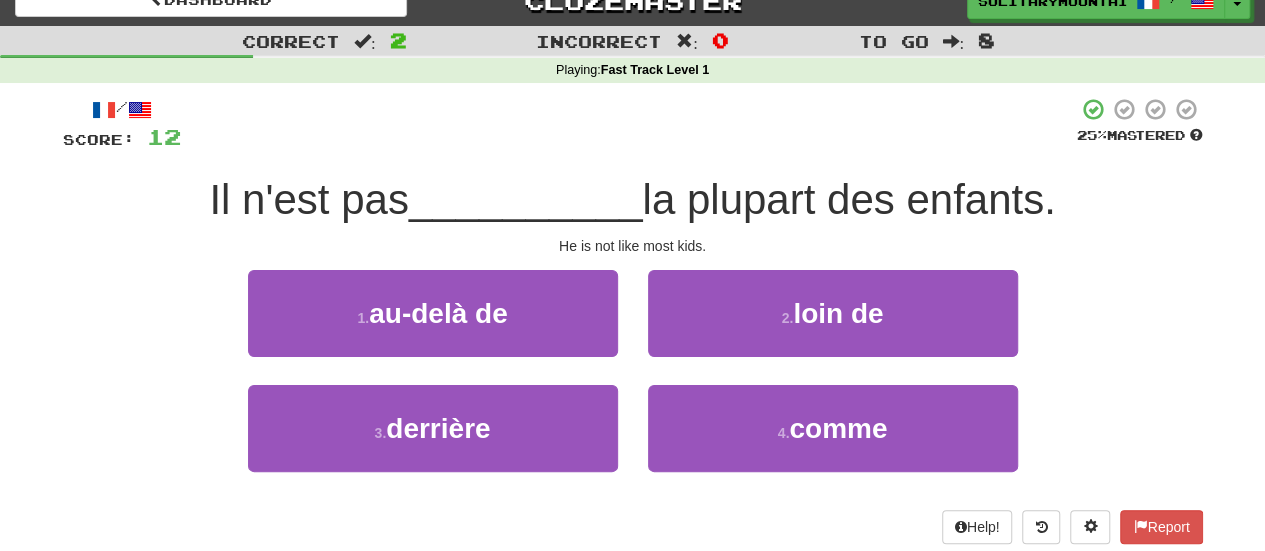 scroll, scrollTop: 32, scrollLeft: 0, axis: vertical 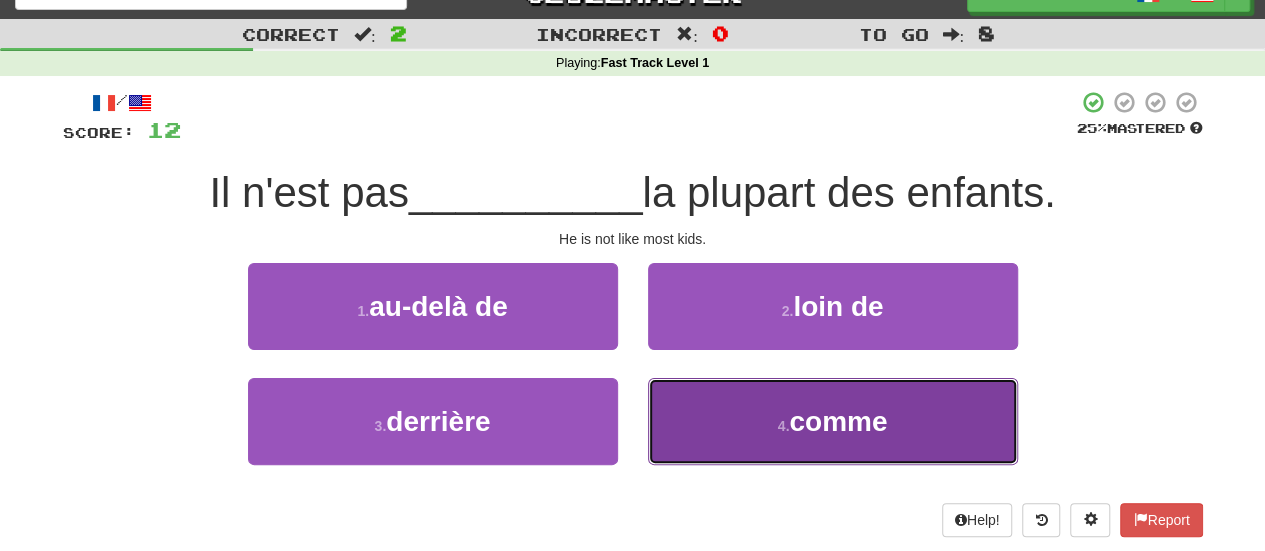 click on "4 .  comme" at bounding box center [833, 421] 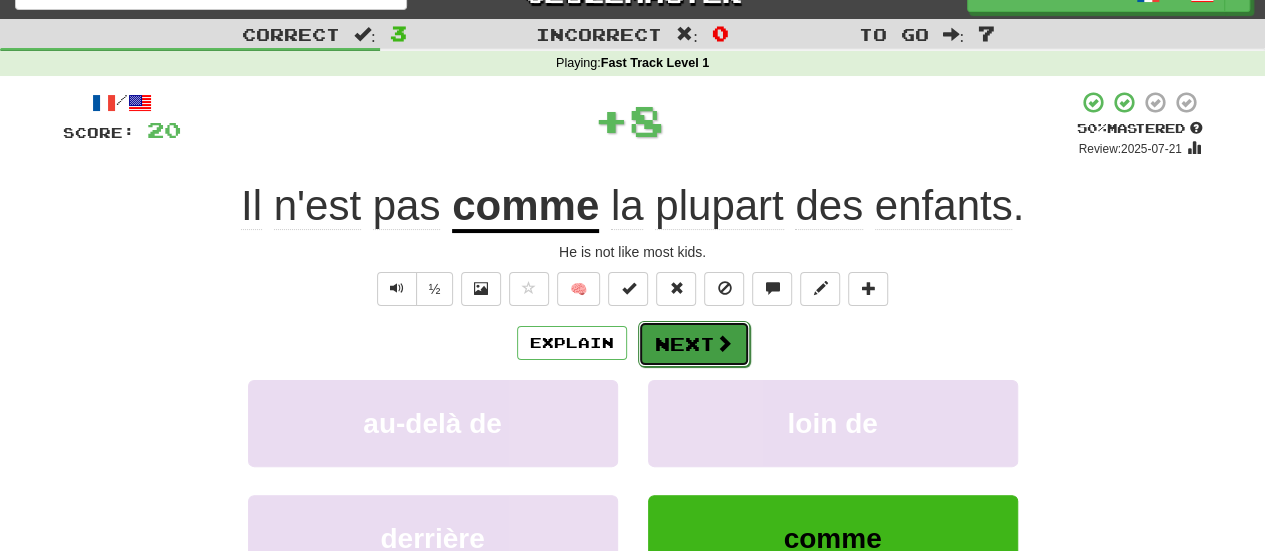 click at bounding box center [724, 343] 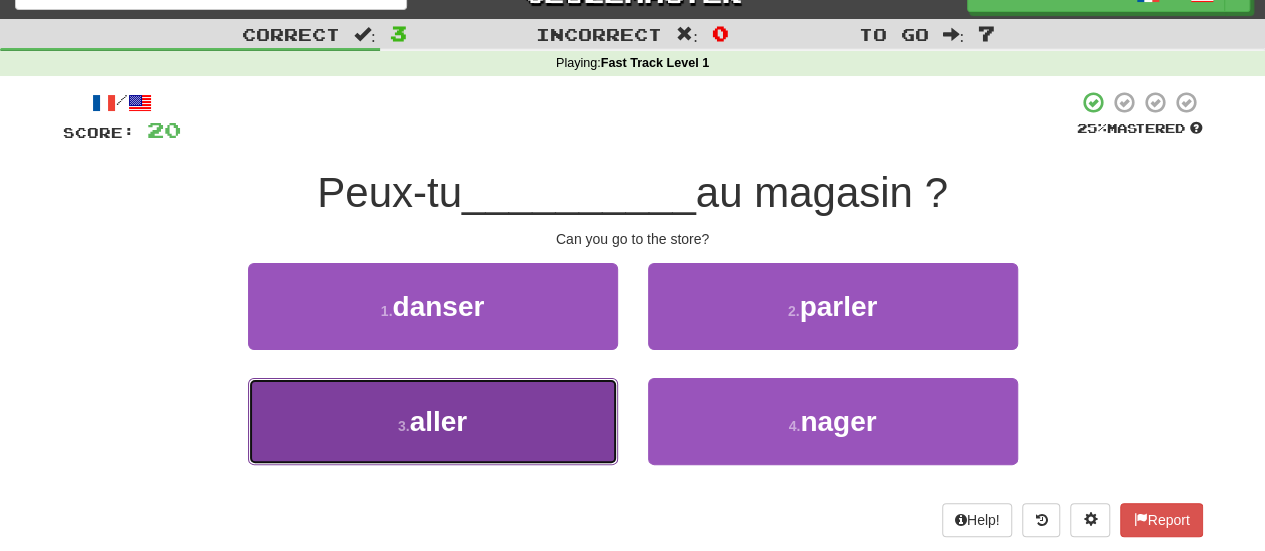 click on "3 .  aller" at bounding box center (433, 421) 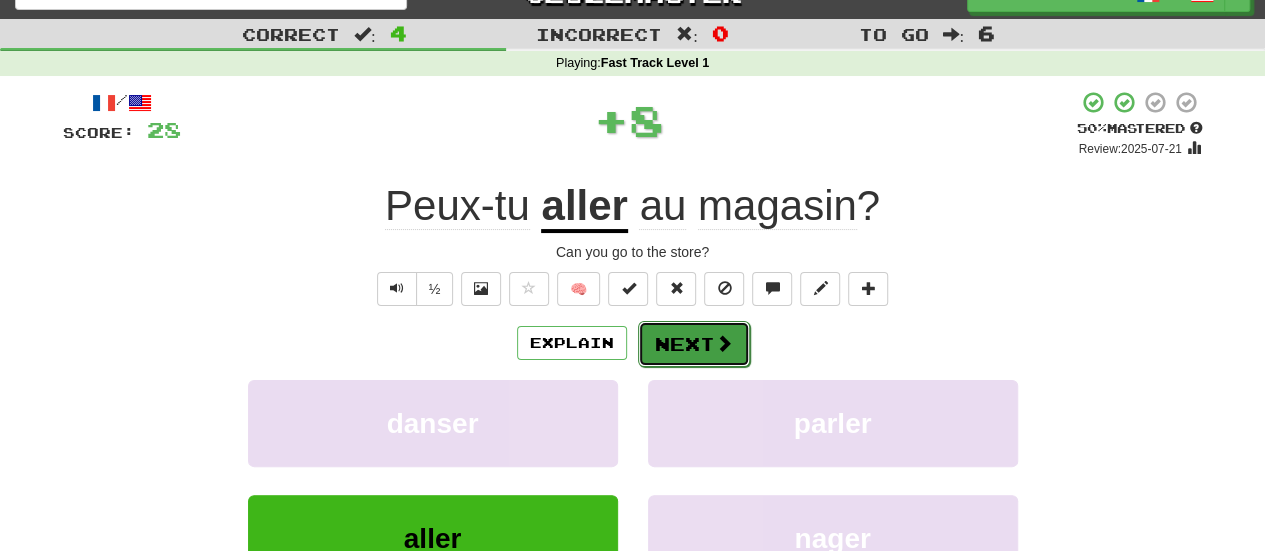 click on "Next" at bounding box center [694, 344] 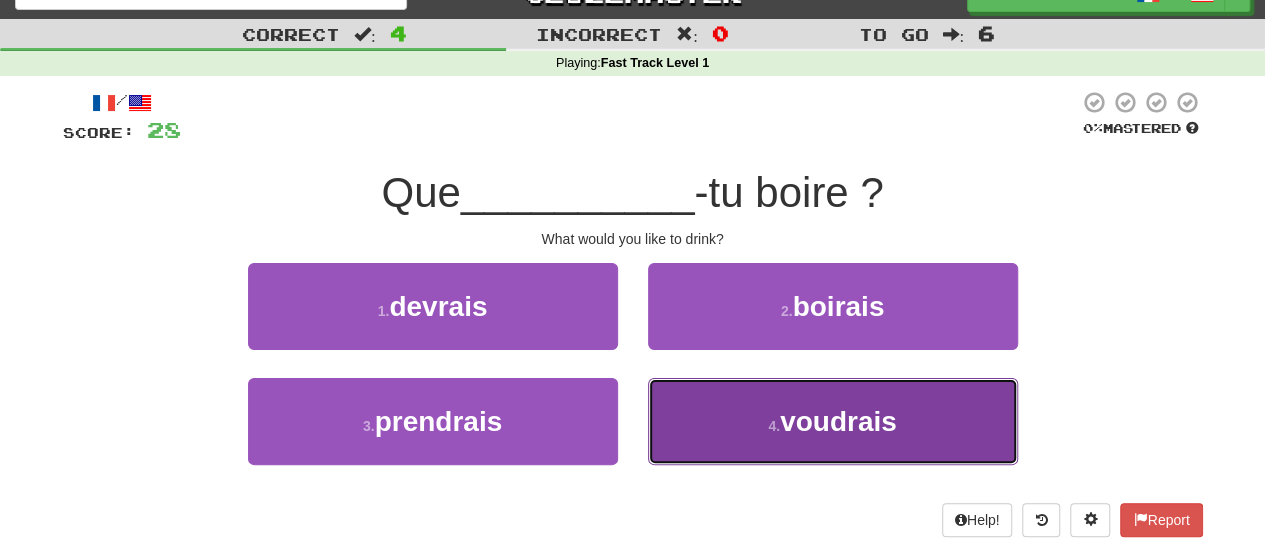 click on "4 .  voudrais" at bounding box center [833, 421] 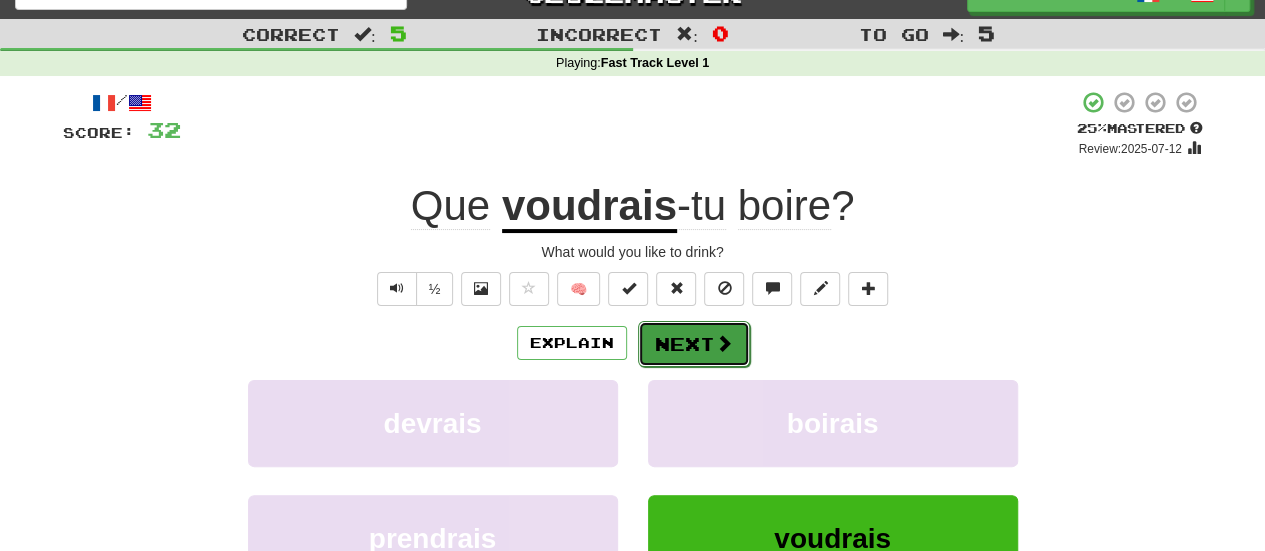 click on "Next" at bounding box center (694, 344) 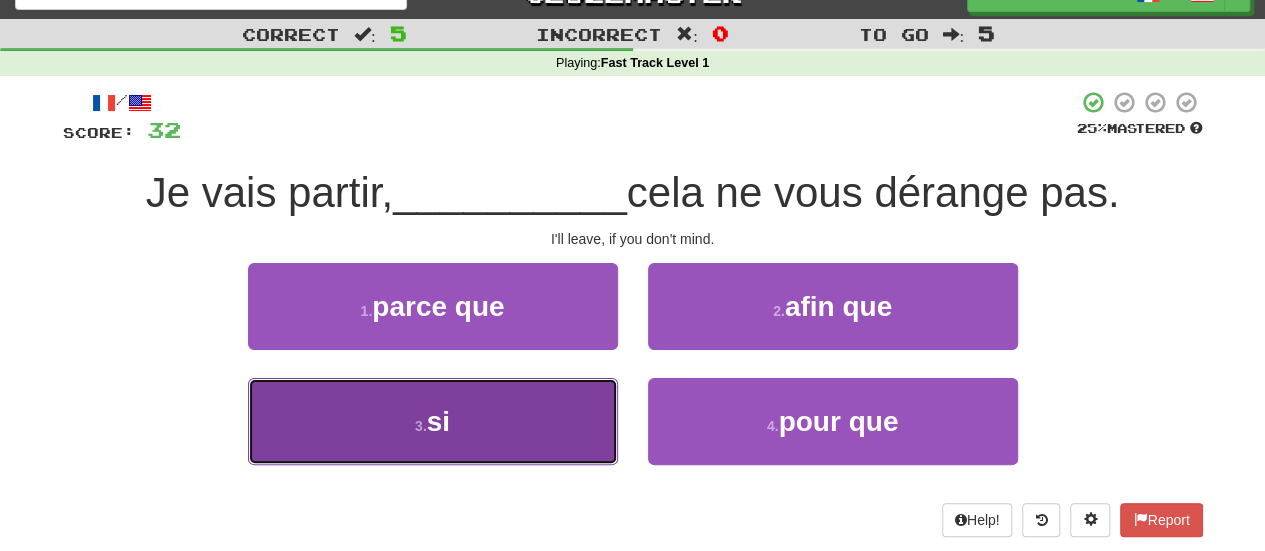 click on "3 .  si" at bounding box center (433, 421) 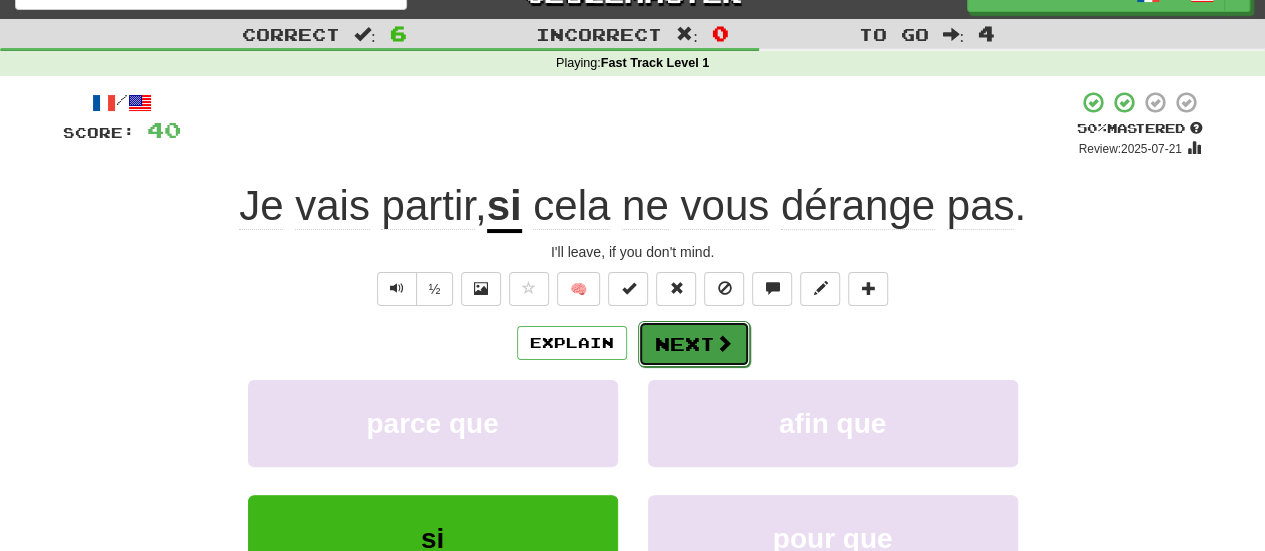 click on "Next" at bounding box center [694, 344] 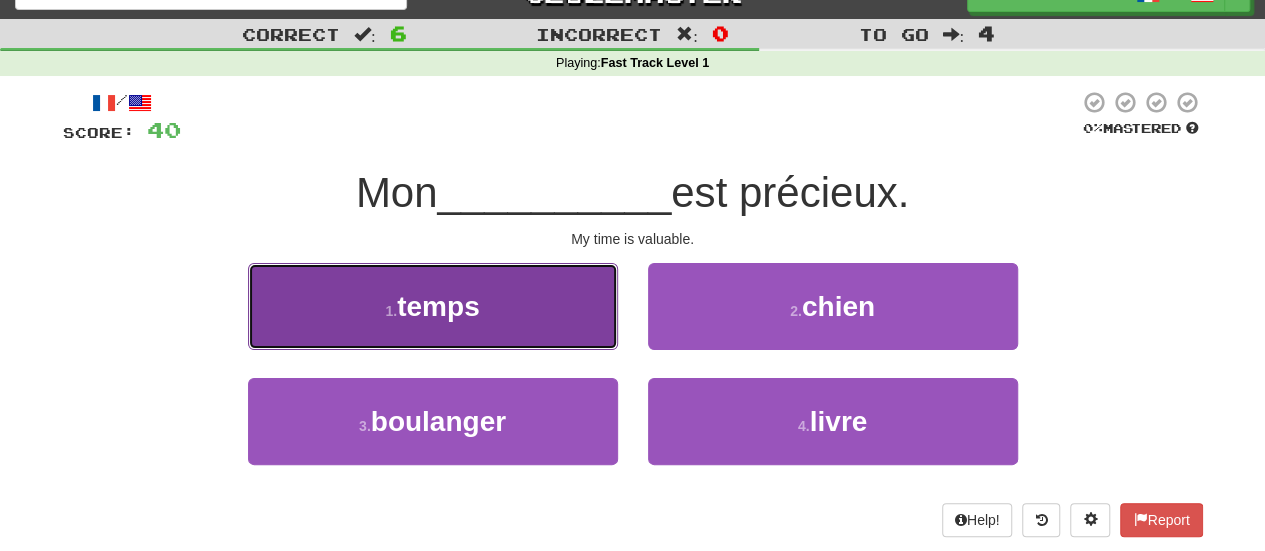 click on "1 .  temps" at bounding box center [433, 306] 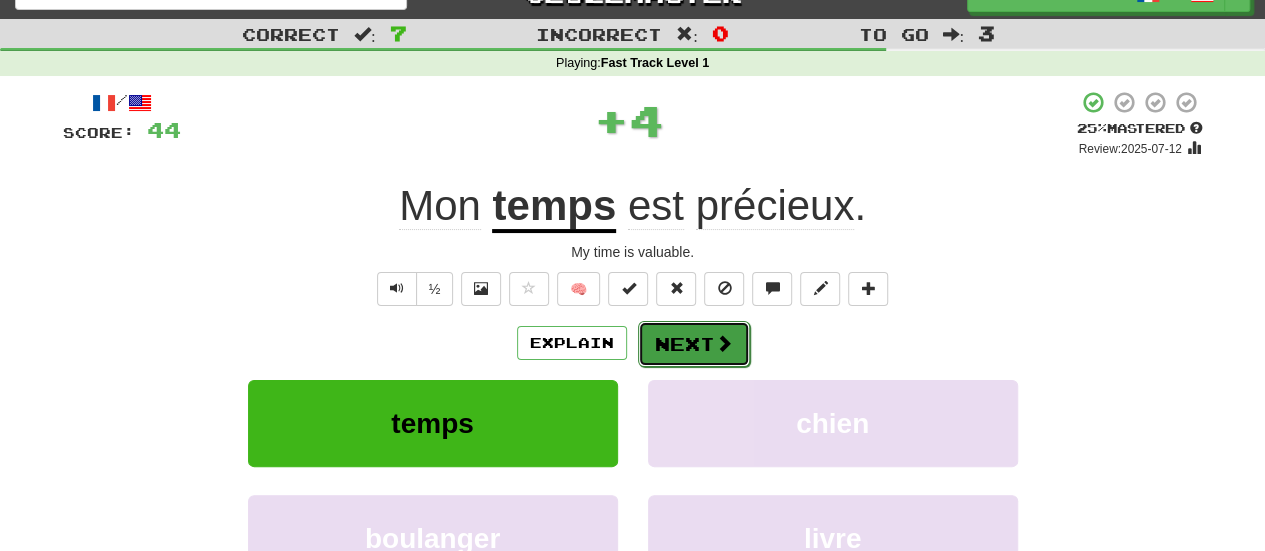click on "Next" at bounding box center [694, 344] 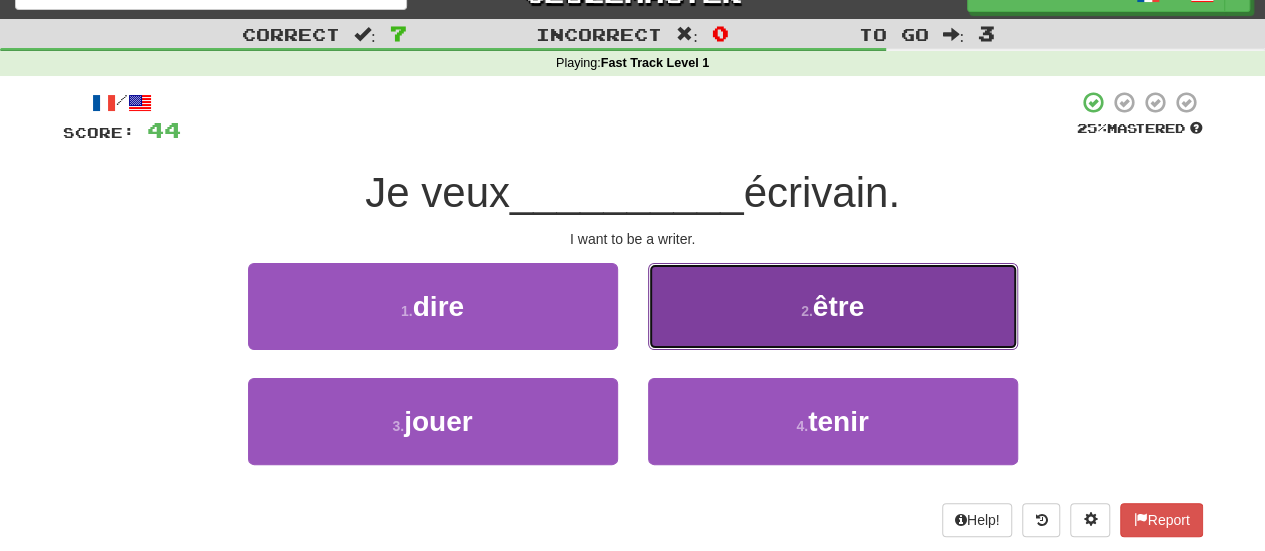 click on "2 .  être" at bounding box center [833, 306] 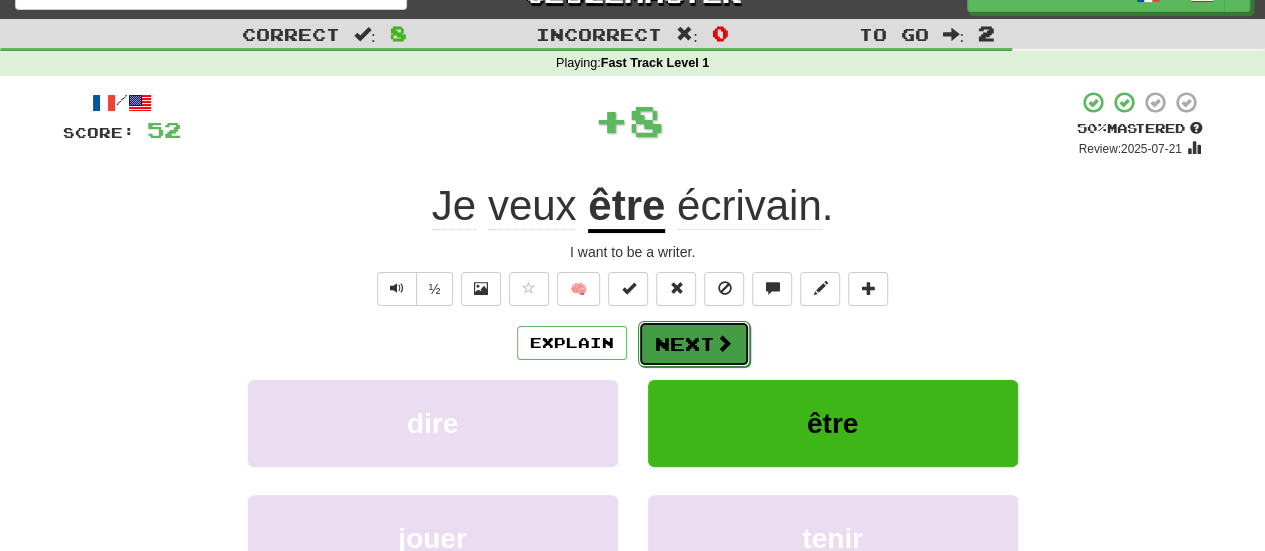 click at bounding box center (724, 343) 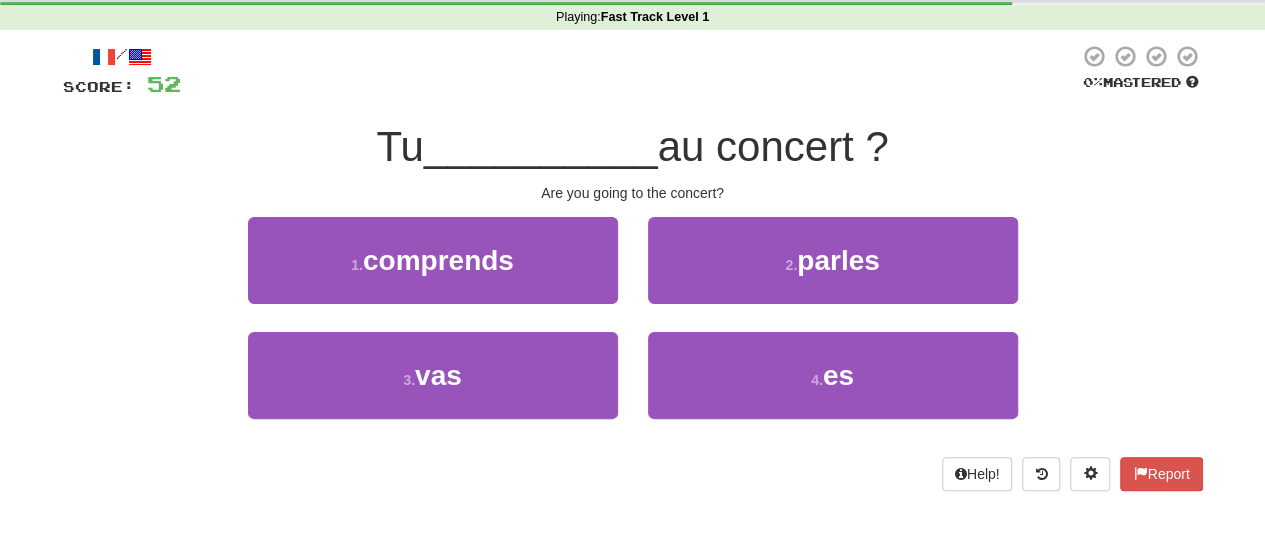scroll, scrollTop: 80, scrollLeft: 0, axis: vertical 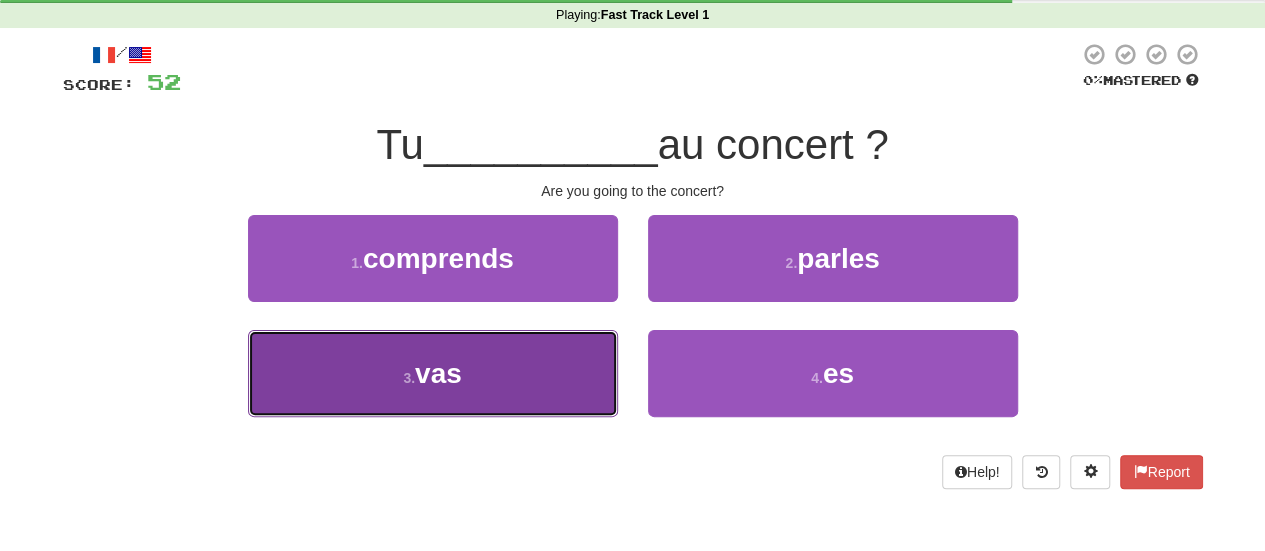 click on "3 .  vas" at bounding box center (433, 373) 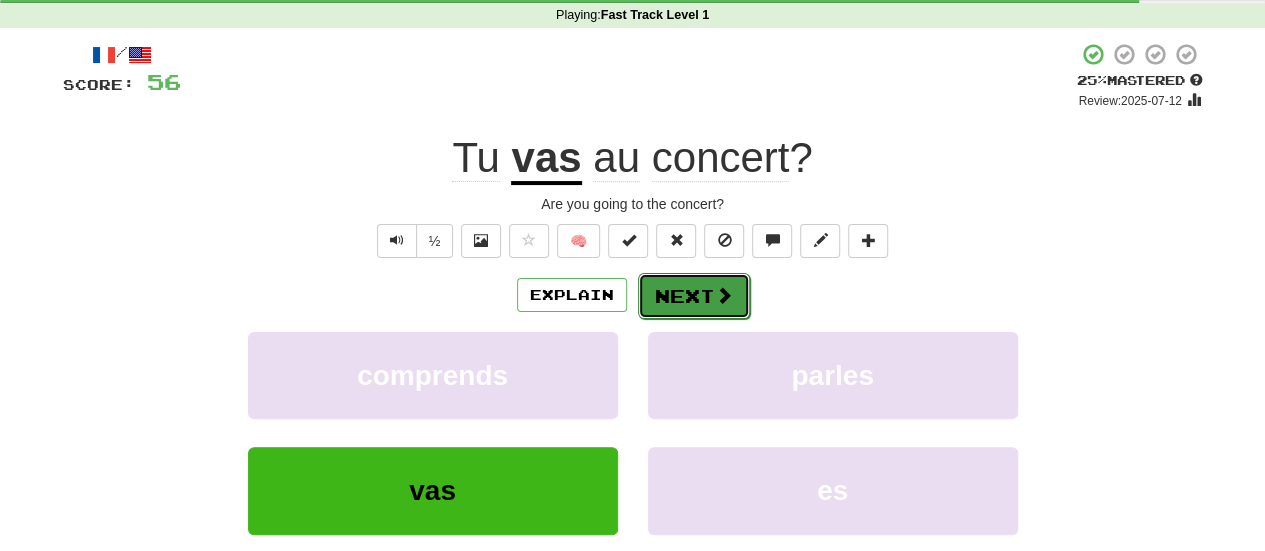 click on "Next" at bounding box center [694, 296] 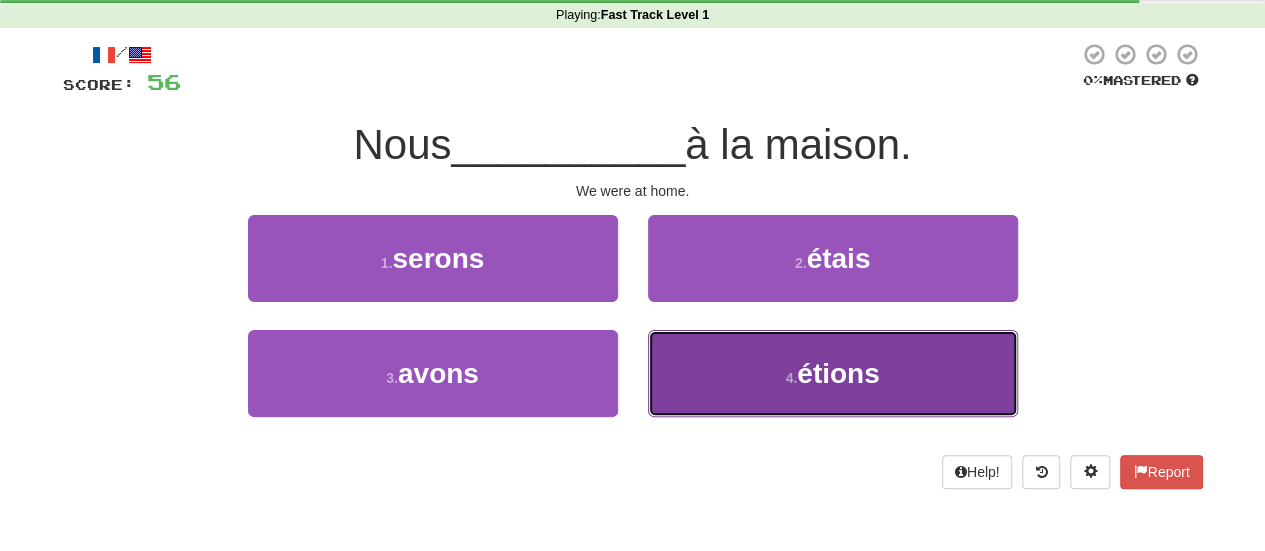 click on "4 .  étions" at bounding box center (833, 373) 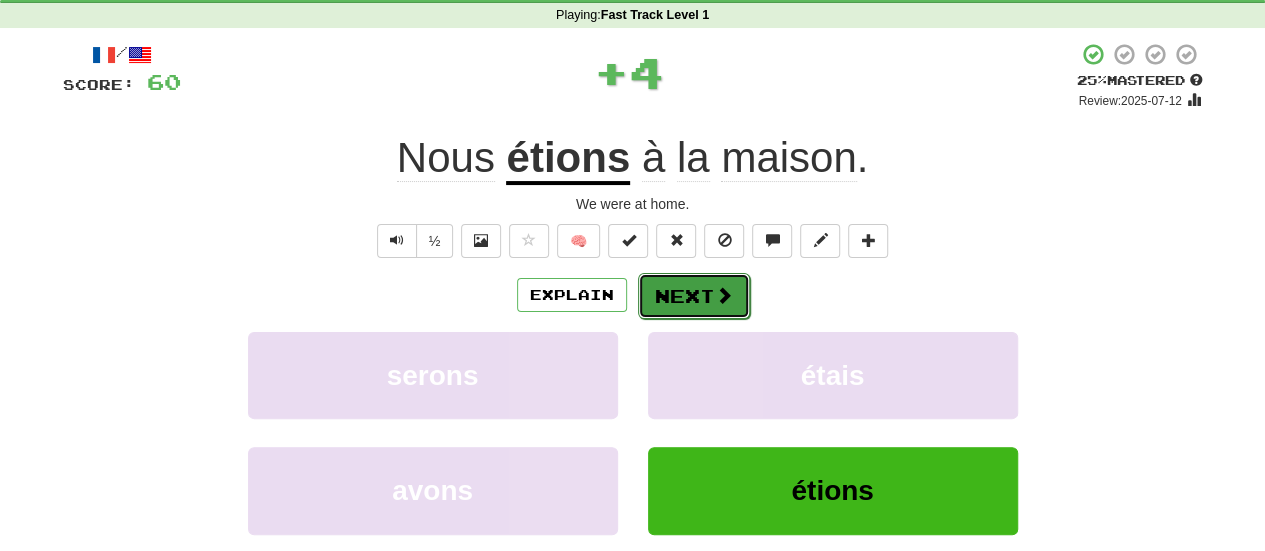 click on "Next" at bounding box center (694, 296) 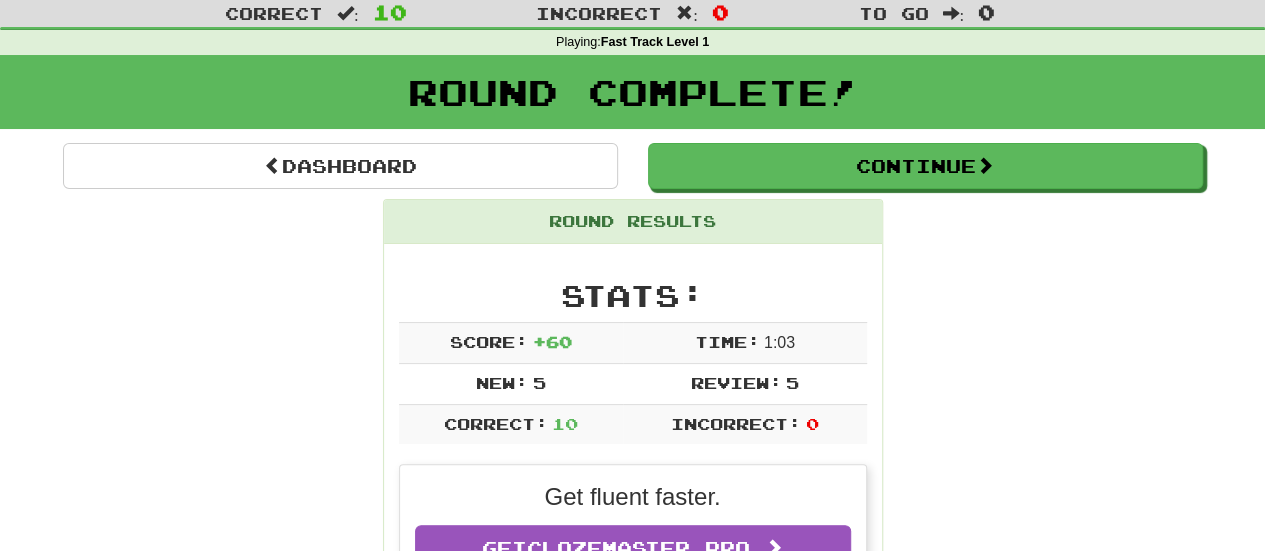 scroll, scrollTop: 1, scrollLeft: 0, axis: vertical 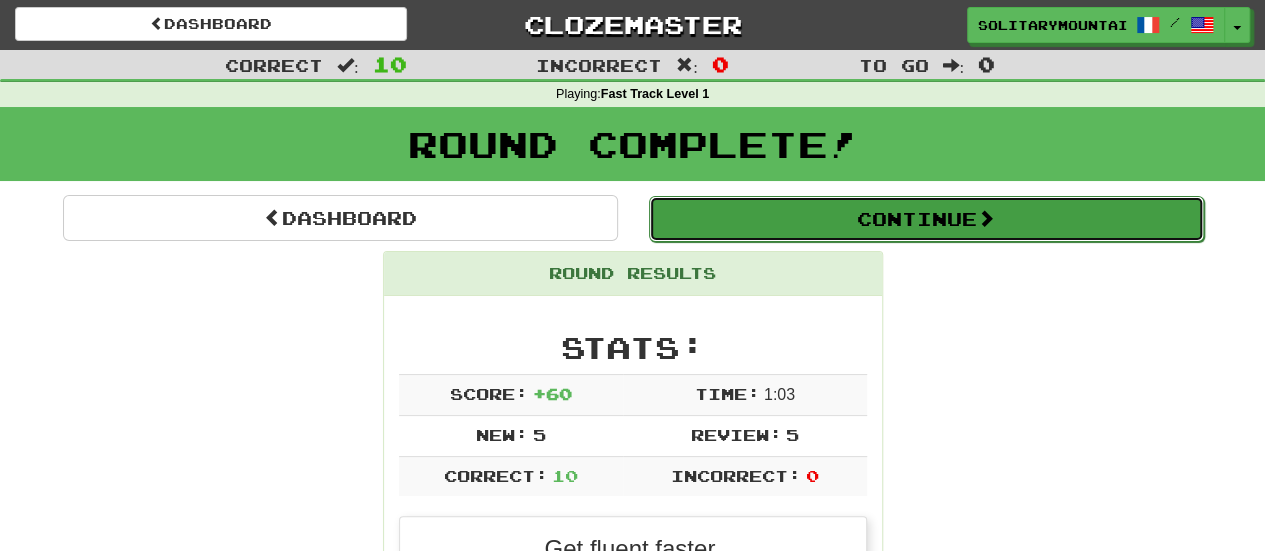 click on "Continue" at bounding box center [926, 219] 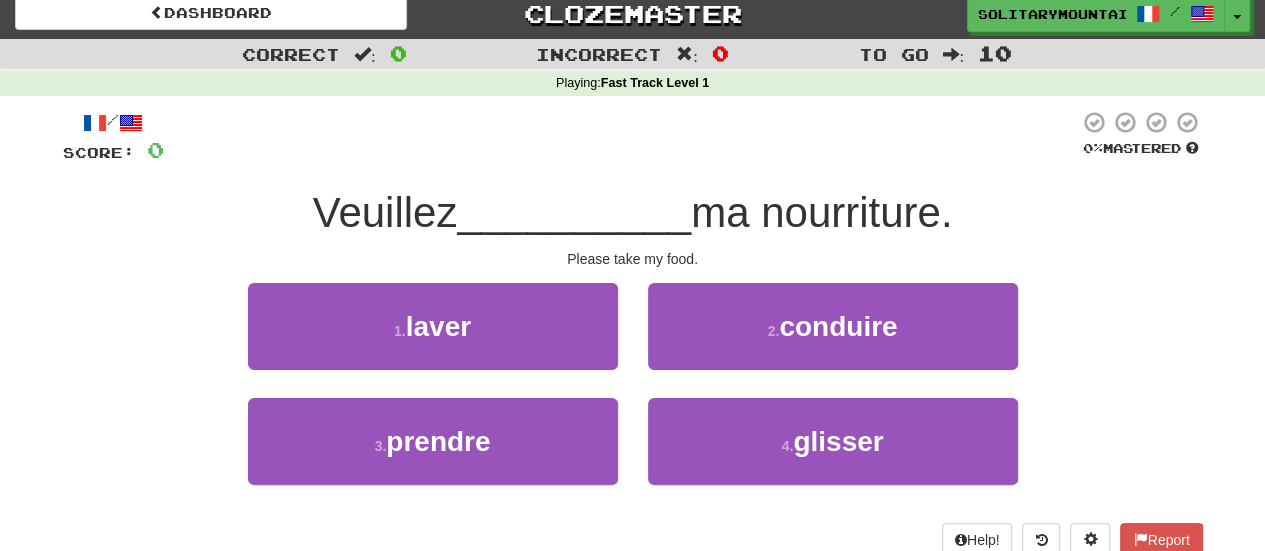 scroll, scrollTop: 13, scrollLeft: 0, axis: vertical 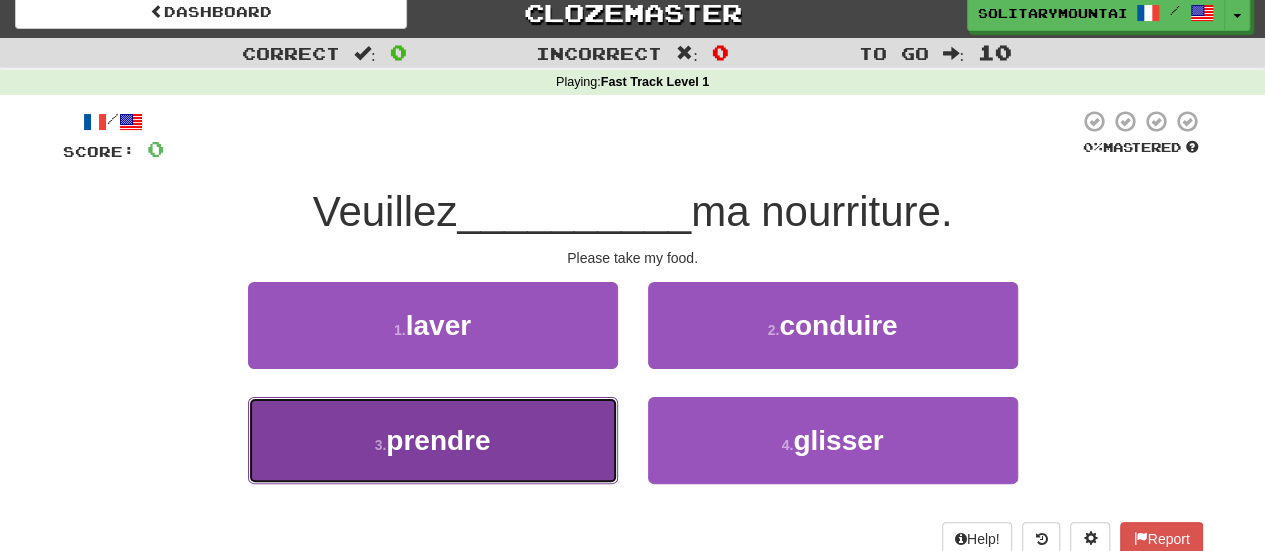 click on "3 .  prendre" at bounding box center (433, 440) 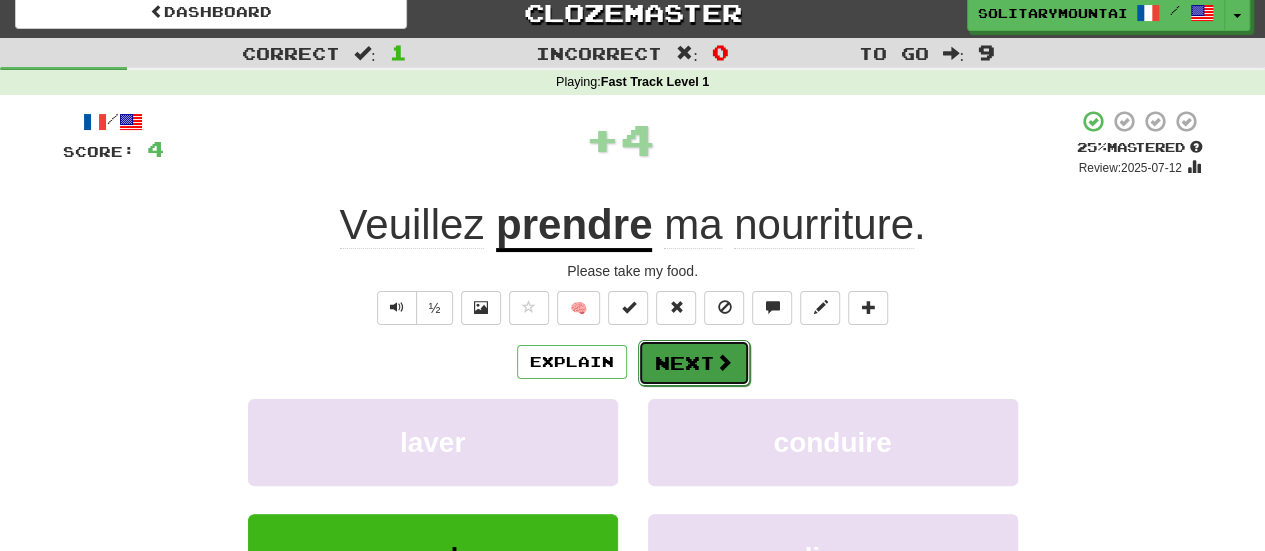 click on "Next" at bounding box center [694, 363] 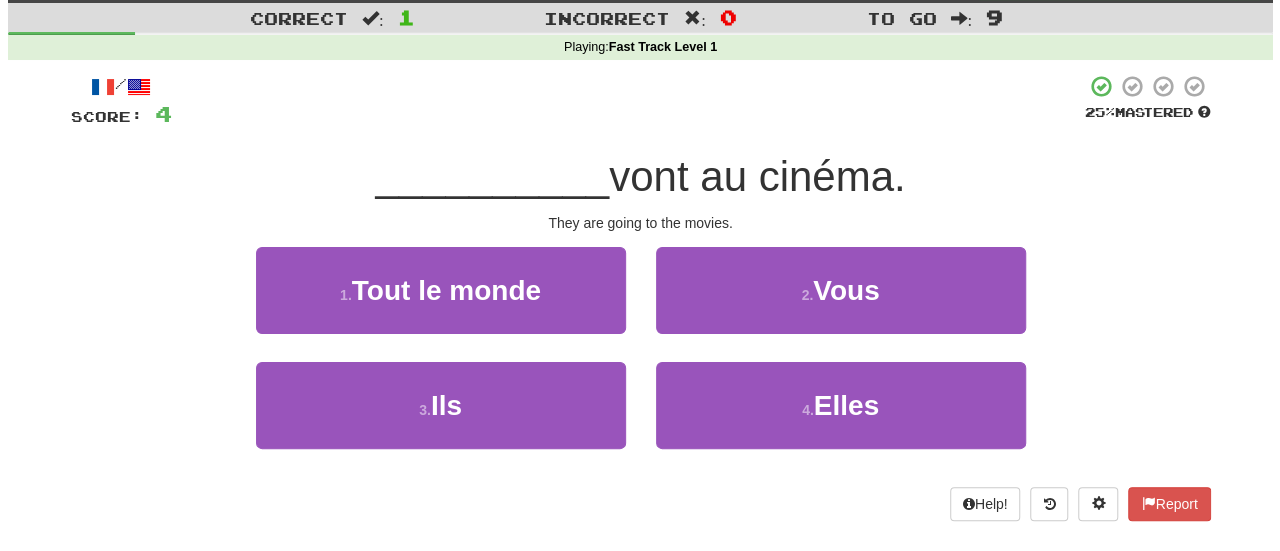 scroll, scrollTop: 49, scrollLeft: 0, axis: vertical 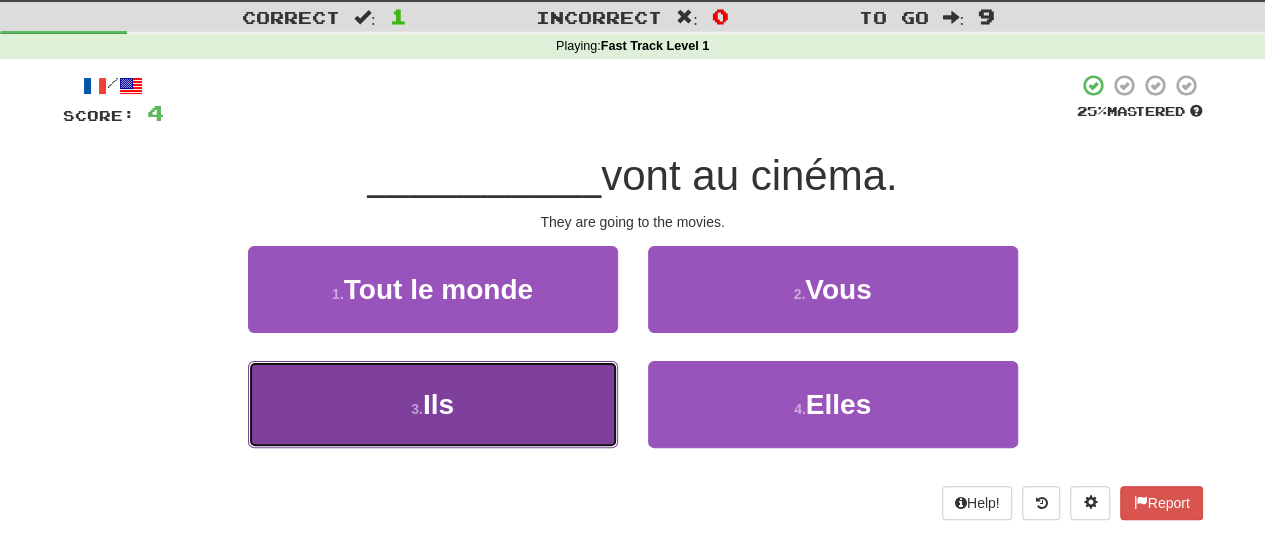 click on "3 .  Ils" at bounding box center (433, 404) 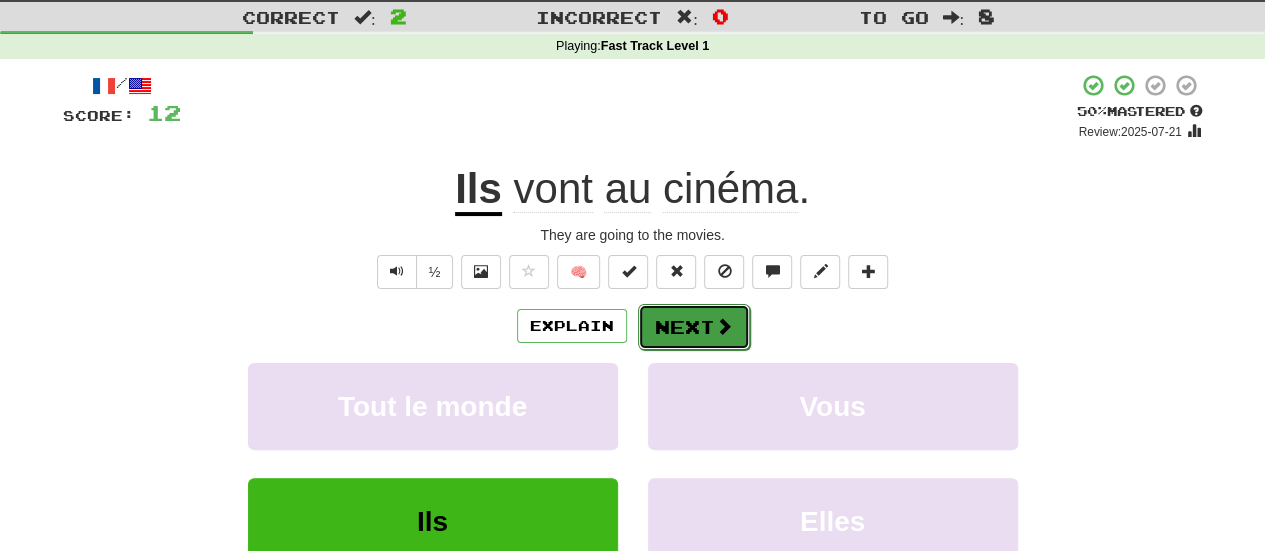 click on "Next" at bounding box center (694, 327) 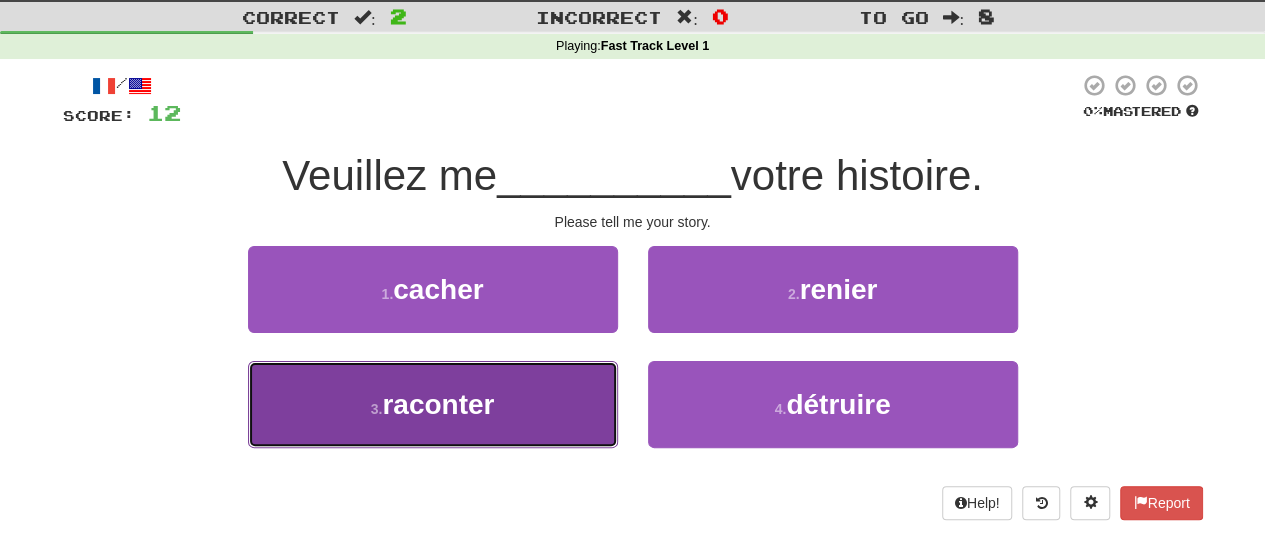 click on "3 .  raconter" at bounding box center [433, 404] 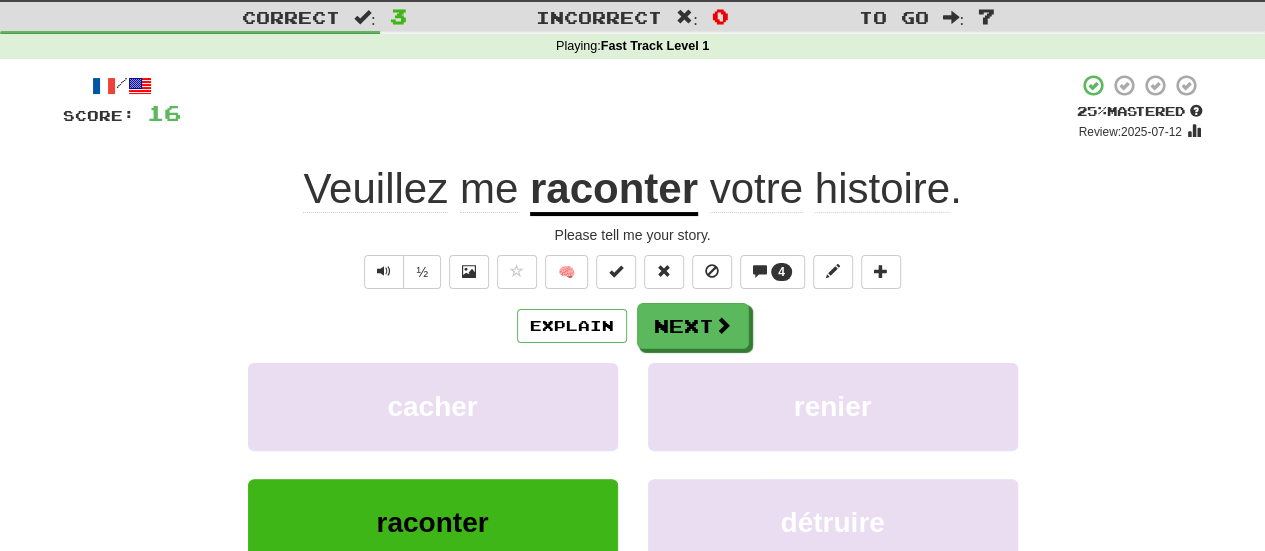 click on "Explain Next cacher renier raconter détruire Learn more: cacher renier raconter détruire" at bounding box center [633, 463] 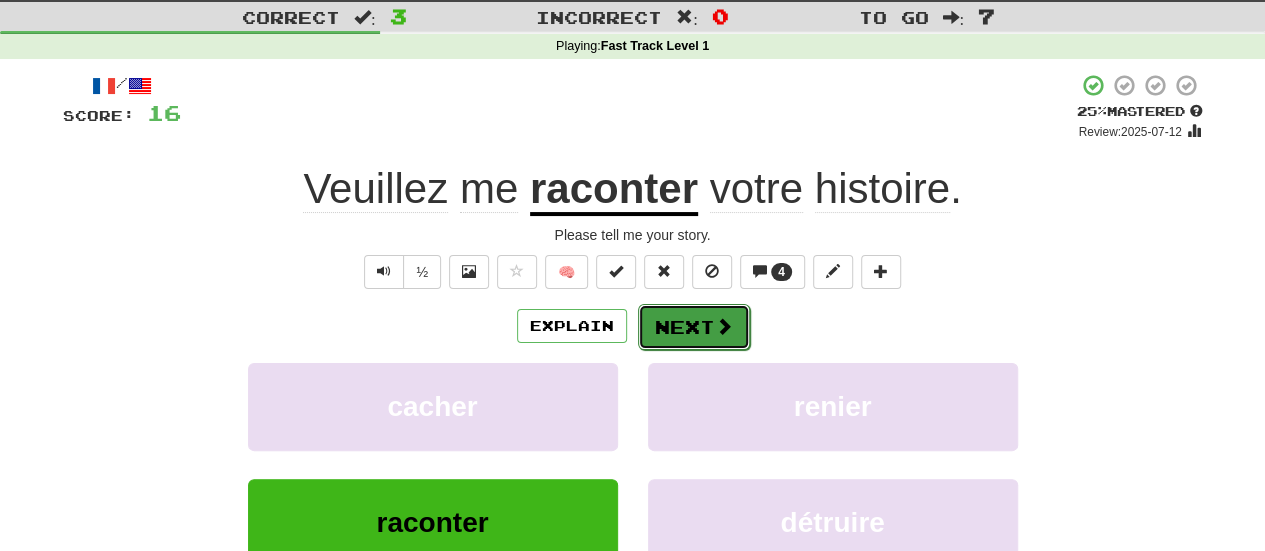 click on "Next" at bounding box center (694, 327) 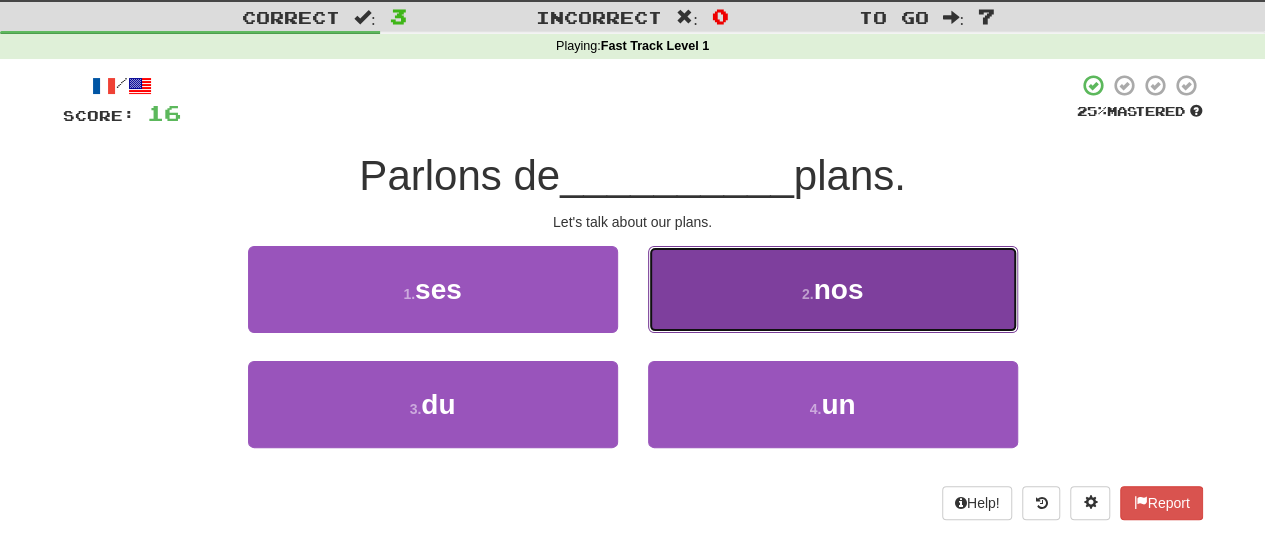 click on "2 .  nos" at bounding box center (833, 289) 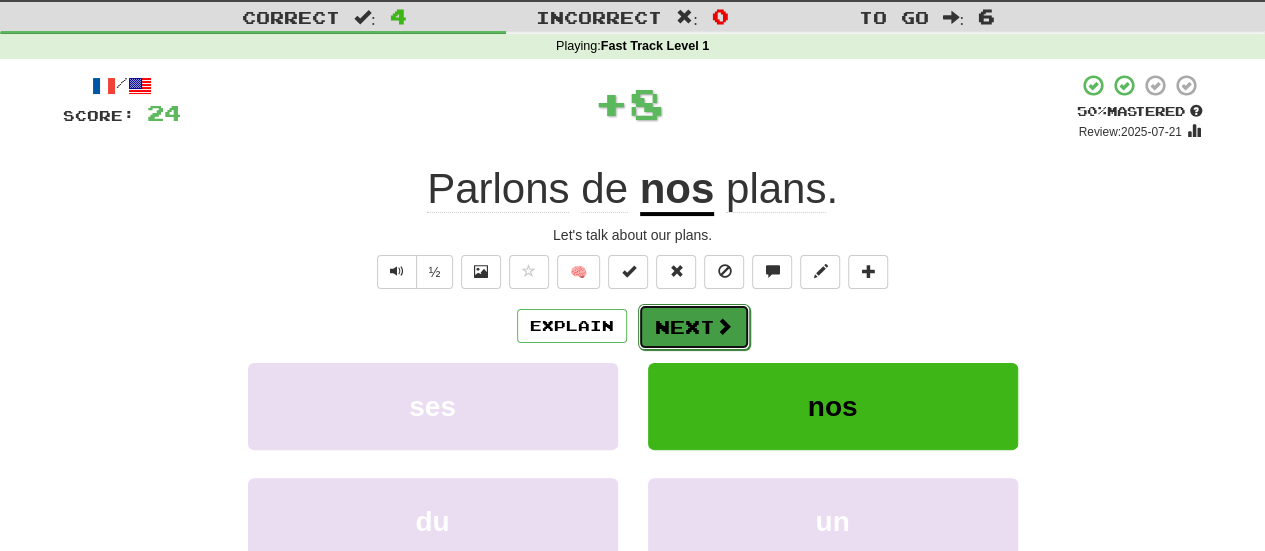 click on "Next" at bounding box center [694, 327] 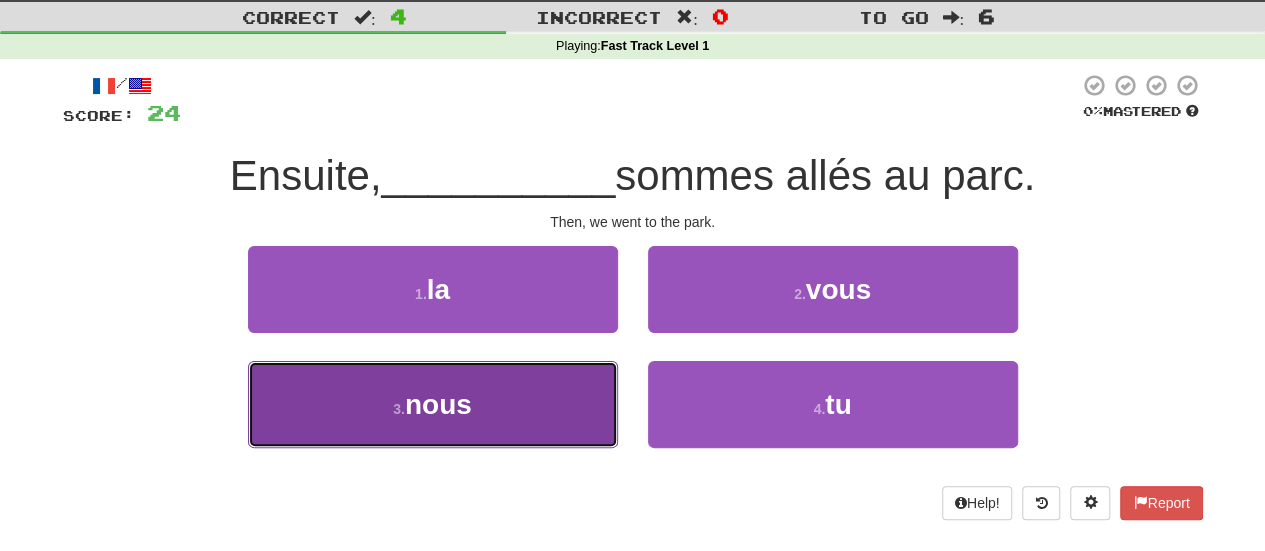 click on "3 .  nous" at bounding box center (433, 404) 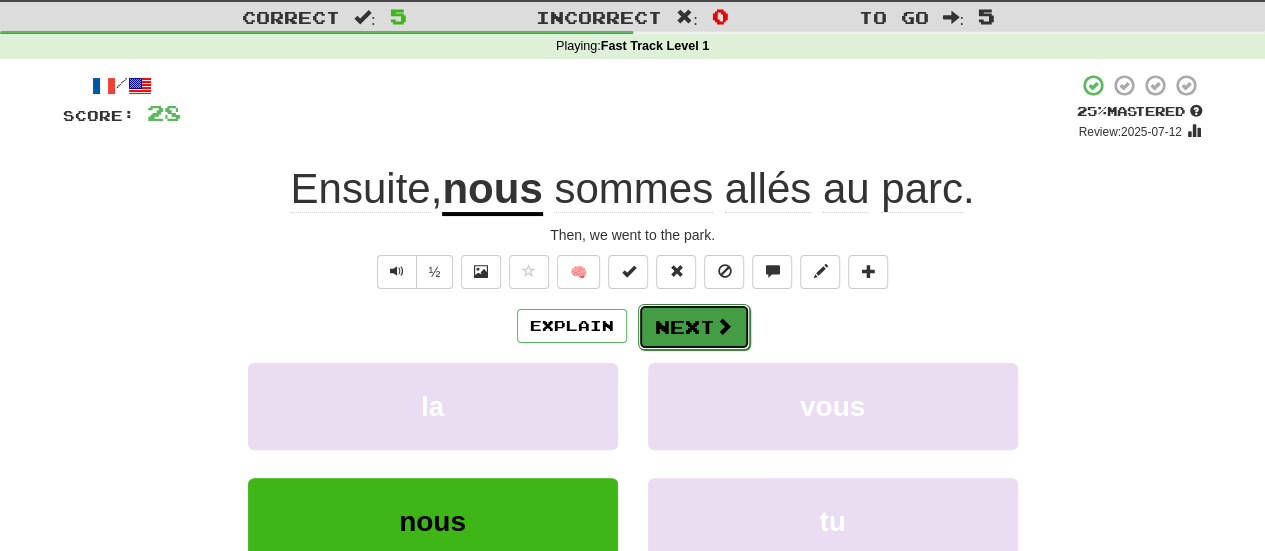 click on "Next" at bounding box center [694, 327] 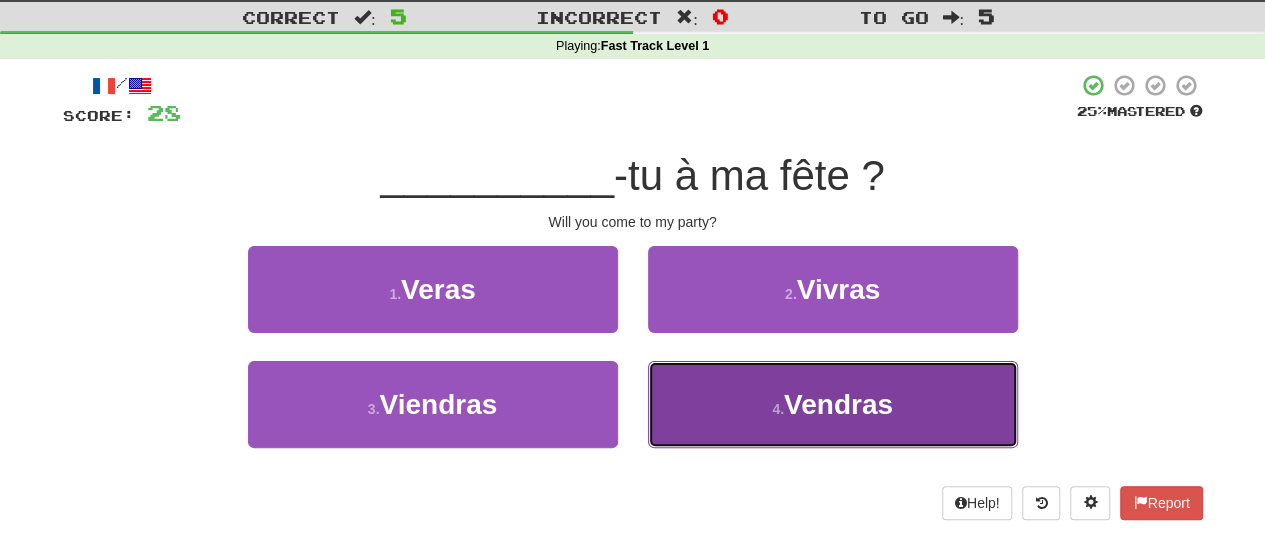 click on "4 .  Vendras" at bounding box center [833, 404] 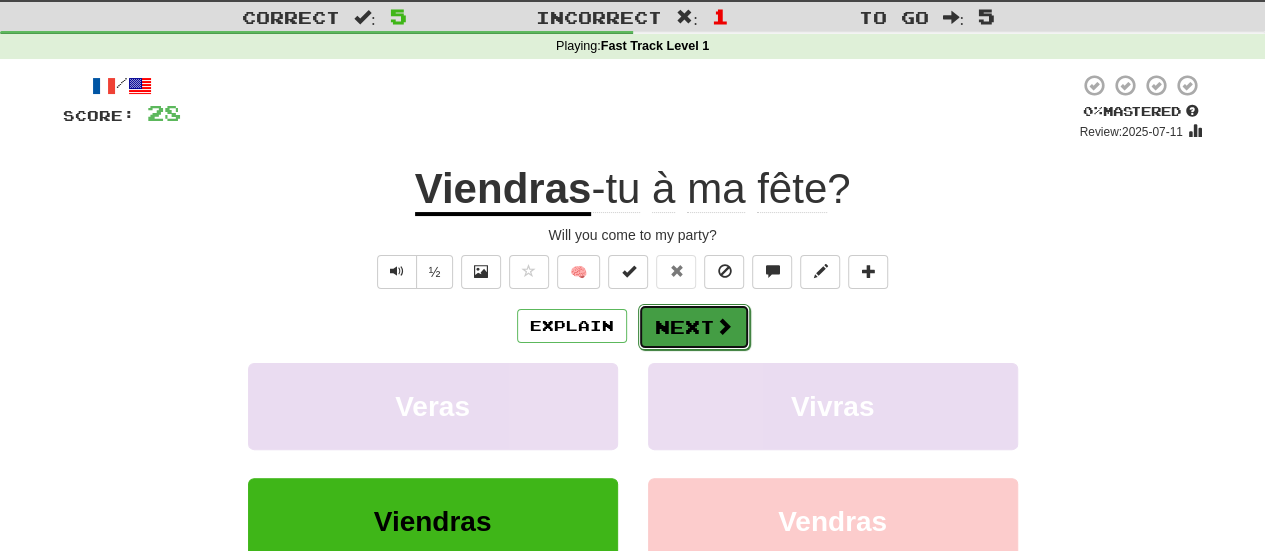click on "Next" at bounding box center [694, 327] 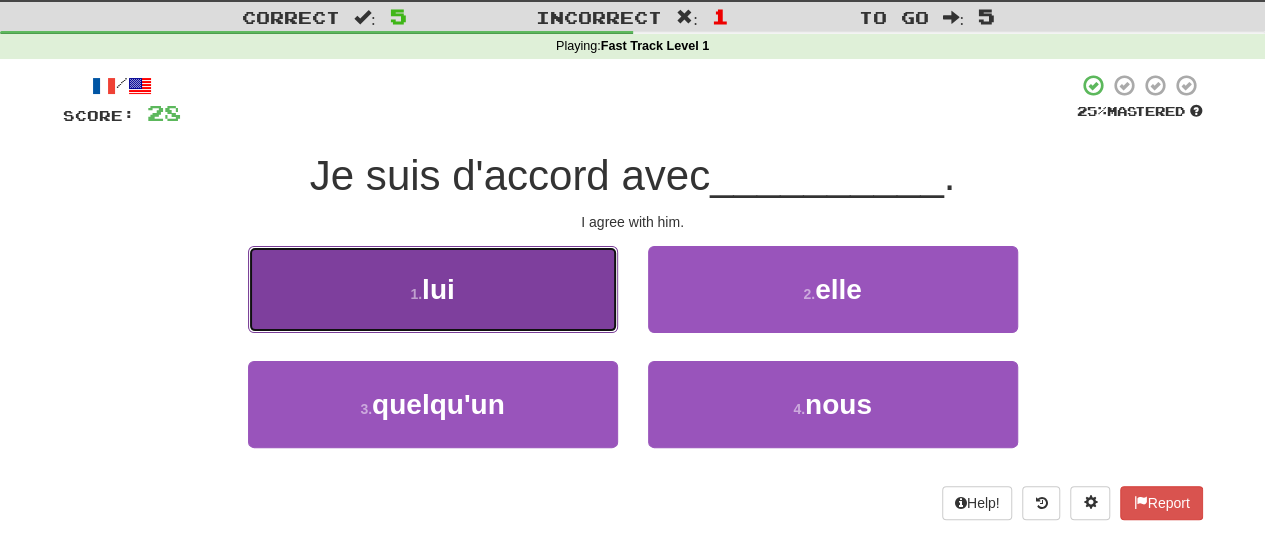 click on "1 .  lui" at bounding box center [433, 289] 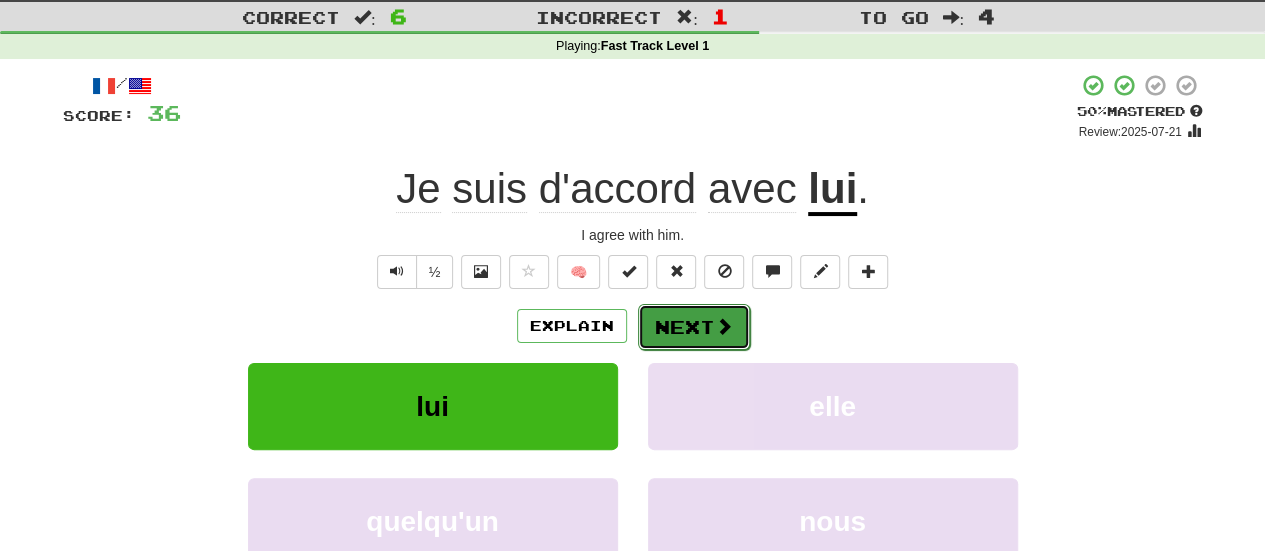 click on "Next" at bounding box center [694, 327] 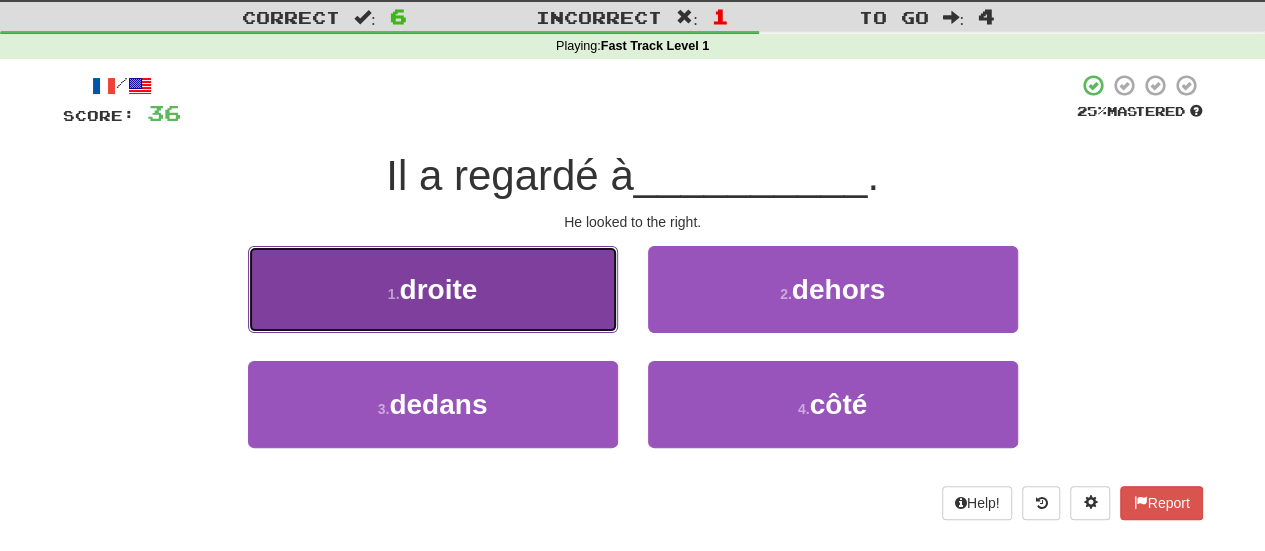 click on "1 .  droite" at bounding box center (433, 289) 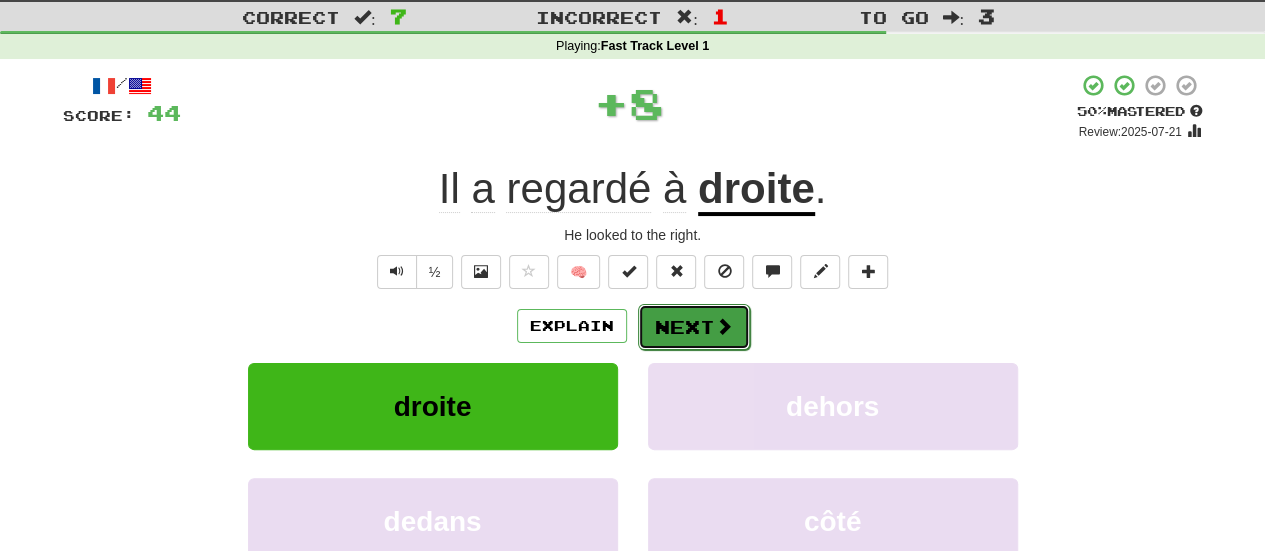 click on "Next" at bounding box center (694, 327) 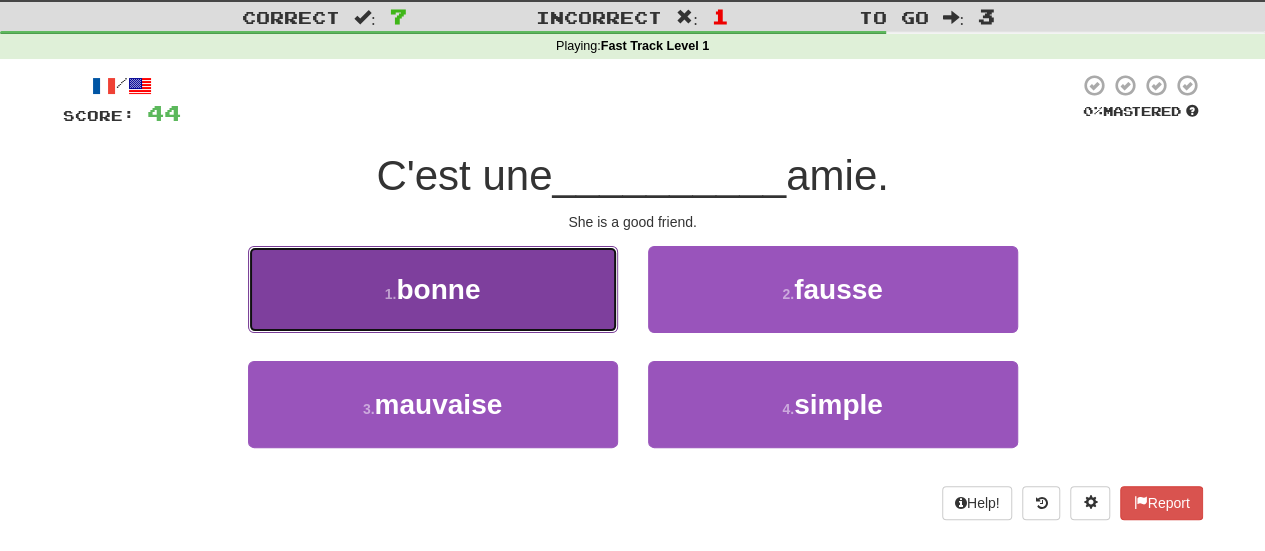 click on "1 .  bonne" at bounding box center [433, 289] 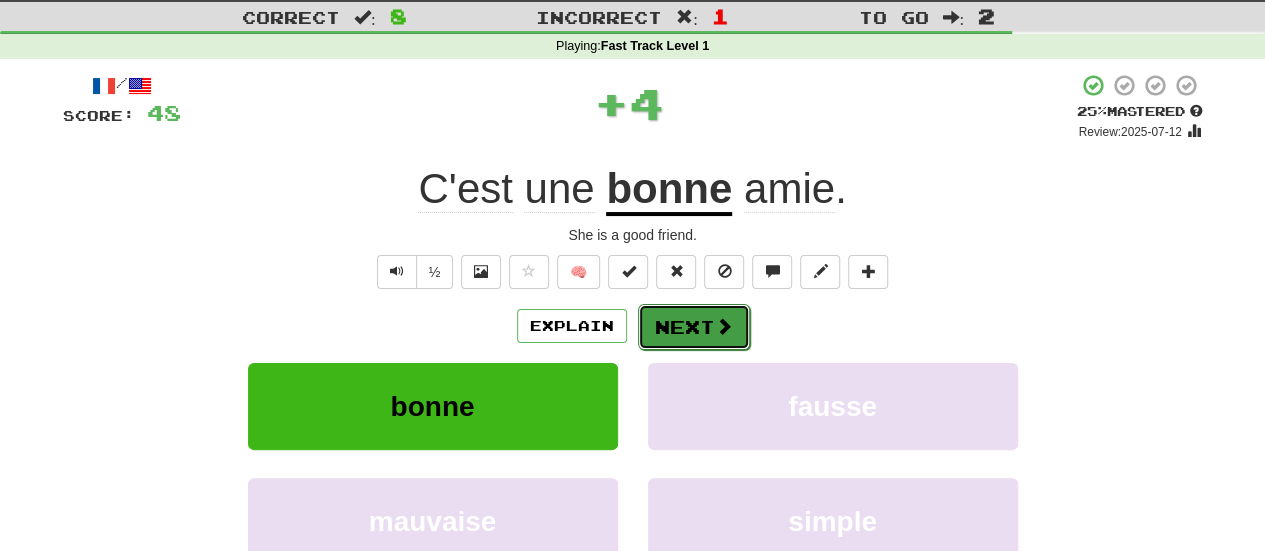 click on "Next" at bounding box center [694, 327] 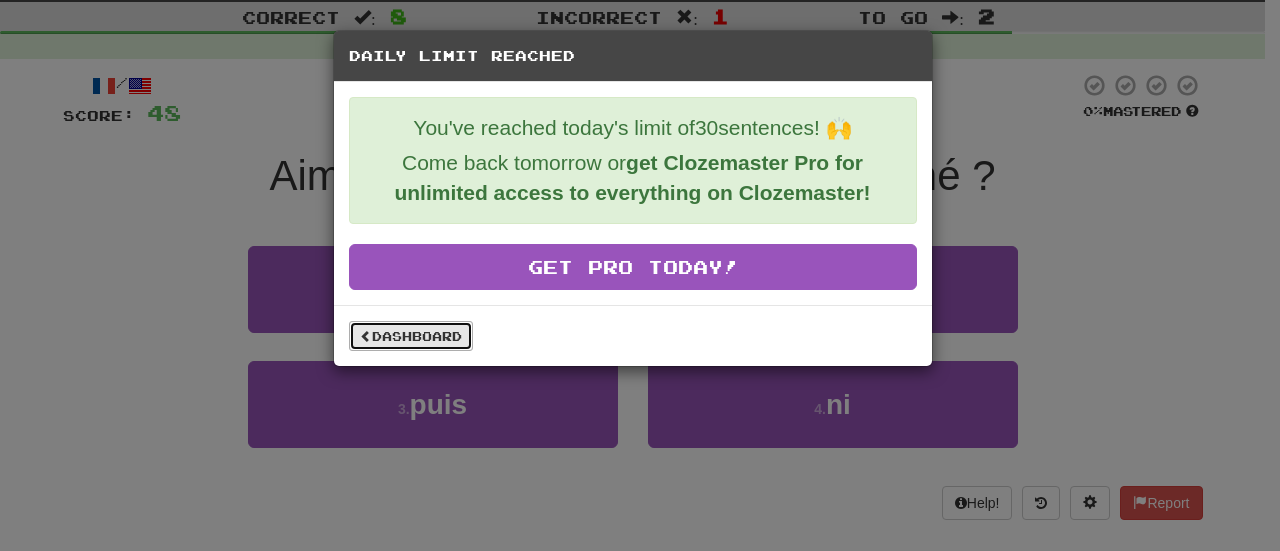click on "Dashboard" at bounding box center [411, 336] 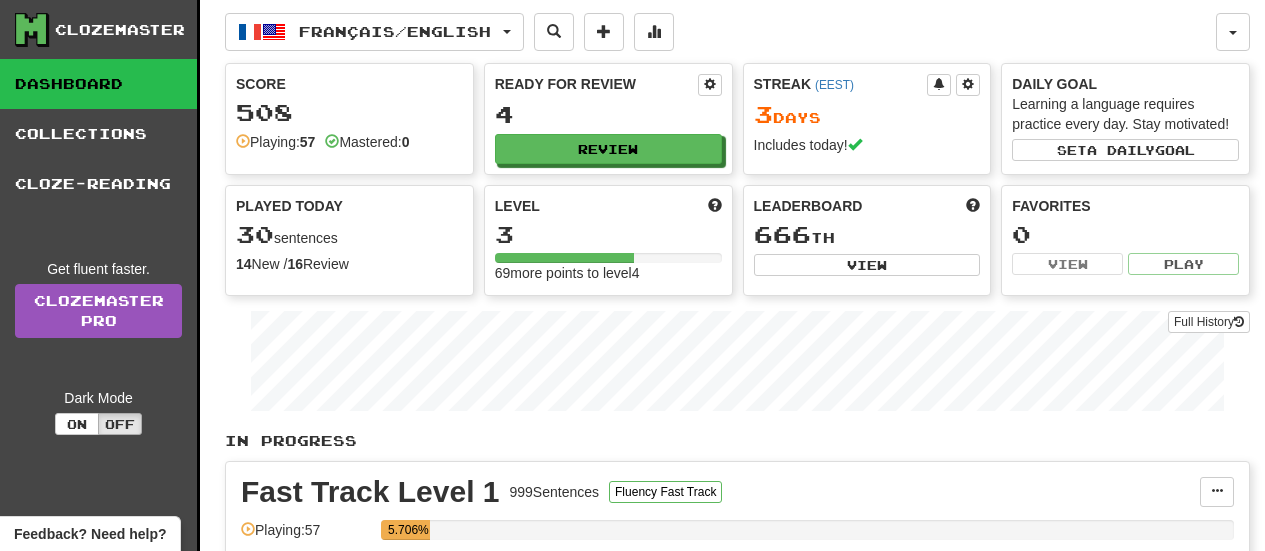 scroll, scrollTop: 0, scrollLeft: 0, axis: both 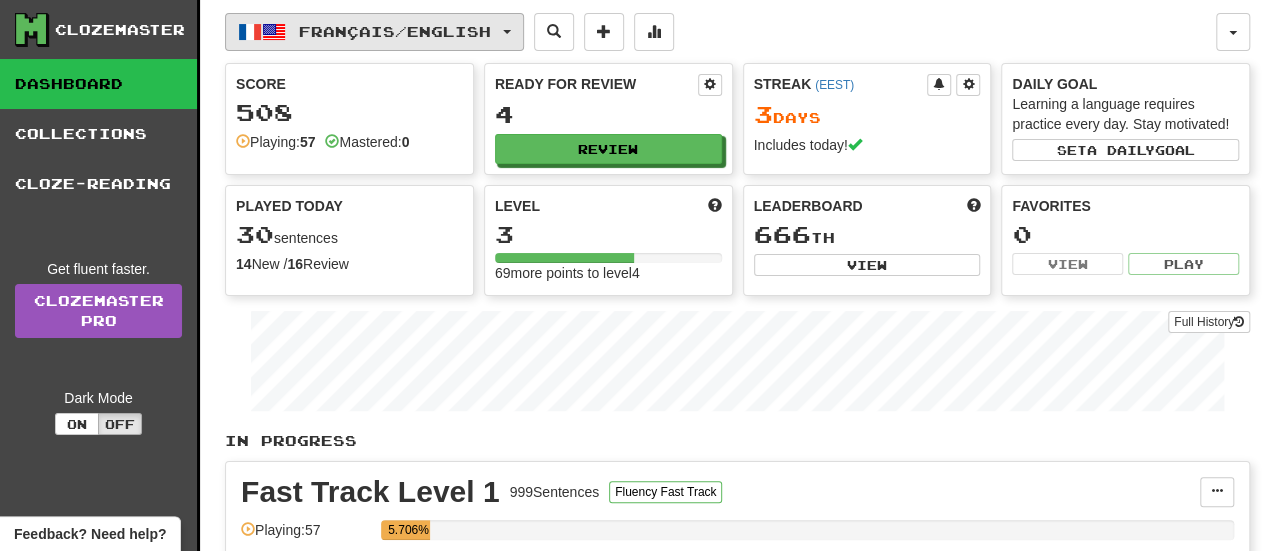 click on "Français  /  English" at bounding box center (395, 31) 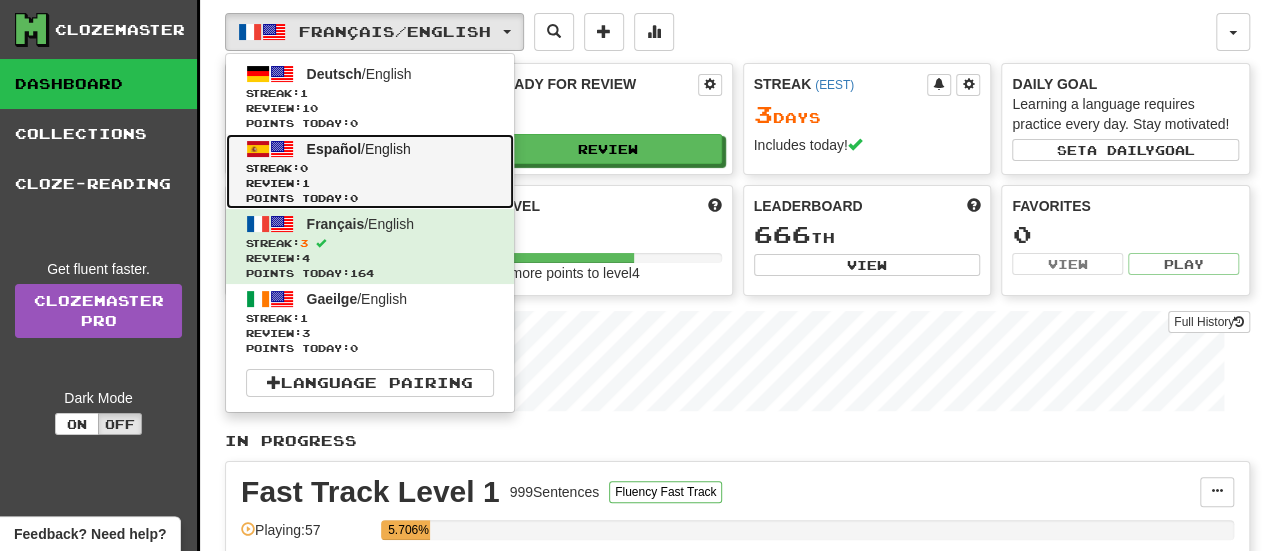 click on "Streak:  0" at bounding box center (370, 168) 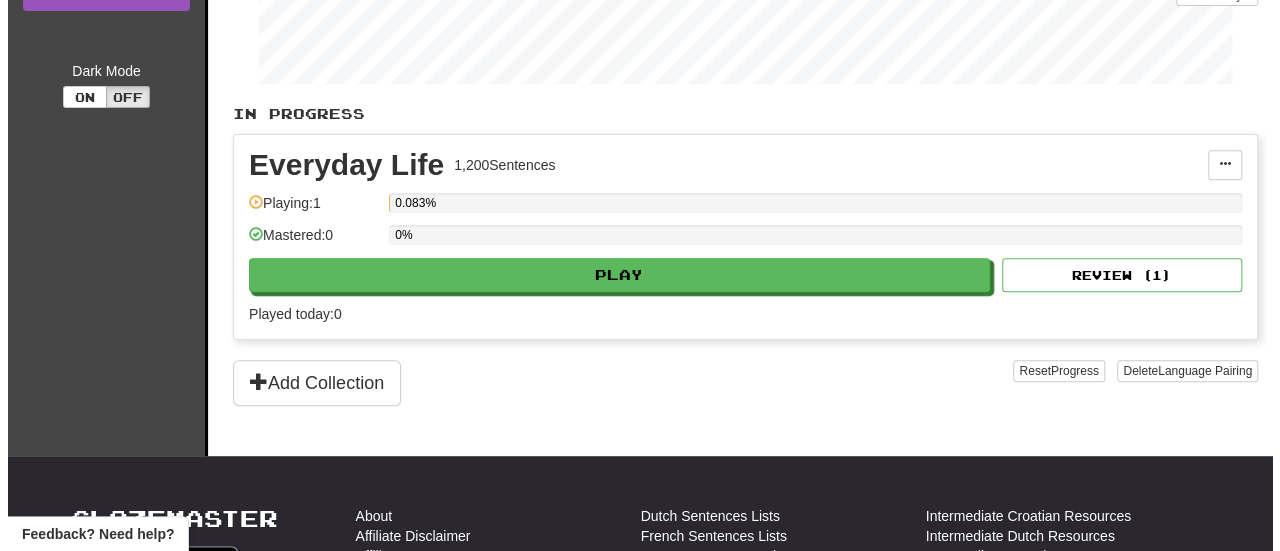 scroll, scrollTop: 336, scrollLeft: 0, axis: vertical 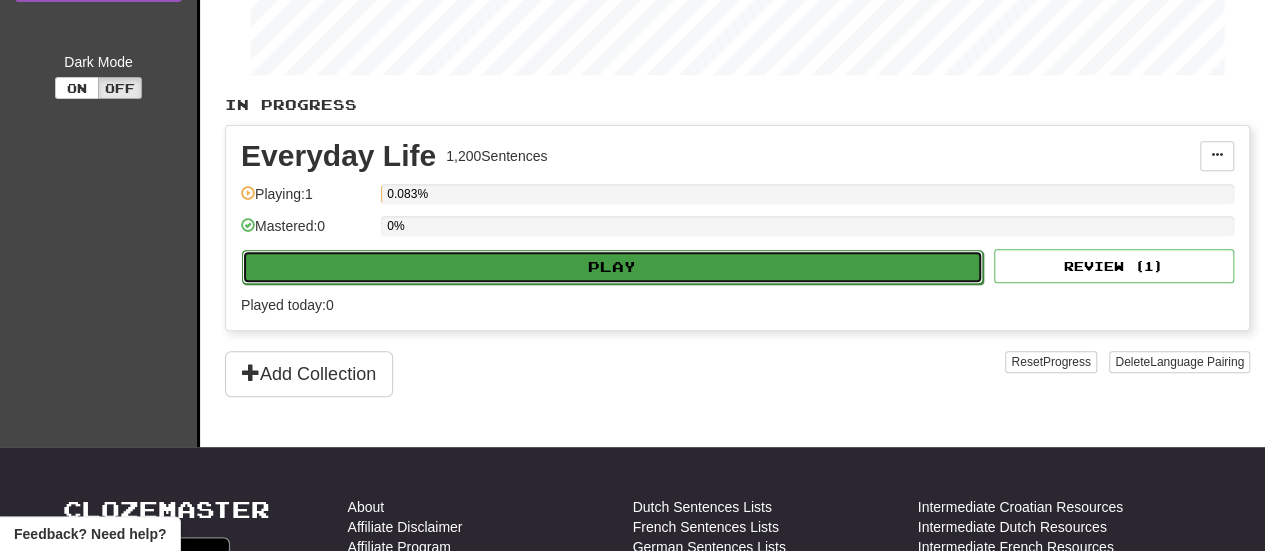 click on "Play" at bounding box center [612, 267] 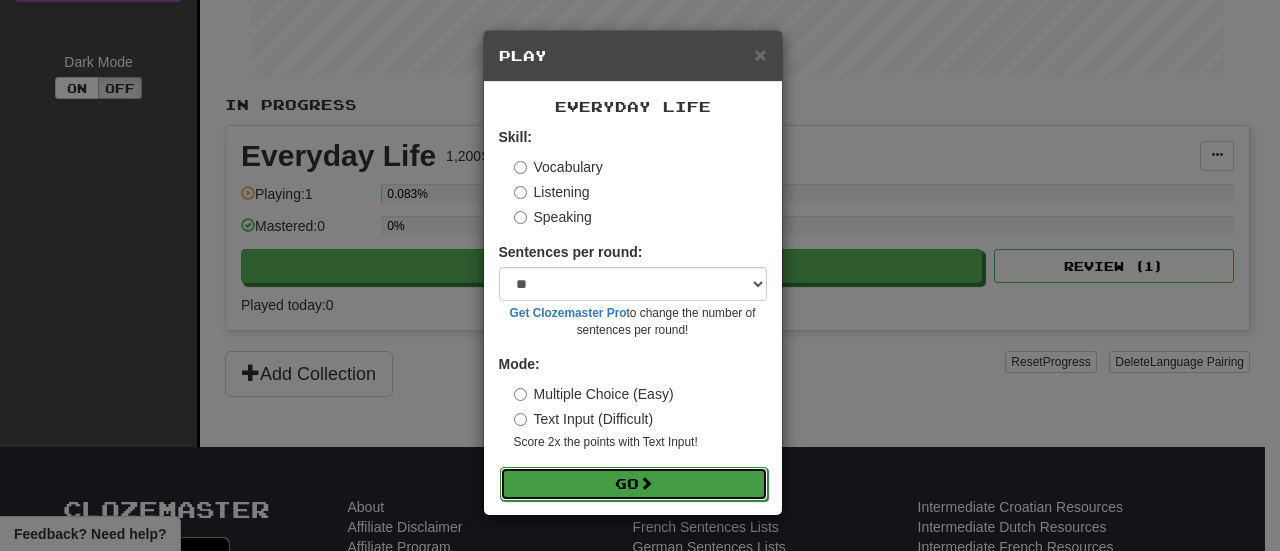 click on "Go" at bounding box center [634, 484] 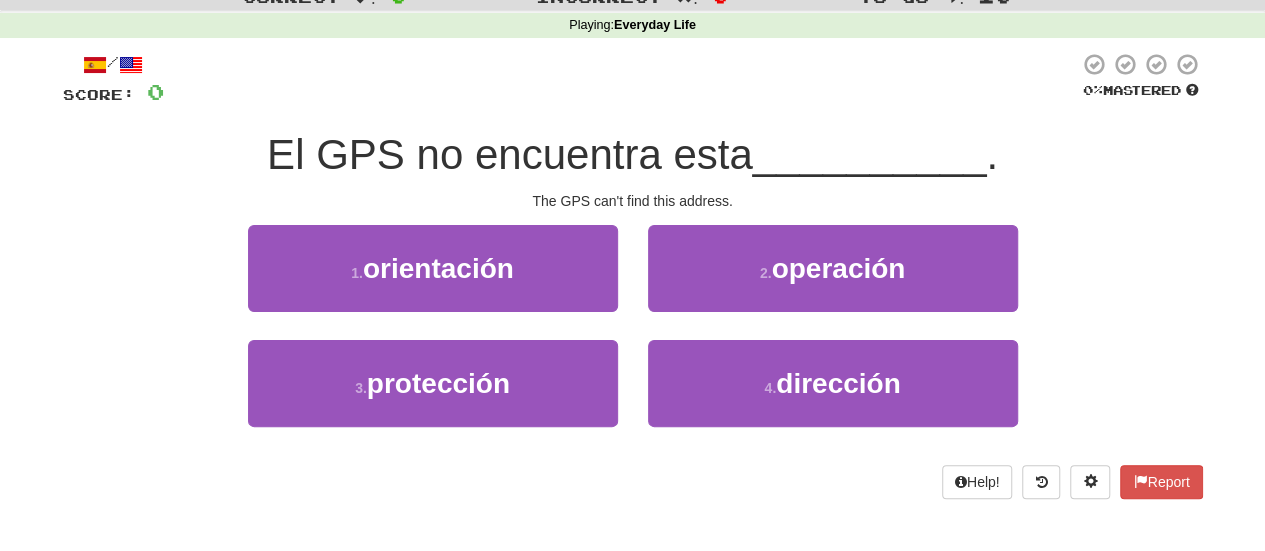 scroll, scrollTop: 71, scrollLeft: 0, axis: vertical 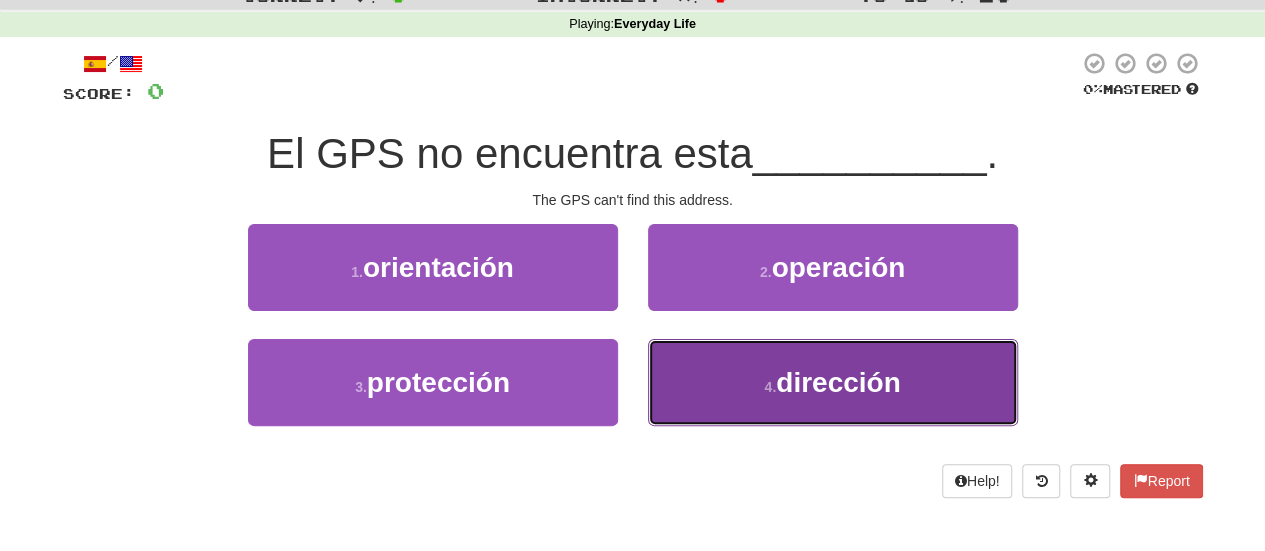 click on "[NUMBER] .  [WORD]" at bounding box center [833, 382] 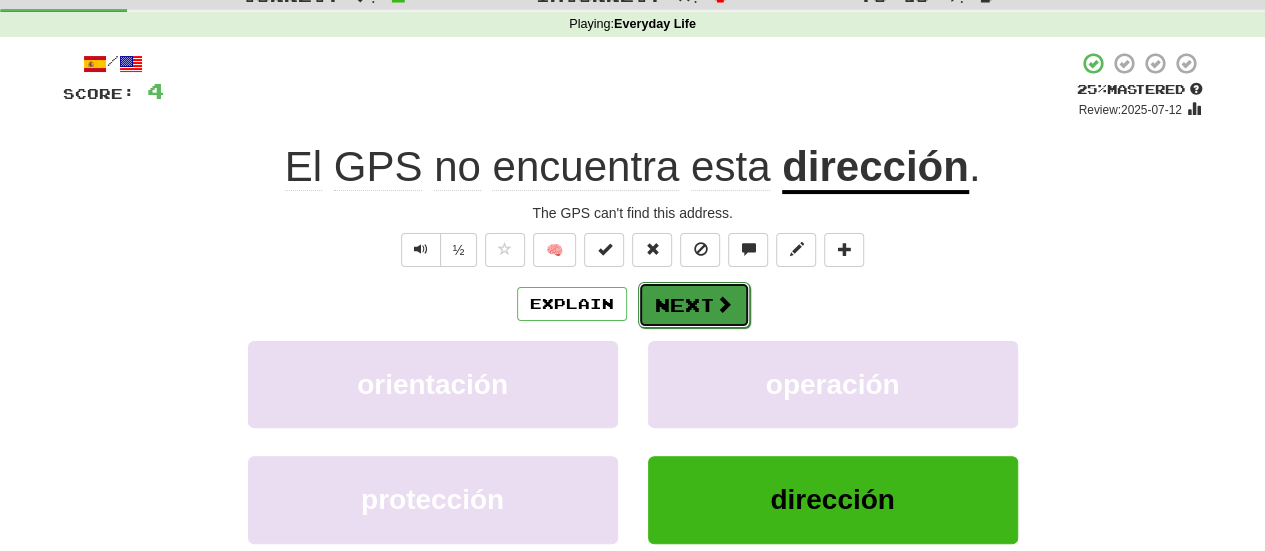 click at bounding box center [724, 304] 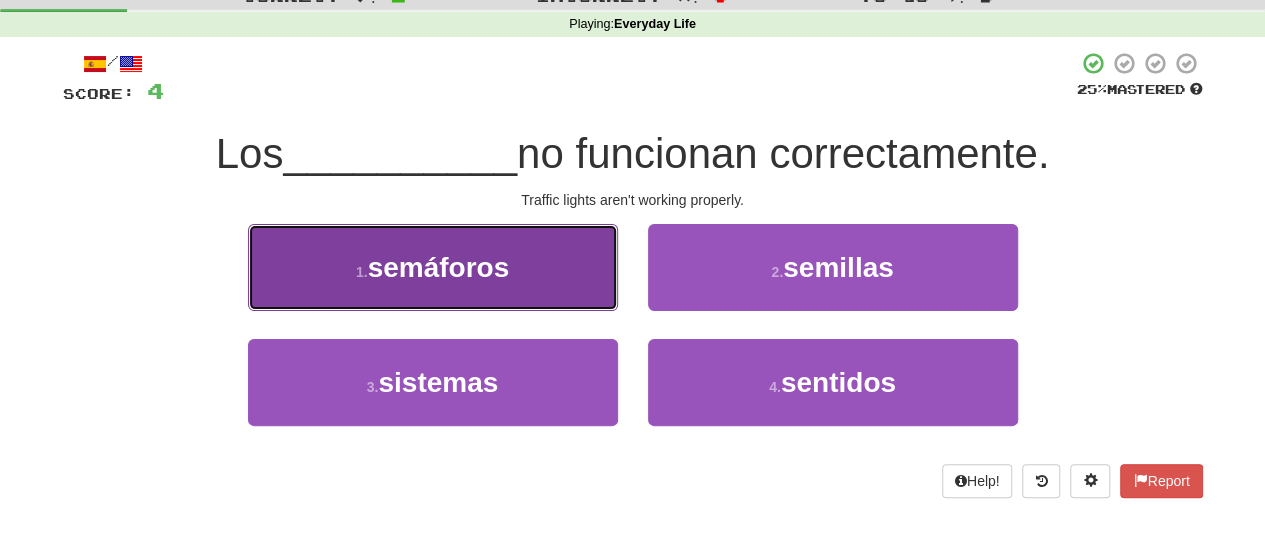 click on "1 .  semáforos" at bounding box center [433, 267] 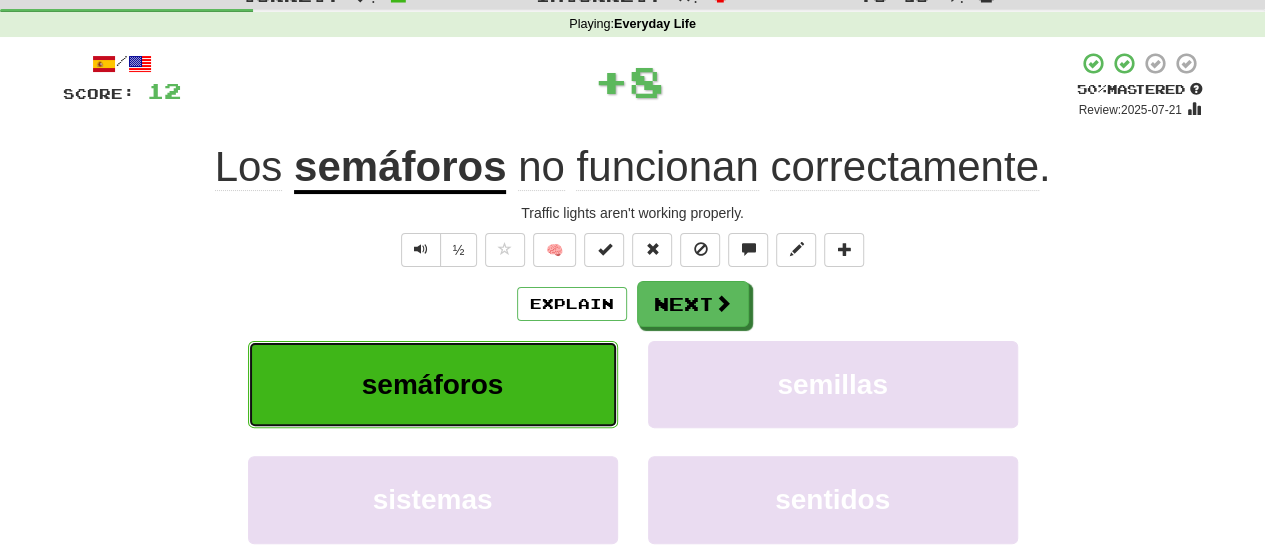 type 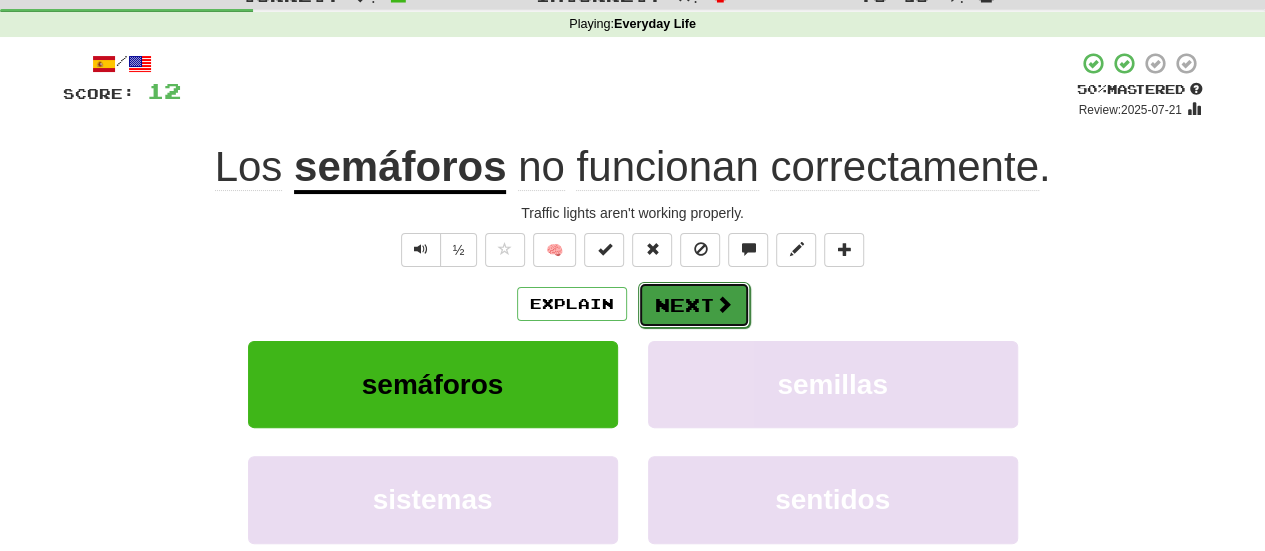 click on "Next" at bounding box center [694, 305] 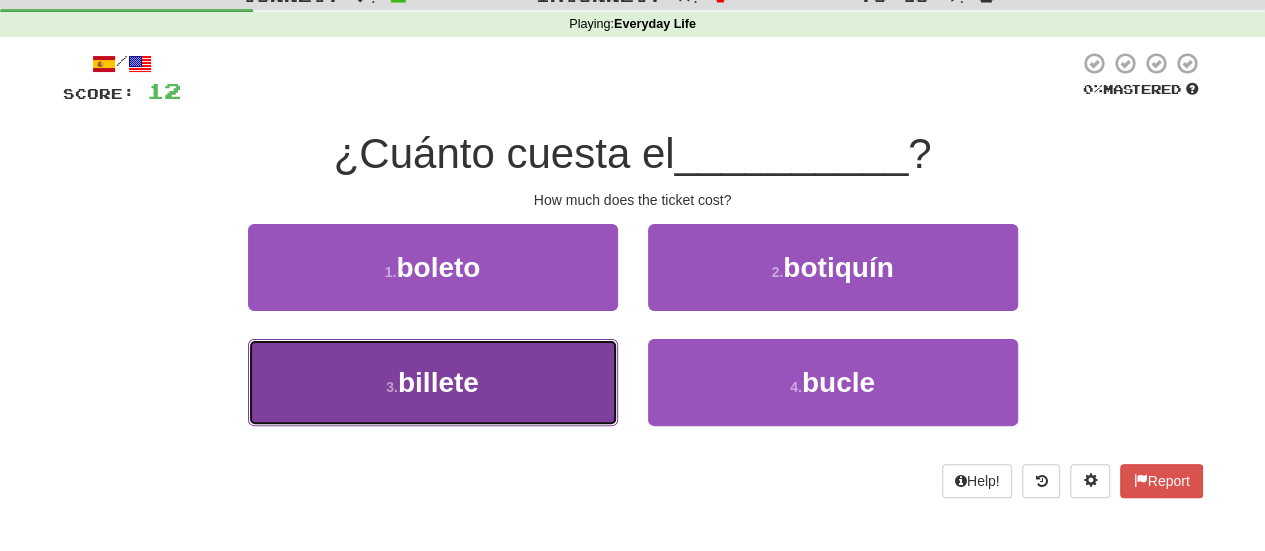 click on "3 .  billete" at bounding box center [433, 382] 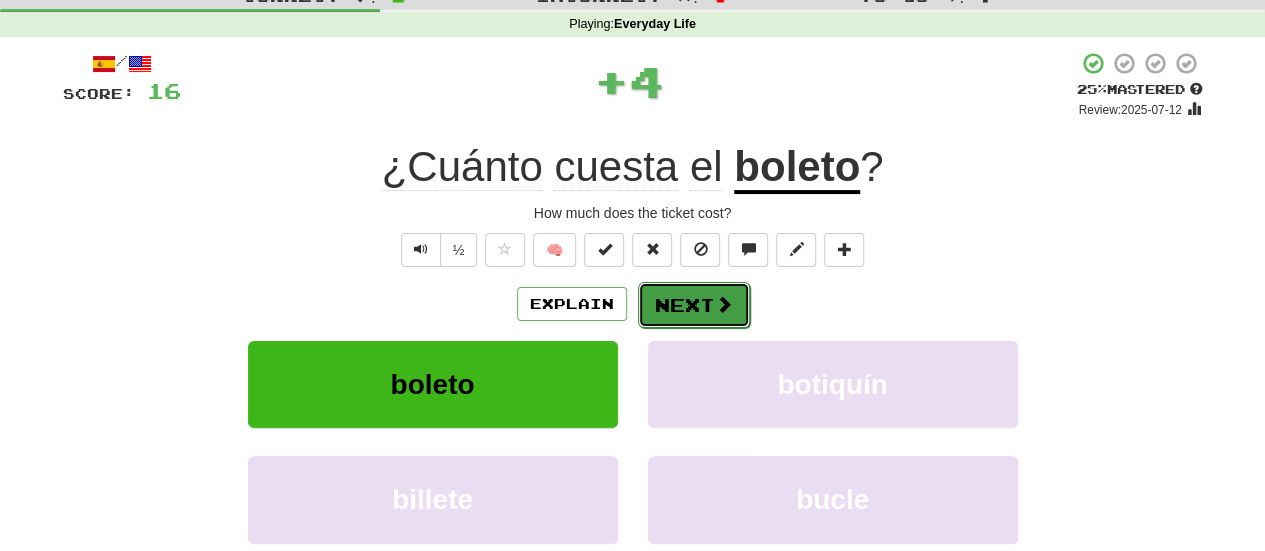 click on "Next" at bounding box center [694, 305] 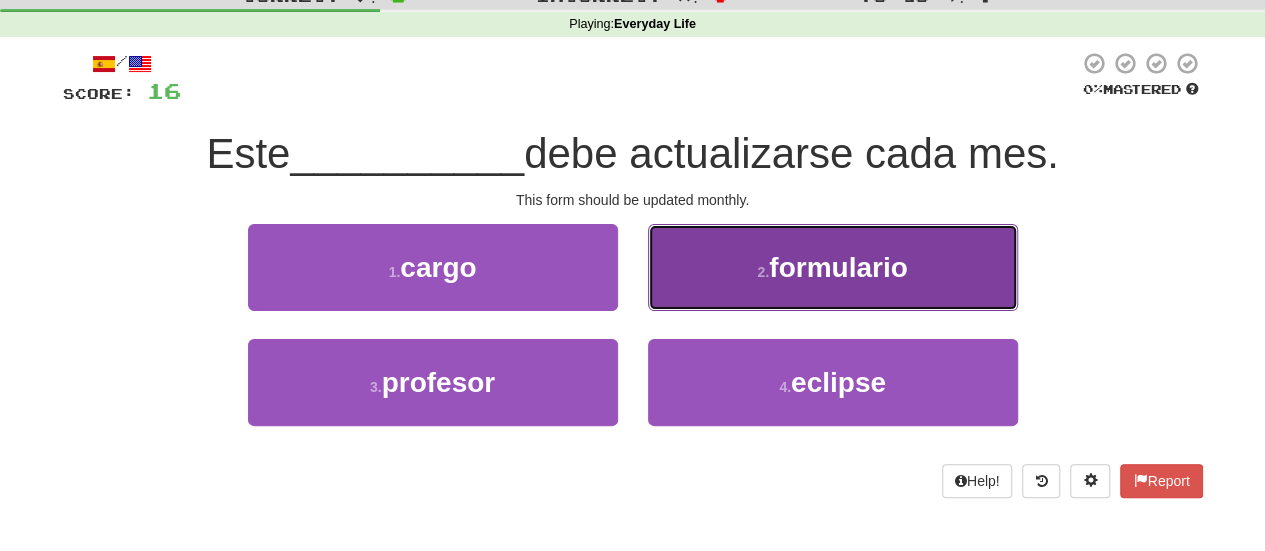click on "2 .  formulario" at bounding box center (833, 267) 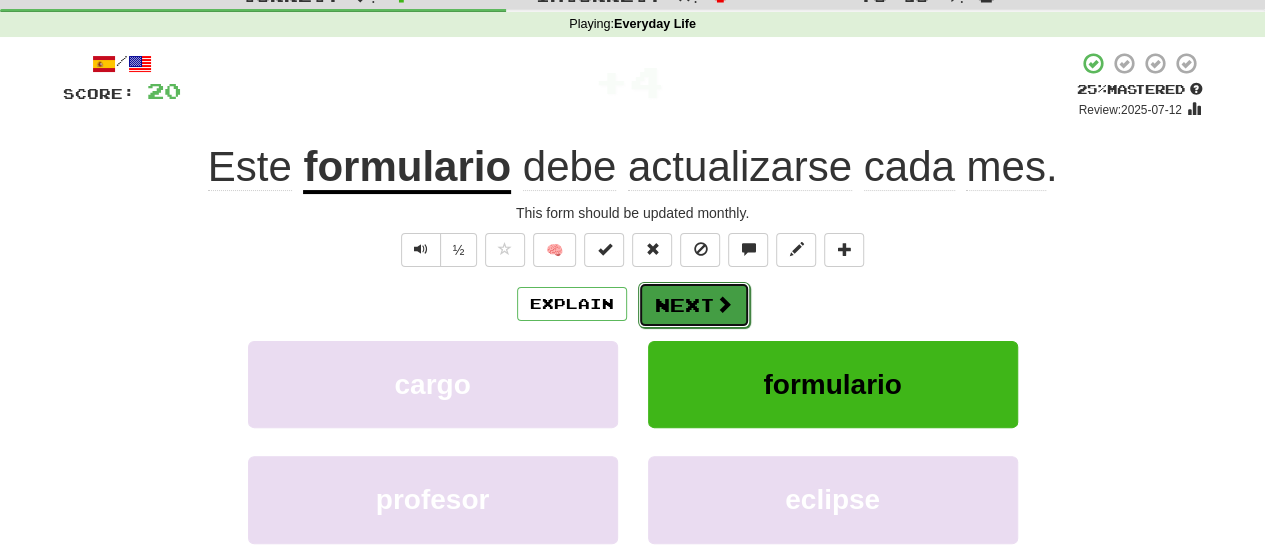 click at bounding box center (724, 304) 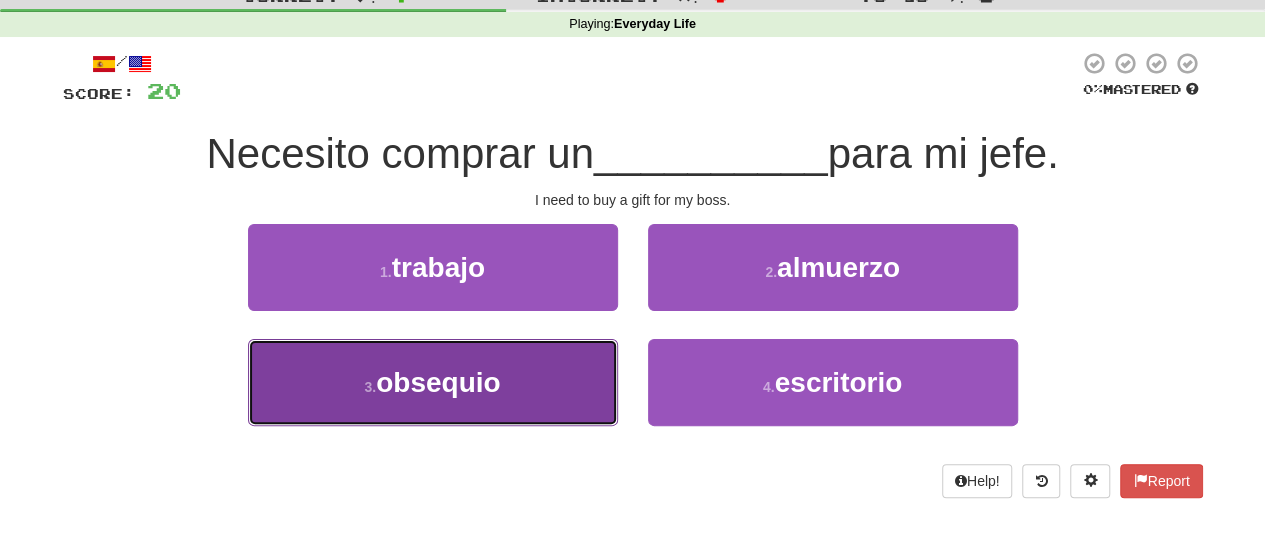 click on "3 .  obsequio" at bounding box center [433, 382] 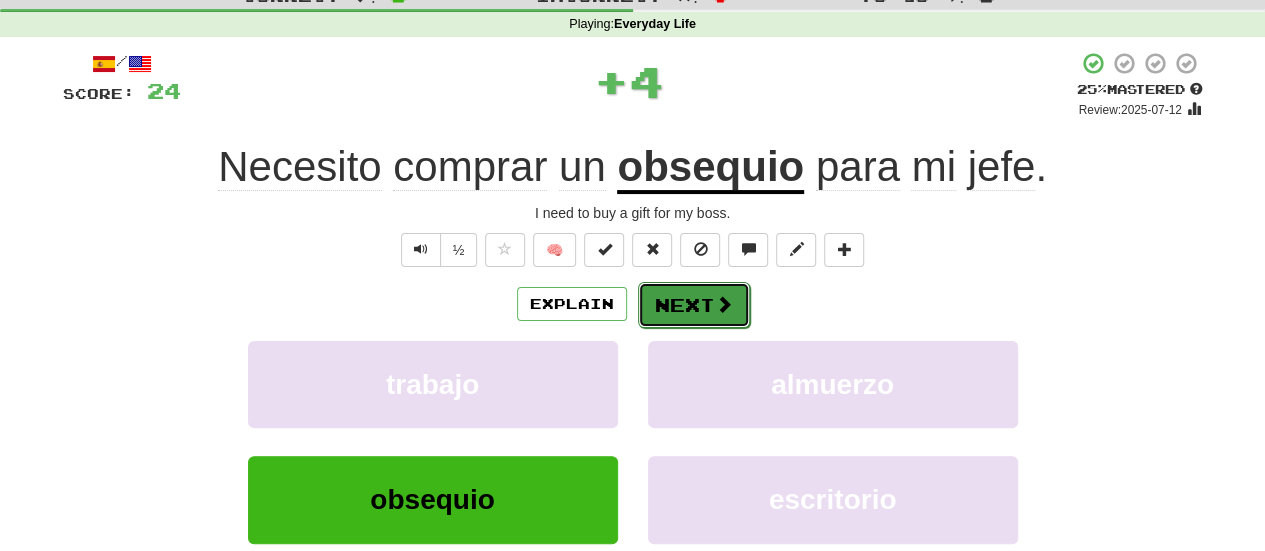 click on "Next" at bounding box center [694, 305] 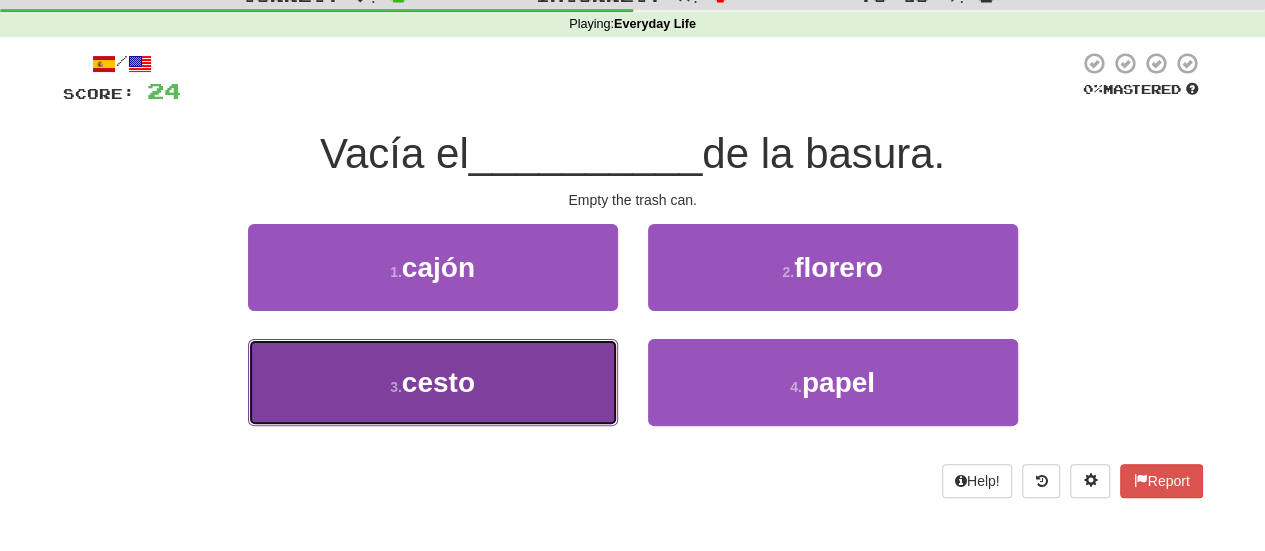 click on "3 .  cesto" at bounding box center (433, 382) 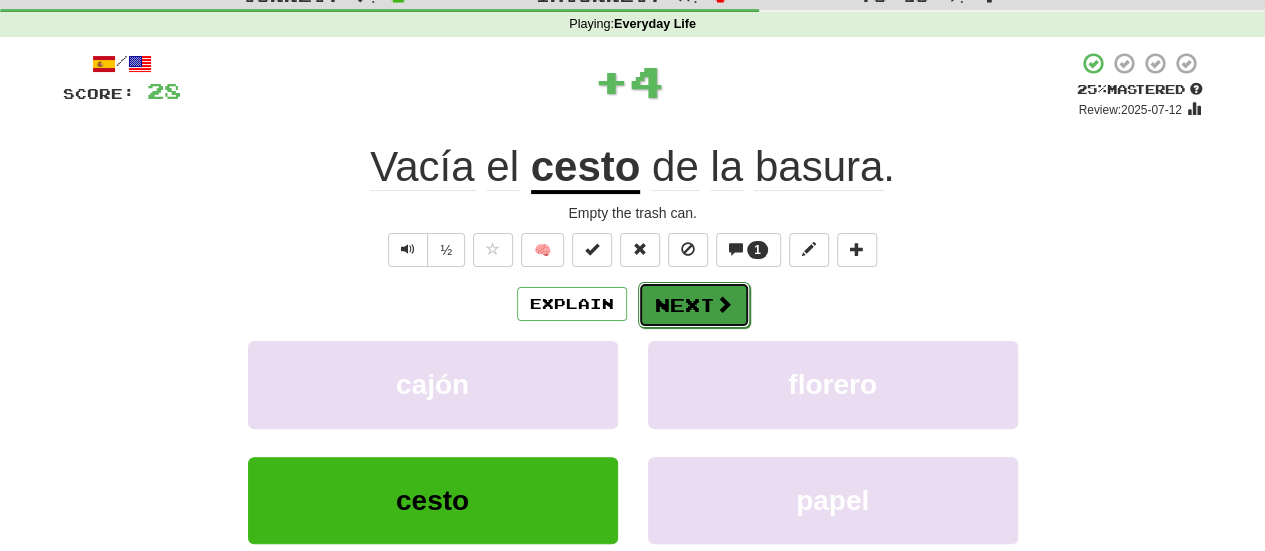 click on "Next" at bounding box center (694, 305) 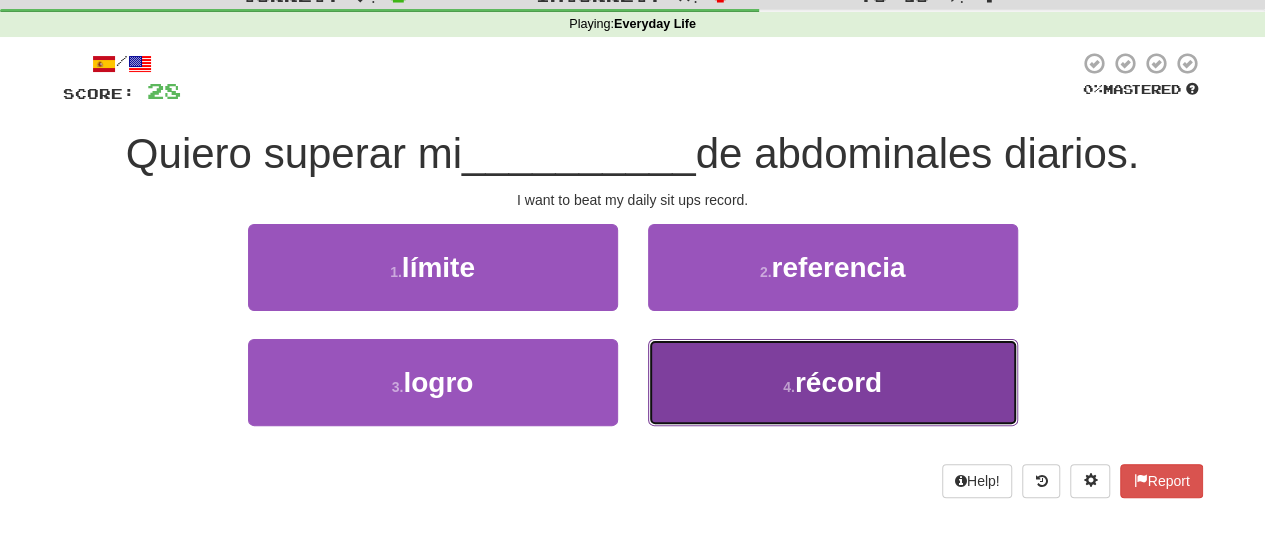click on "4 .  récord" at bounding box center [833, 382] 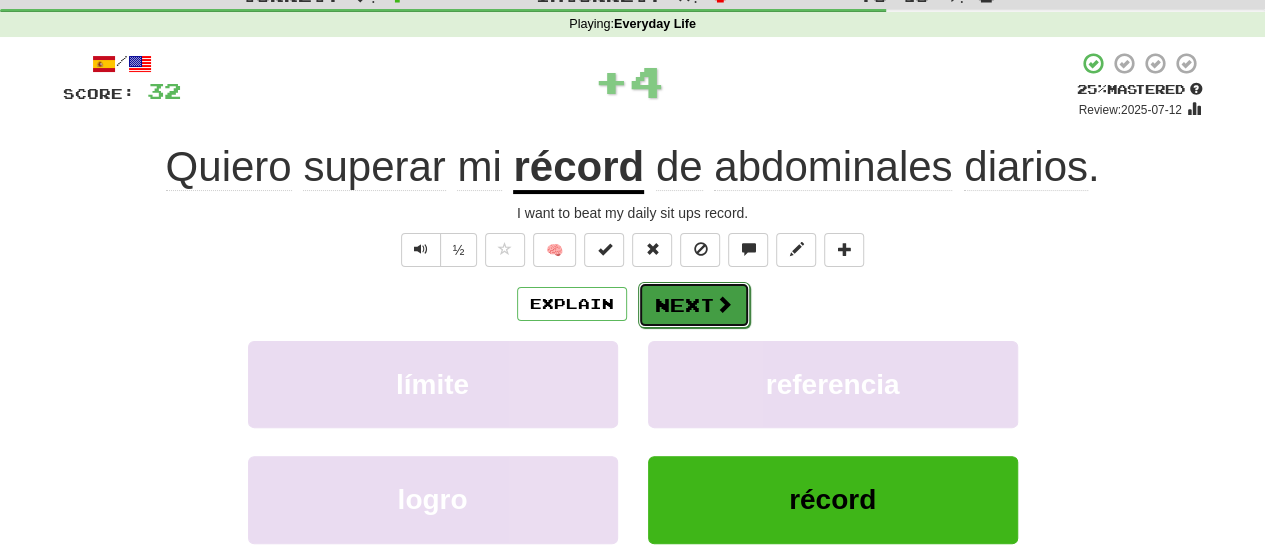 click at bounding box center [724, 304] 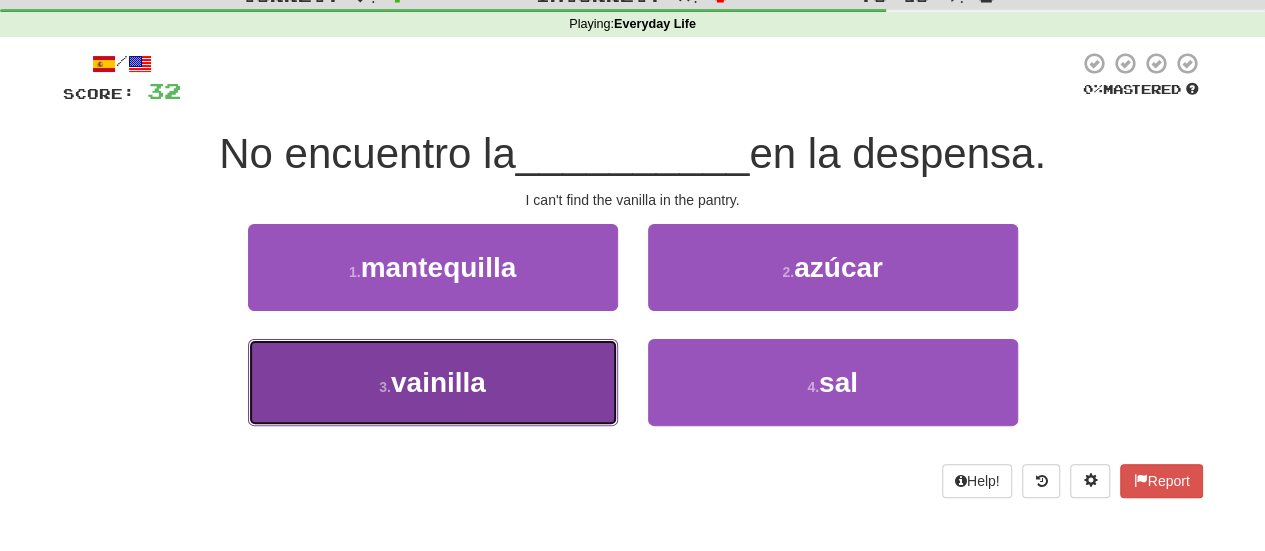 click on "3 .  vainilla" at bounding box center [433, 382] 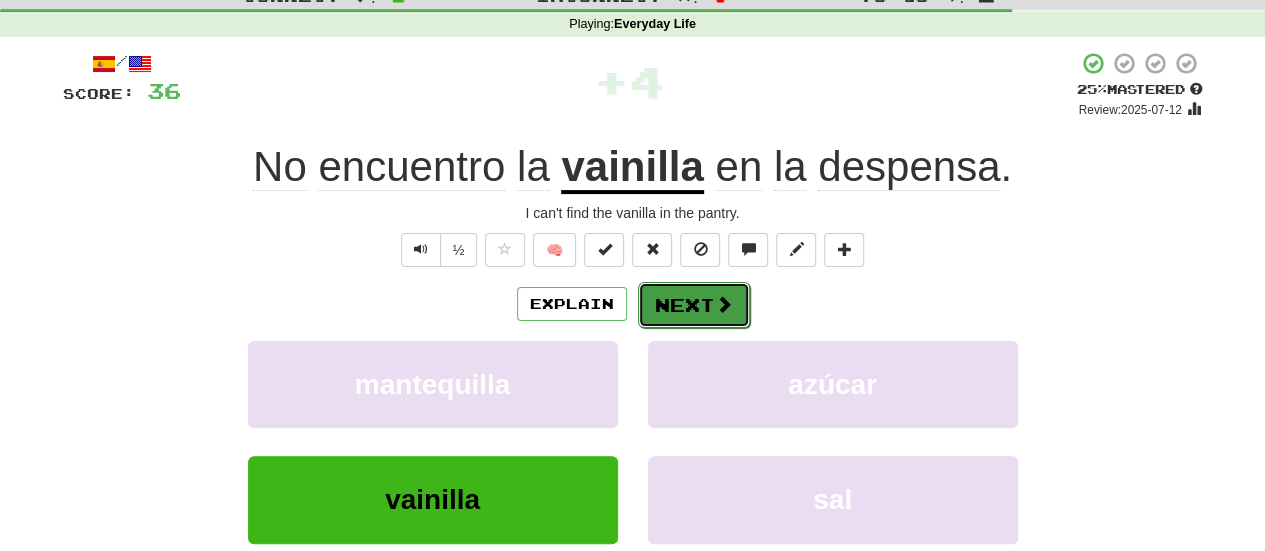 click on "Next" at bounding box center (694, 305) 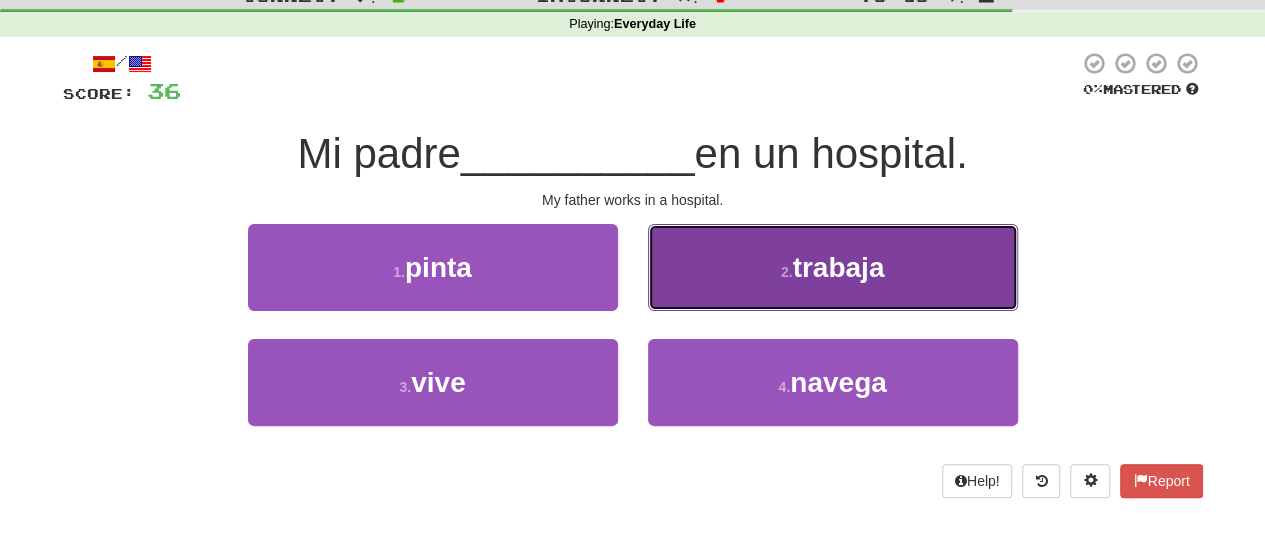 click on "2 .  trabaja" at bounding box center [833, 267] 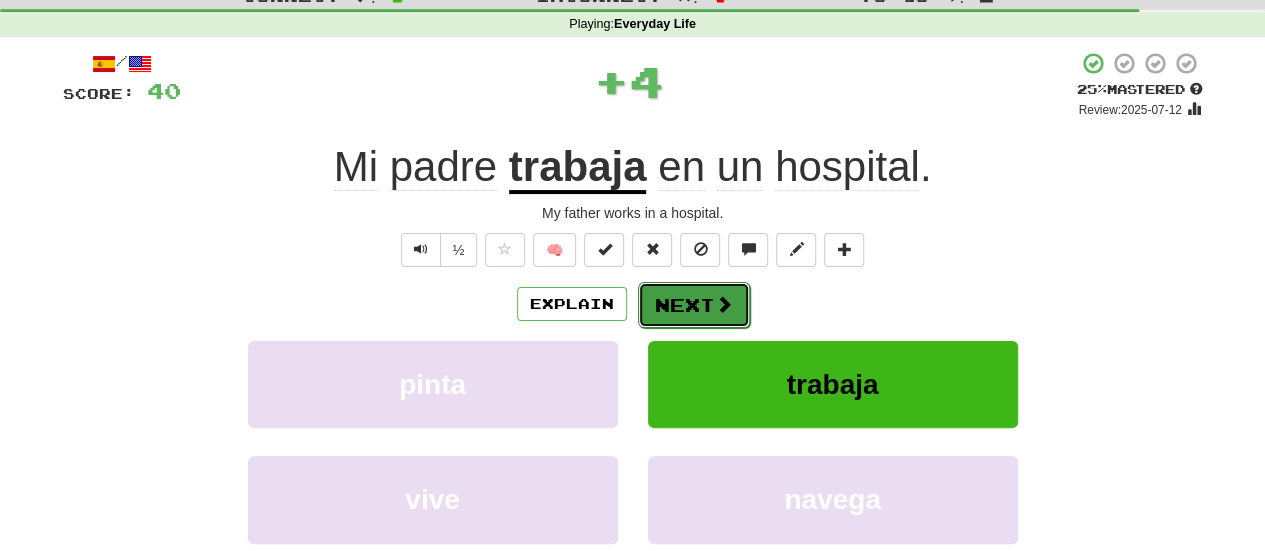 click at bounding box center (724, 304) 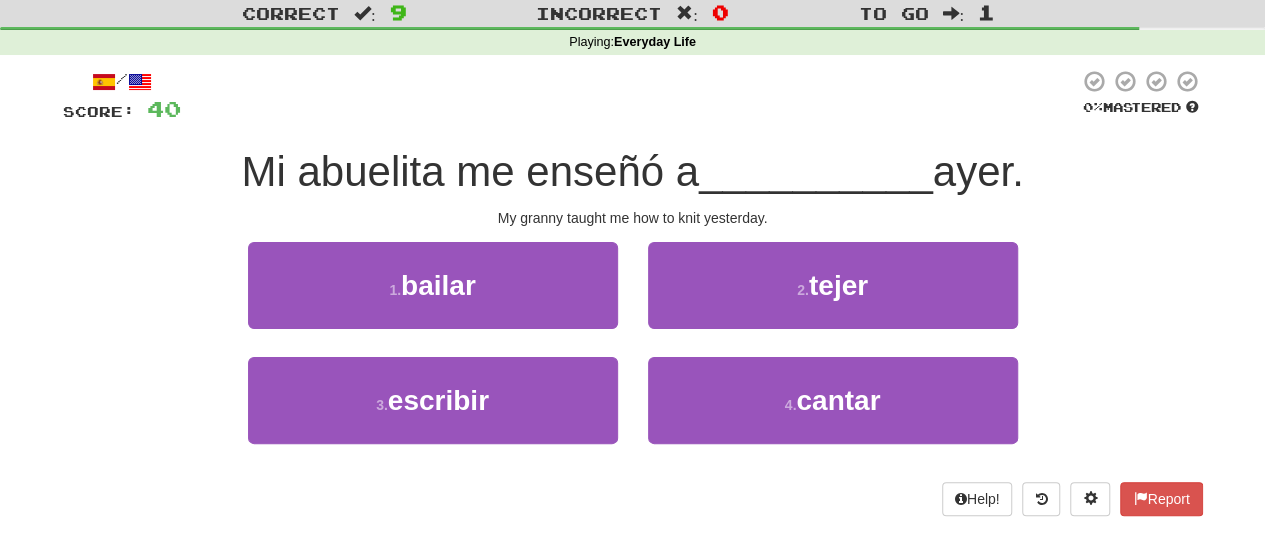 scroll, scrollTop: 54, scrollLeft: 0, axis: vertical 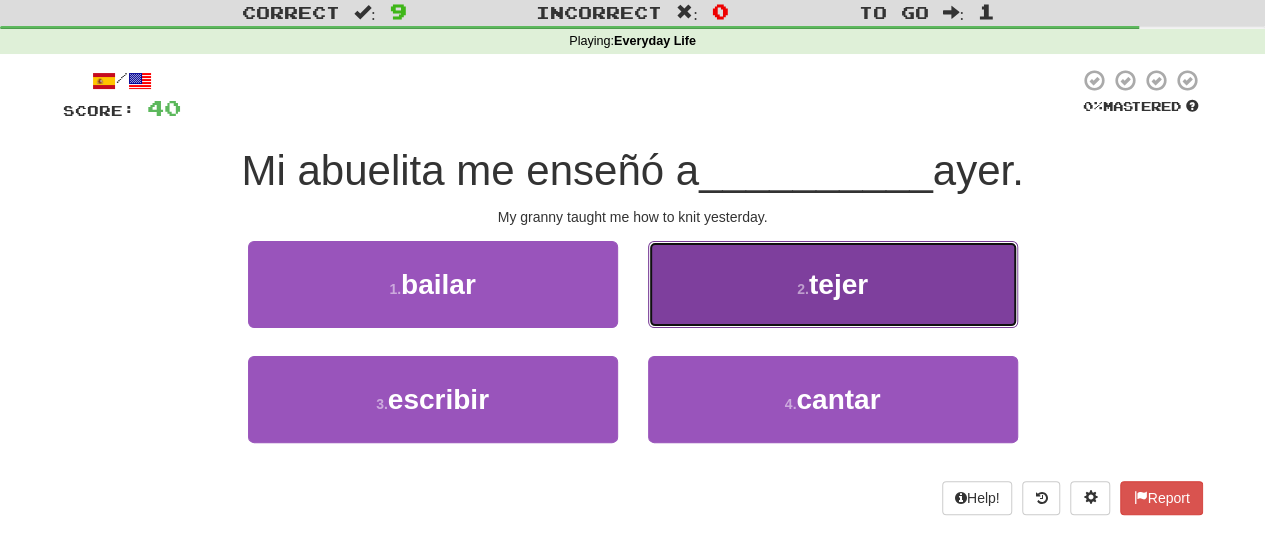 click on "2 .  tejer" at bounding box center [833, 284] 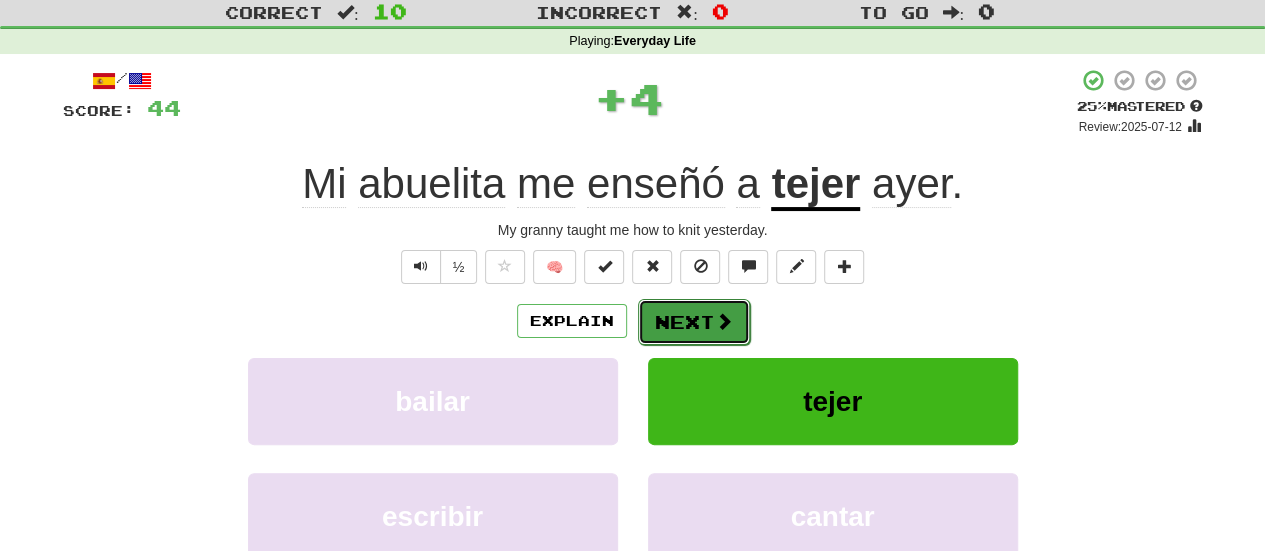 click on "Next" at bounding box center (694, 322) 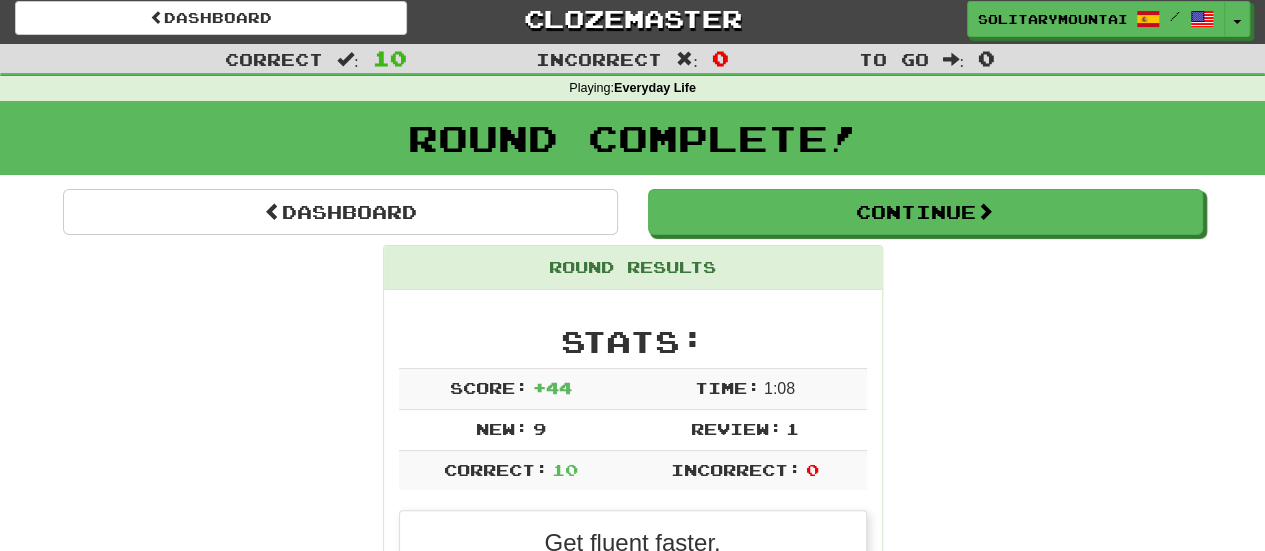 scroll, scrollTop: 0, scrollLeft: 0, axis: both 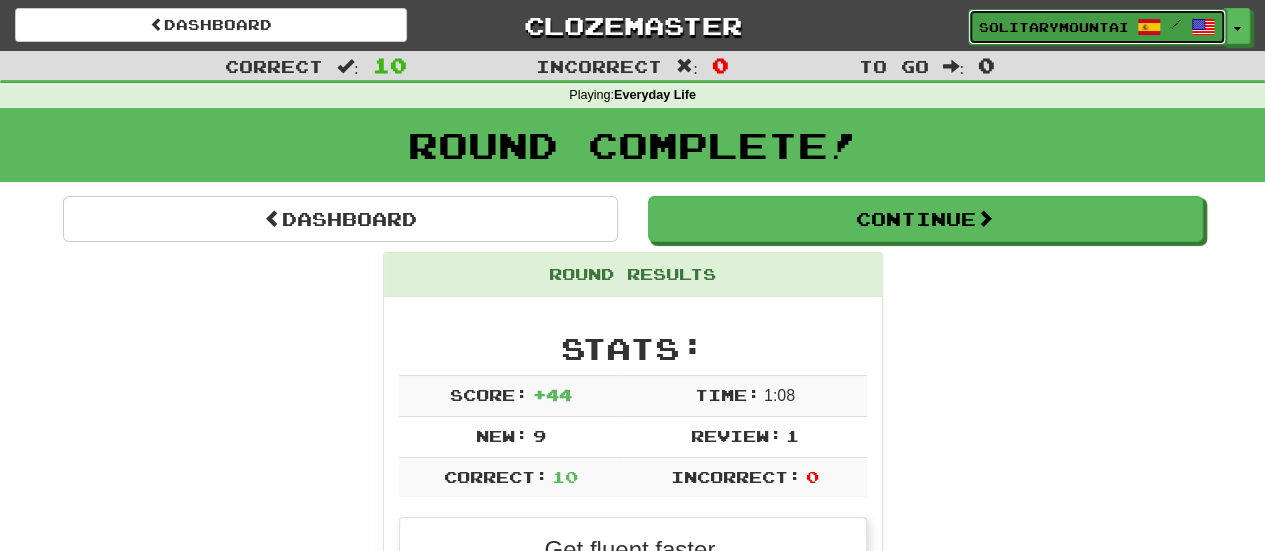 click on "SolitaryMountain8699
/" at bounding box center (1097, 27) 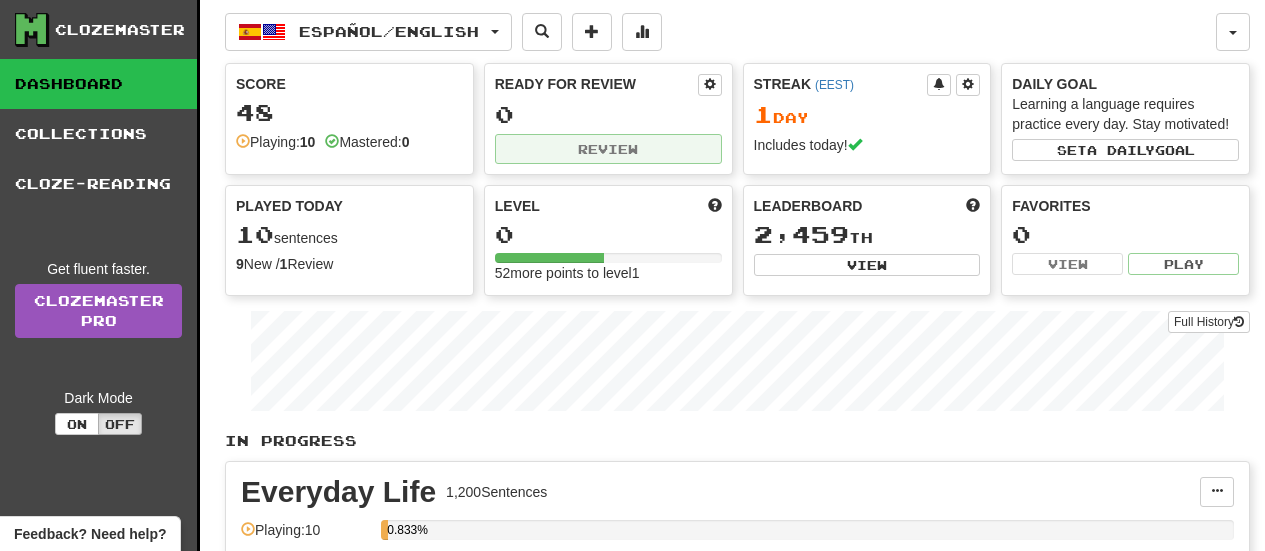scroll, scrollTop: 0, scrollLeft: 0, axis: both 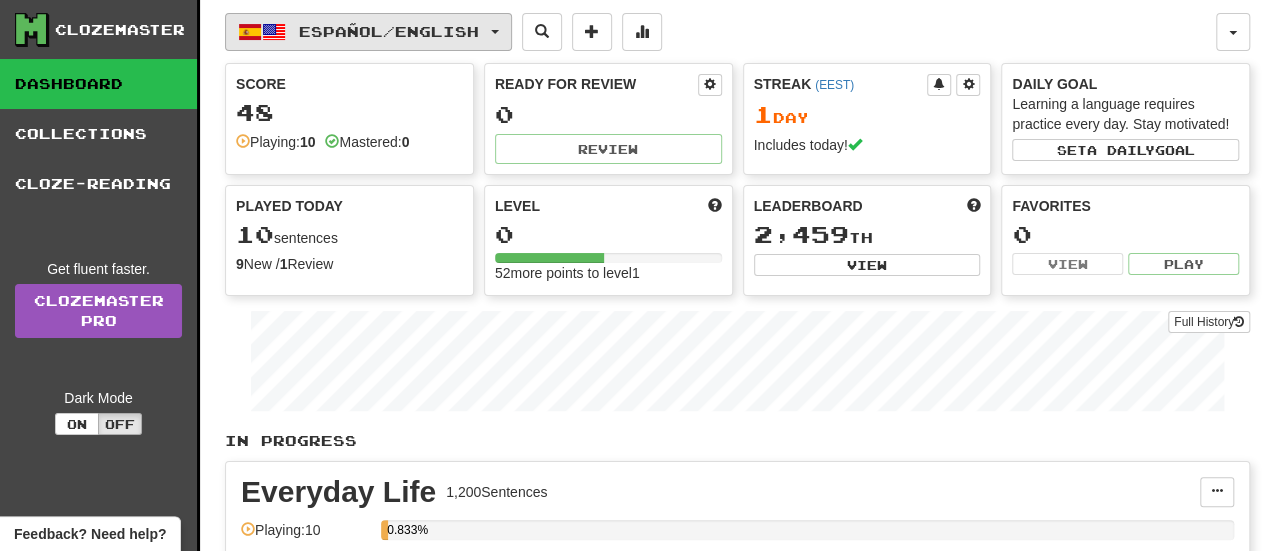 click on "Español  /  English" at bounding box center [368, 32] 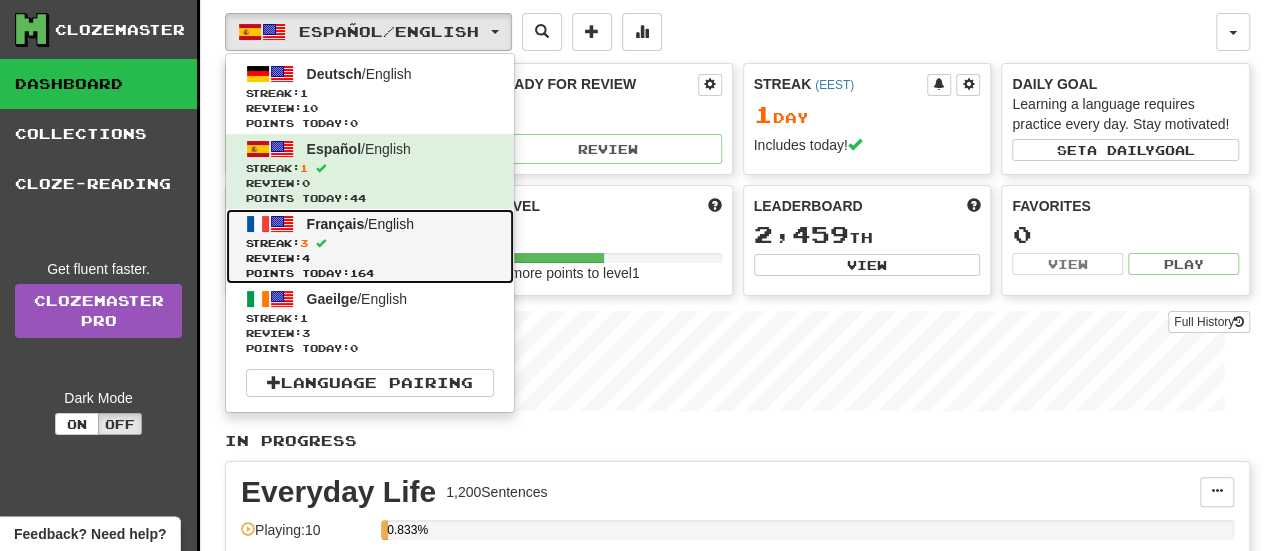 click on "Review:  4" at bounding box center [370, 258] 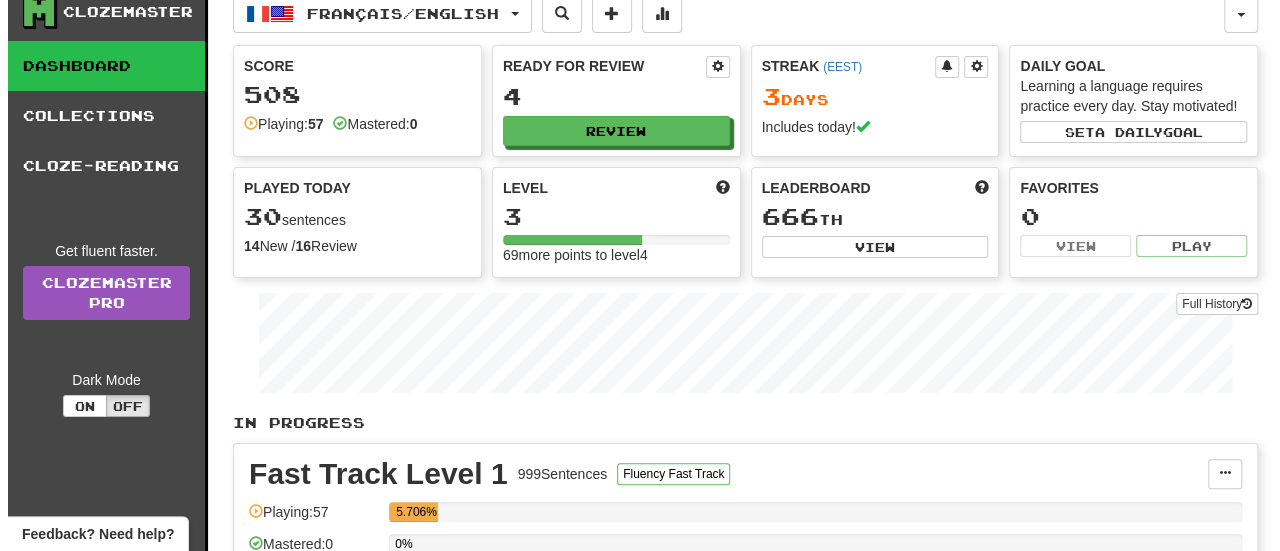 scroll, scrollTop: 19, scrollLeft: 0, axis: vertical 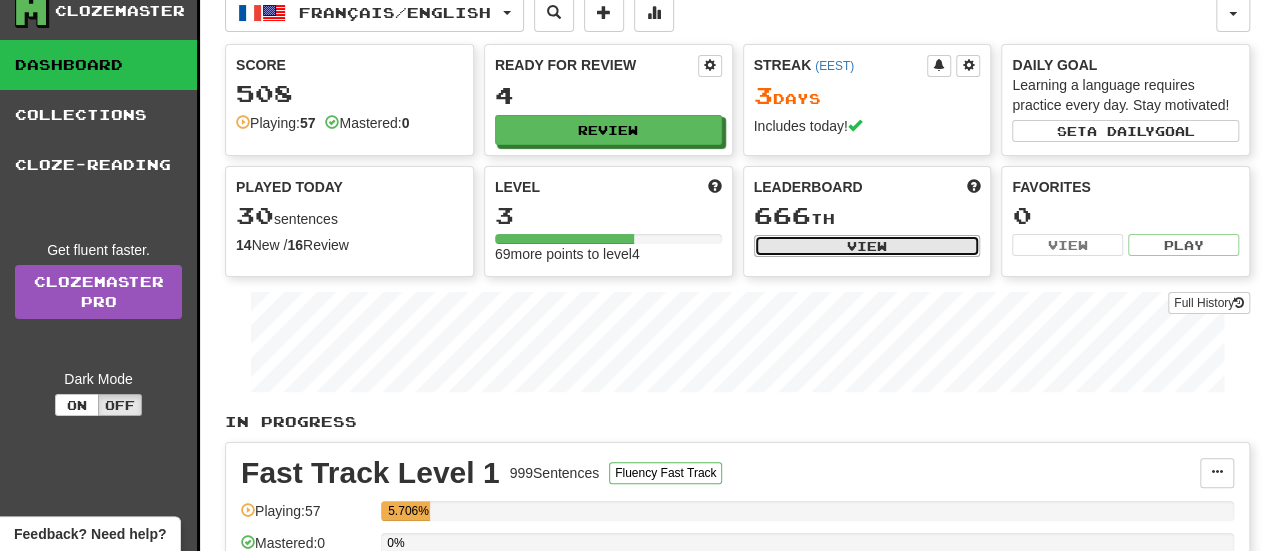 click on "View" at bounding box center [867, 246] 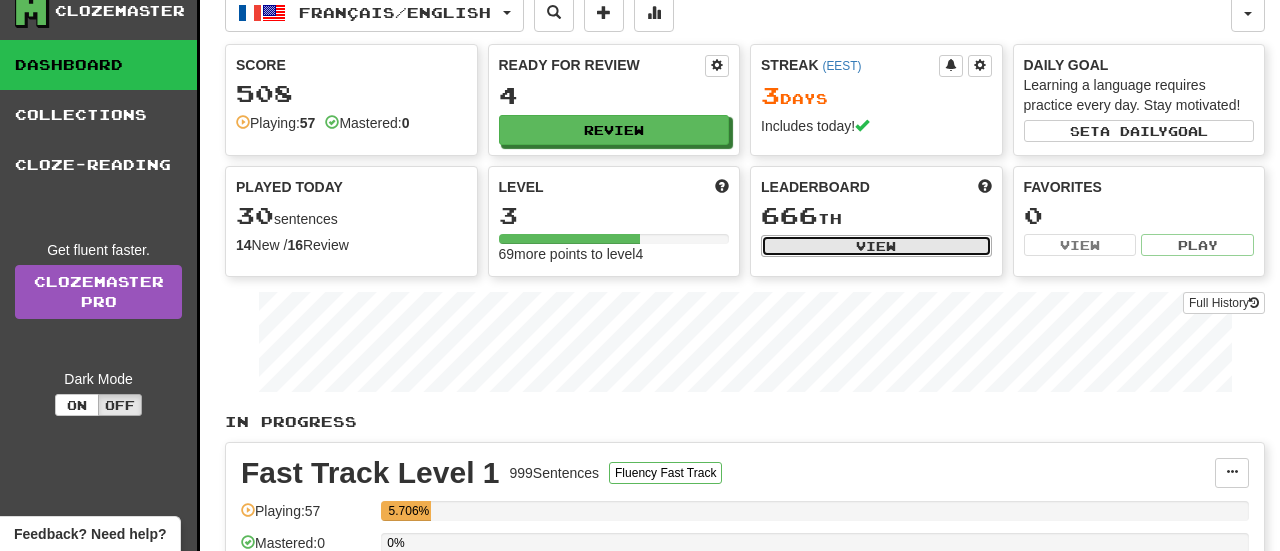 select on "**********" 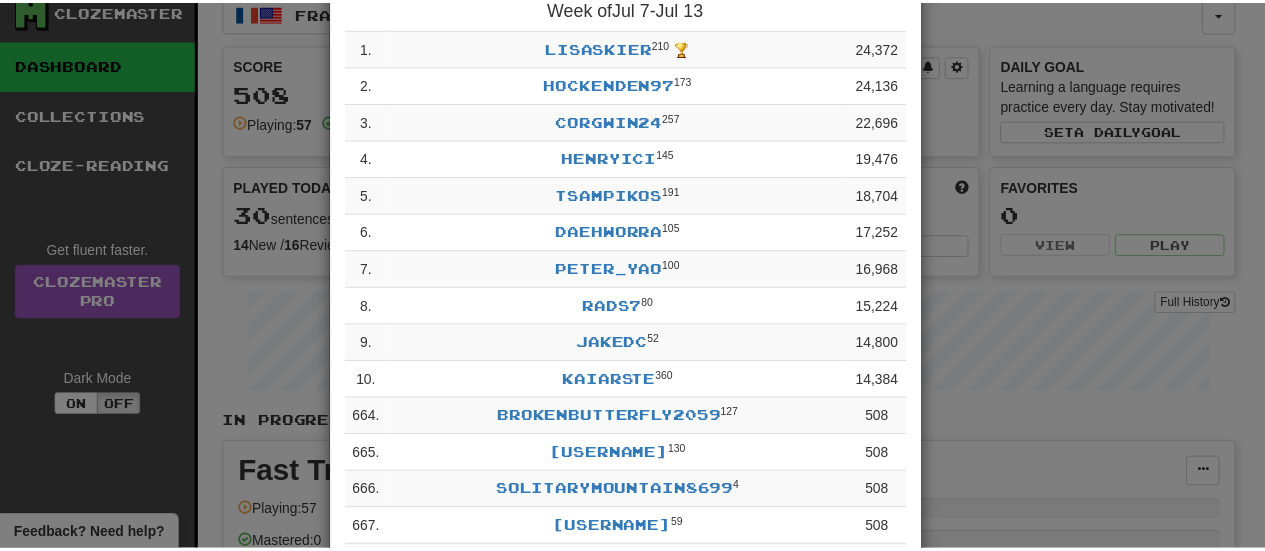 scroll, scrollTop: 0, scrollLeft: 0, axis: both 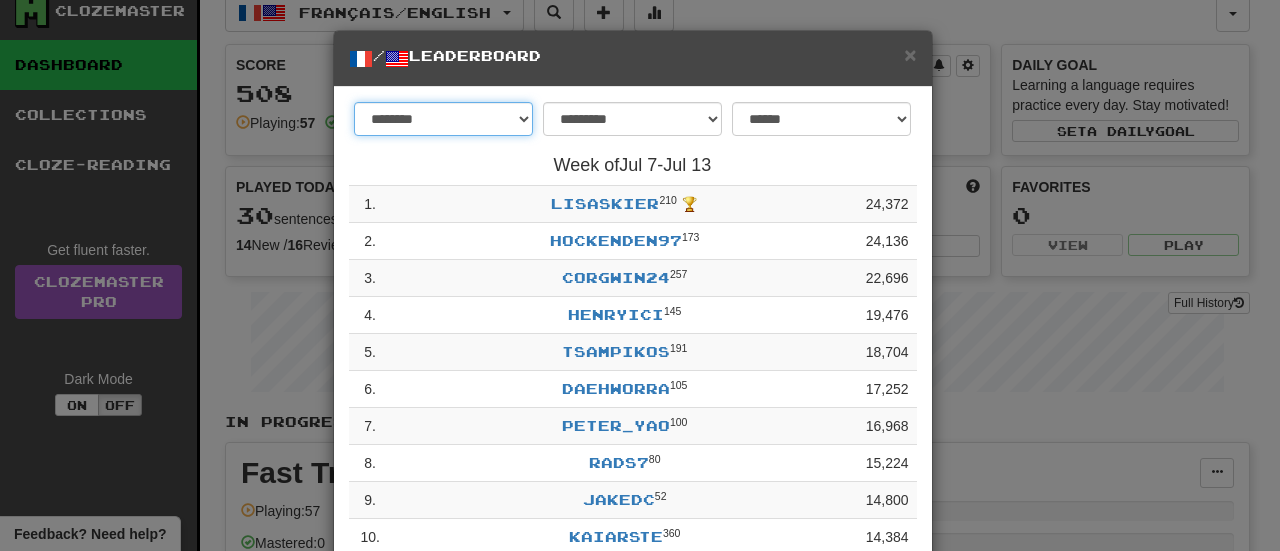 click on "******** *********" at bounding box center [443, 119] 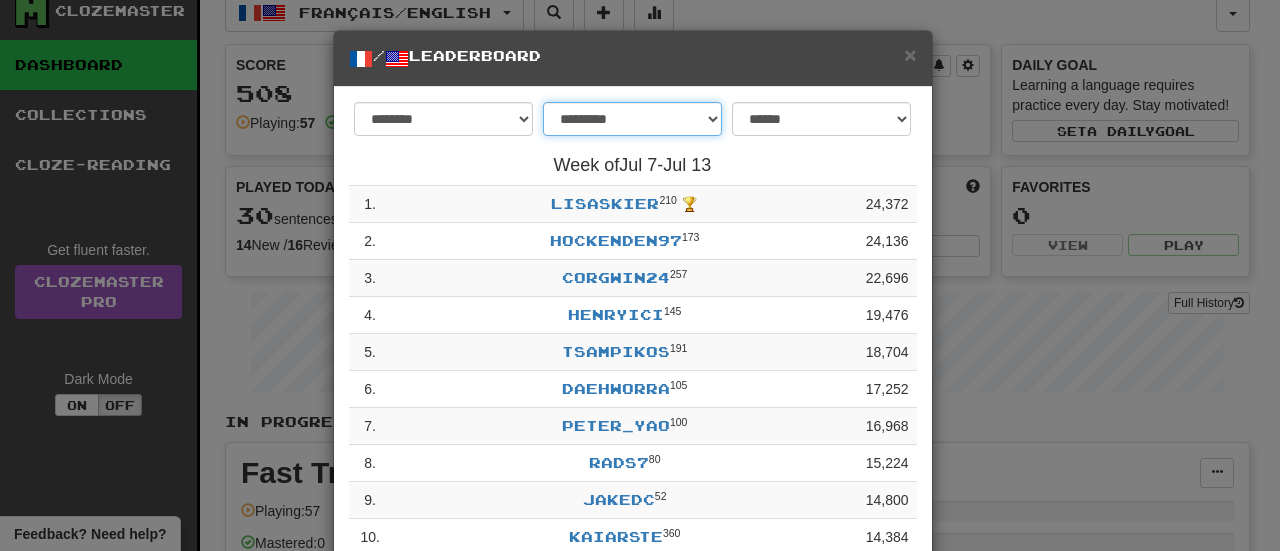 click on "**********" at bounding box center [632, 119] 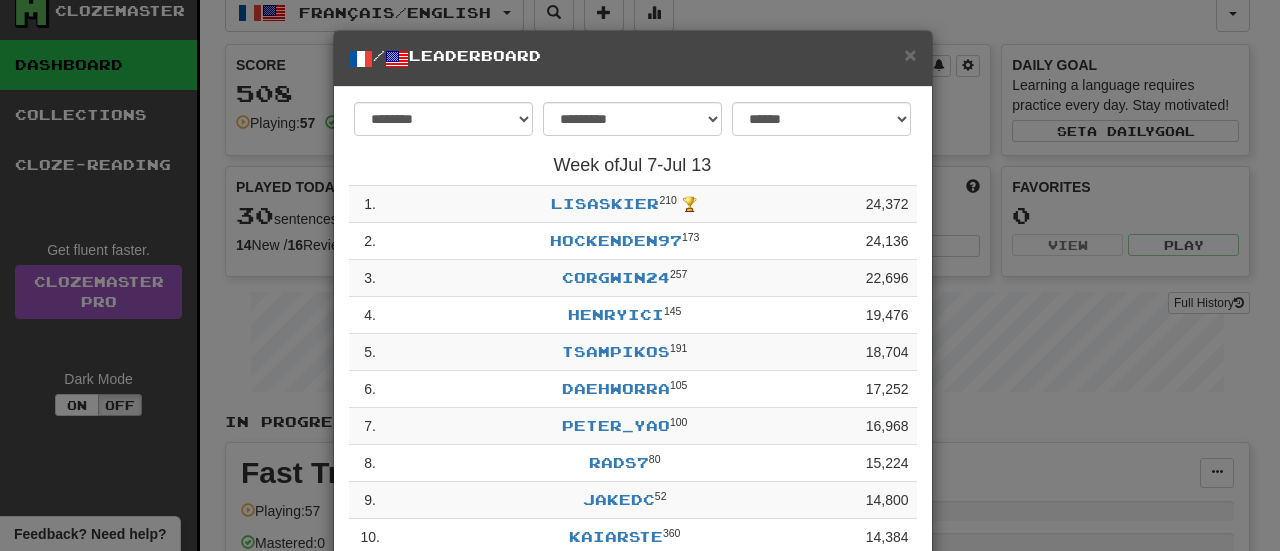 click on "**********" at bounding box center [633, 421] 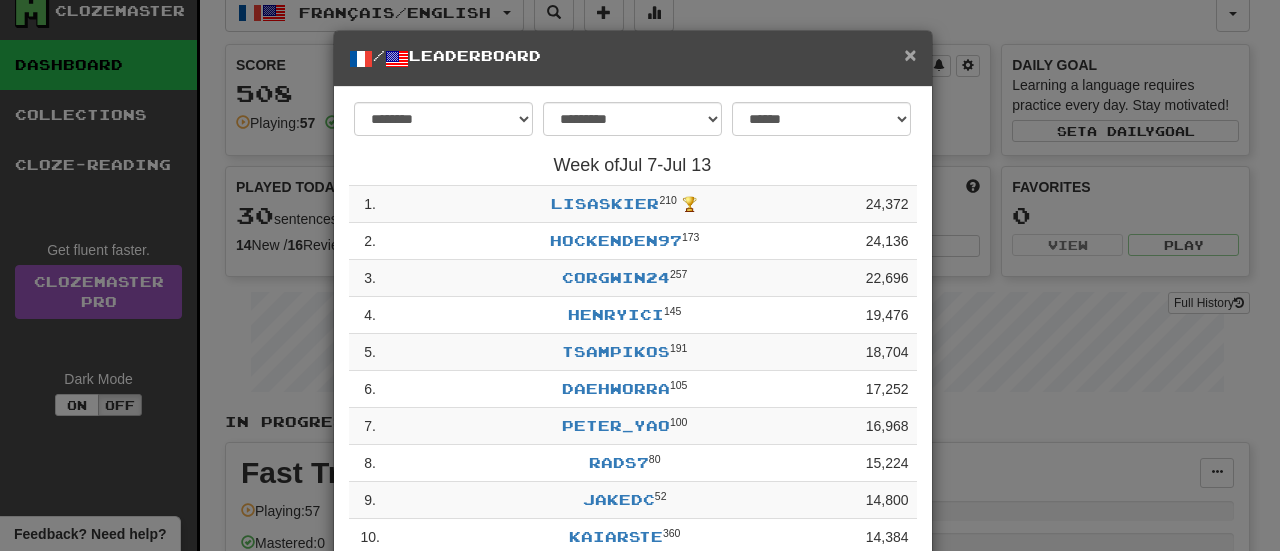 click on "×" at bounding box center [910, 54] 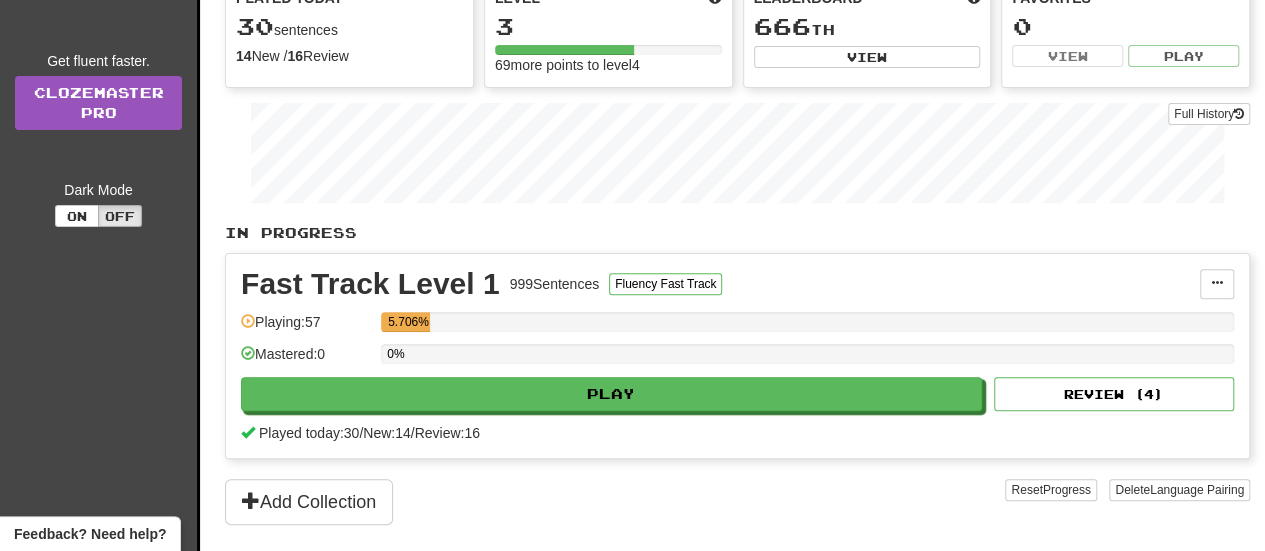 scroll, scrollTop: 206, scrollLeft: 0, axis: vertical 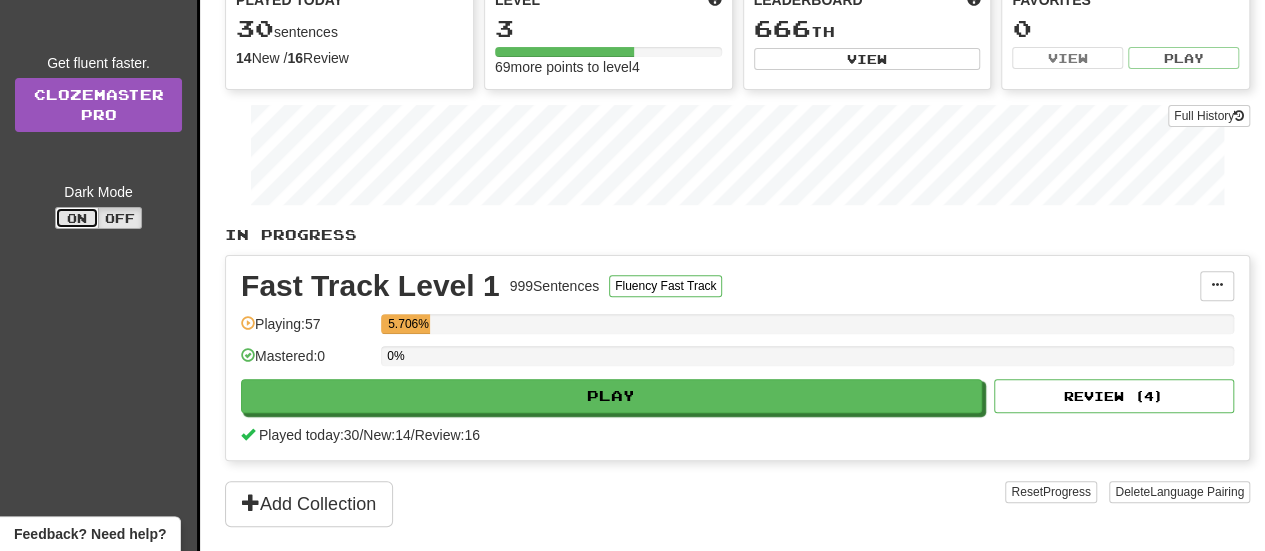 click on "On" at bounding box center [77, 218] 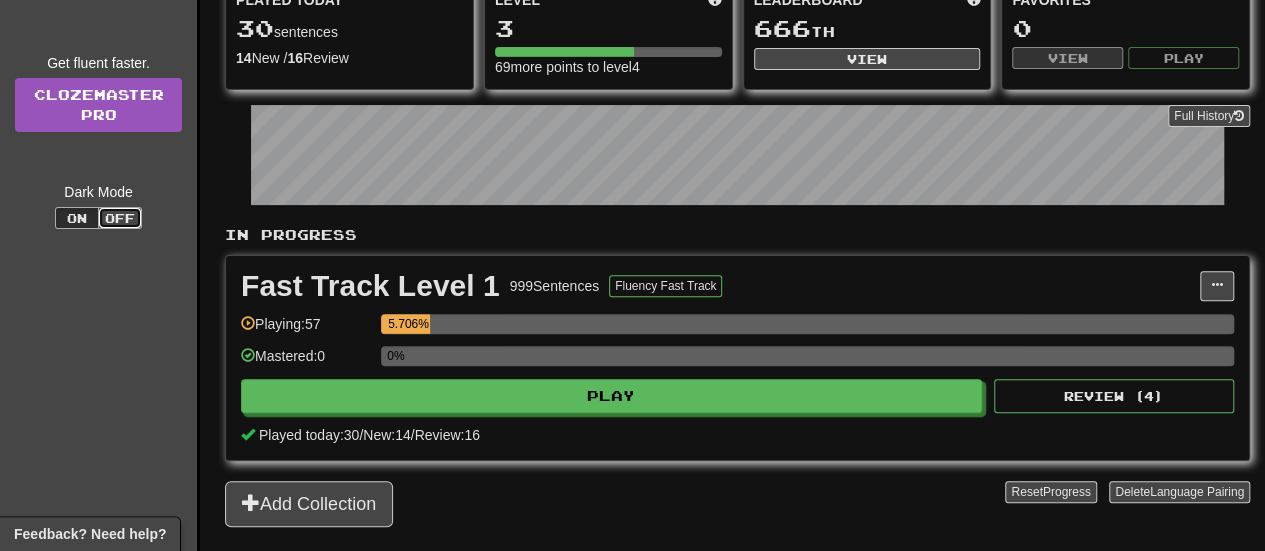 click on "Off" at bounding box center (120, 218) 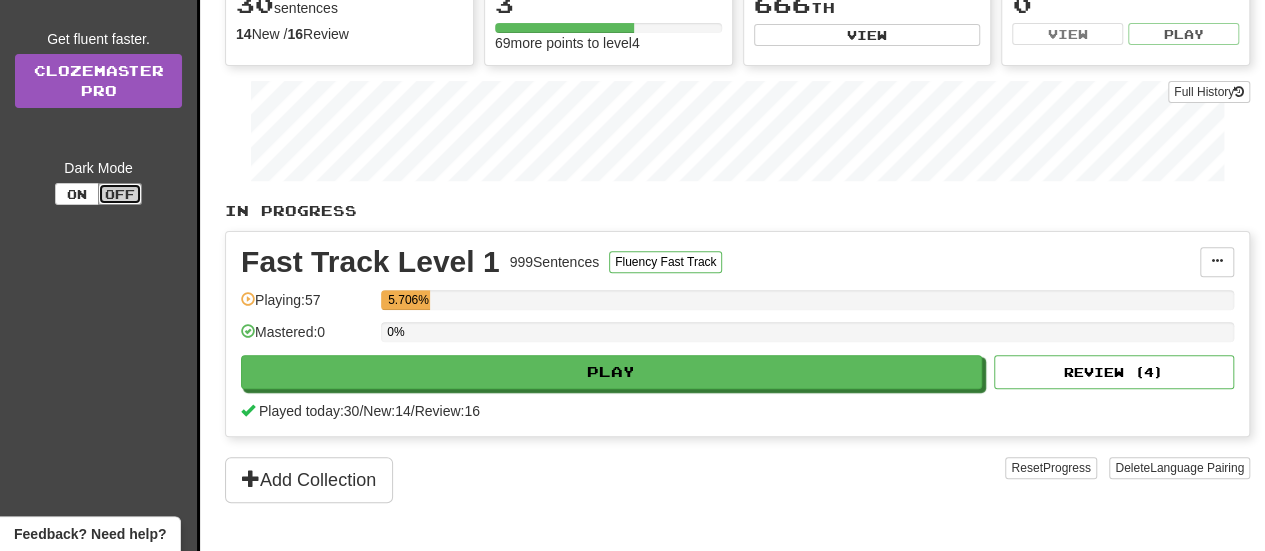 scroll, scrollTop: 231, scrollLeft: 0, axis: vertical 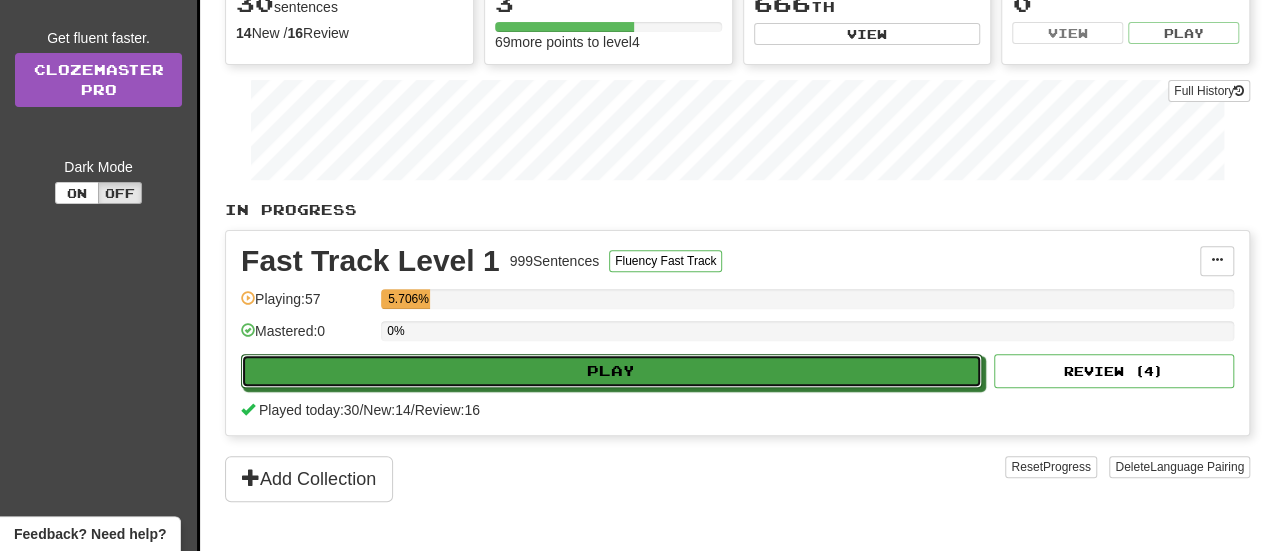 click on "Play" at bounding box center [611, 371] 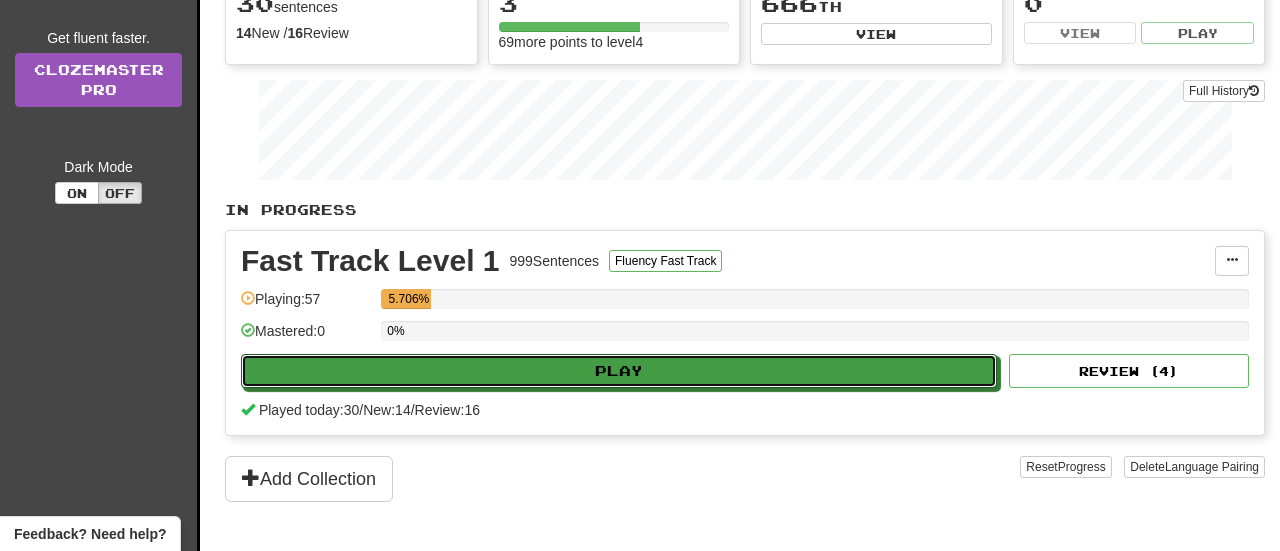 select on "**" 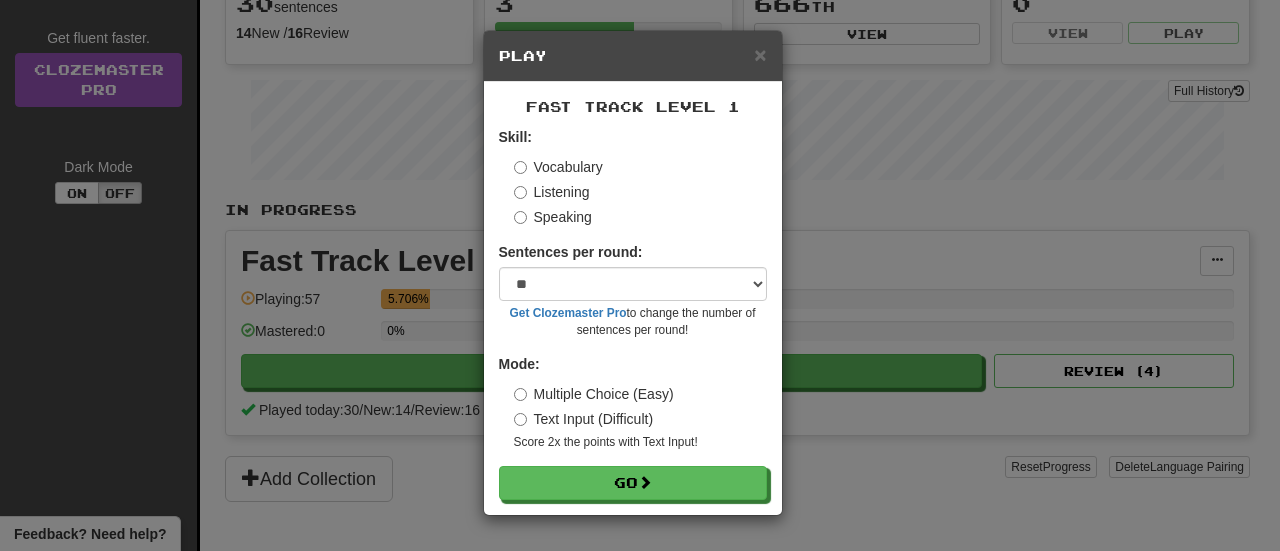 click on "× Play Fast Track Level 1 Skill: Vocabulary Listening Speaking Sentences per round: * ** ** ** ** ** *** ******** Get Clozemaster Pro  to change the number of sentences per round! Mode: Multiple Choice (Easy) Text Input (Difficult) Score 2x the points with Text Input ! Go" at bounding box center [640, 275] 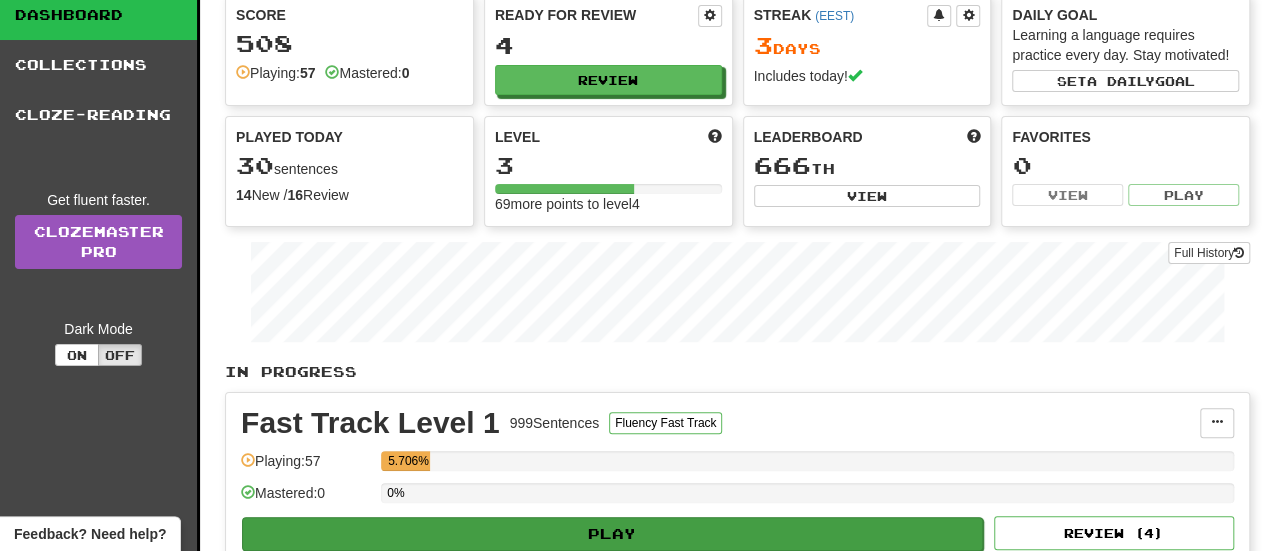 scroll, scrollTop: 0, scrollLeft: 0, axis: both 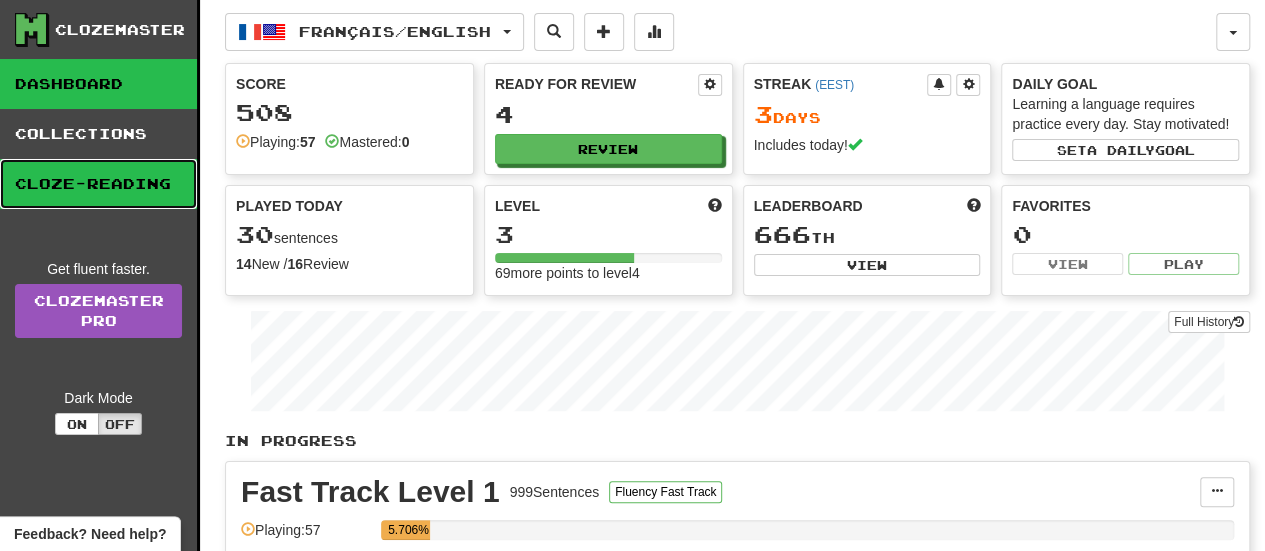 click on "Cloze-Reading" at bounding box center (98, 184) 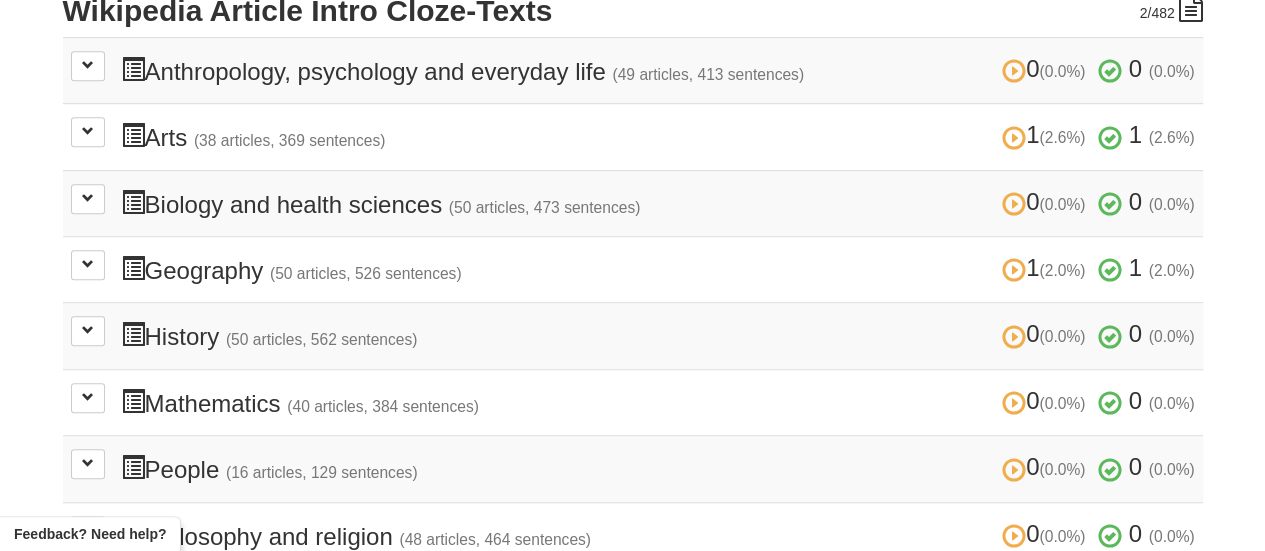 scroll, scrollTop: 488, scrollLeft: 0, axis: vertical 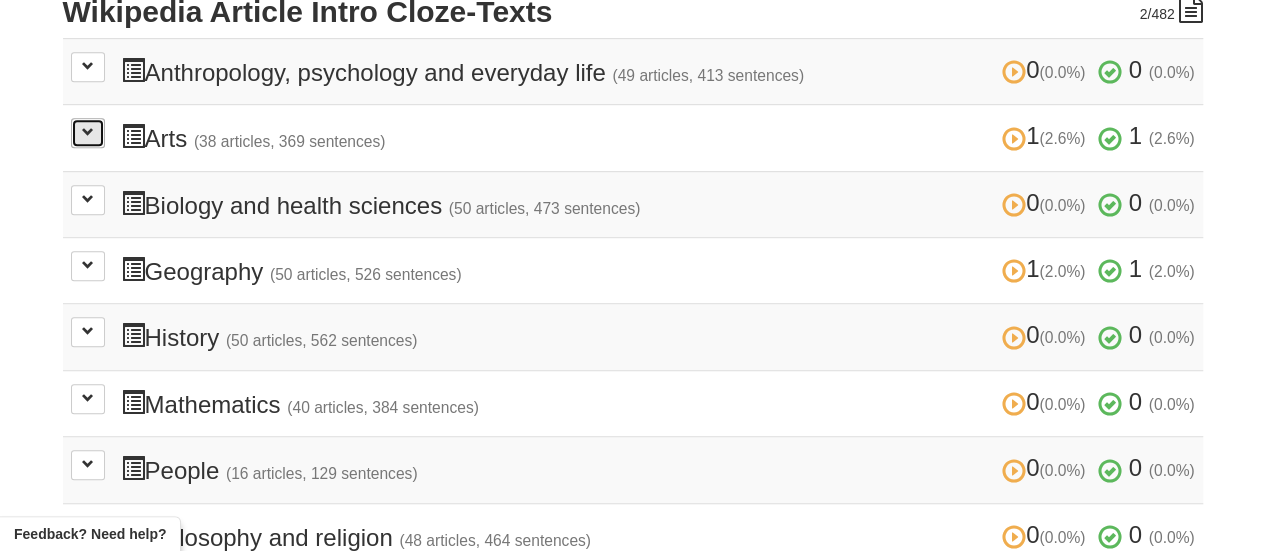 click at bounding box center (88, 133) 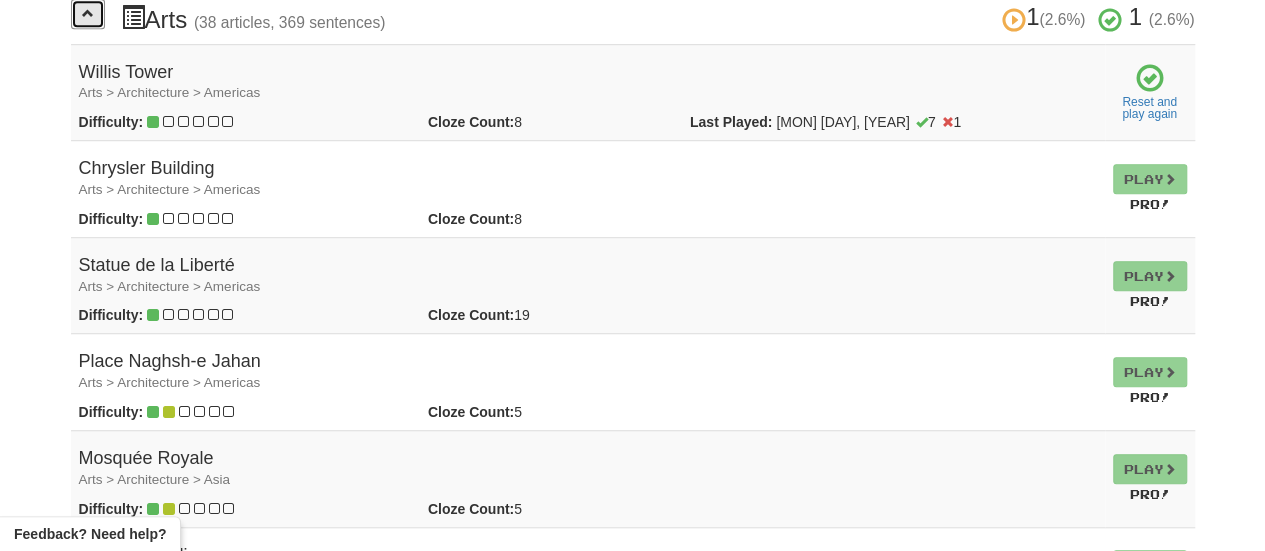 scroll, scrollTop: 598, scrollLeft: 0, axis: vertical 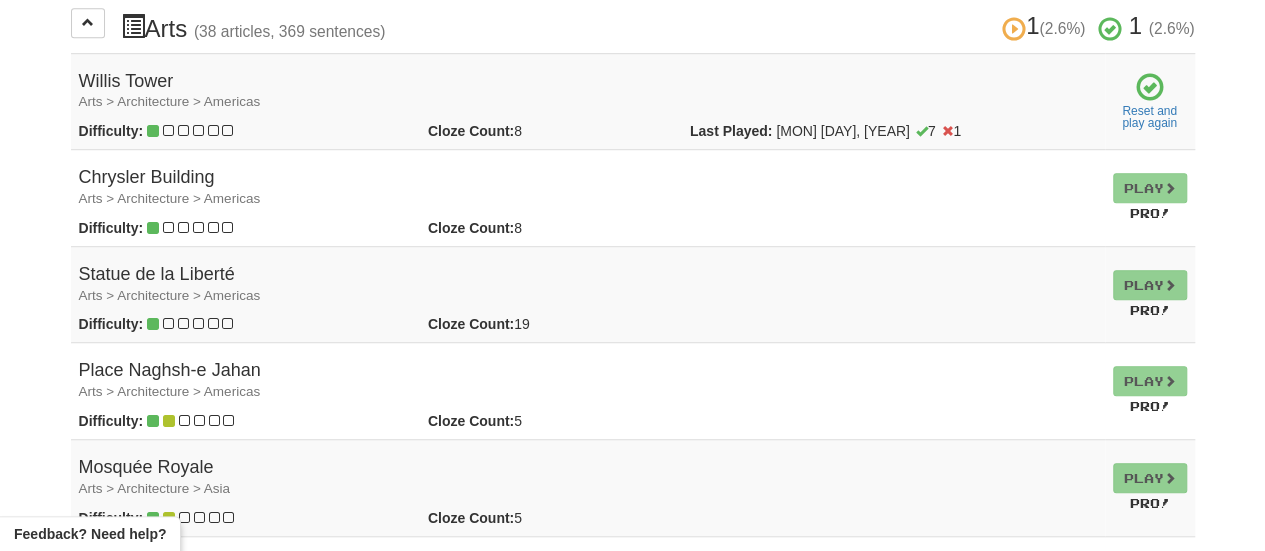 click on "Play
Pro!" at bounding box center (1150, 198) 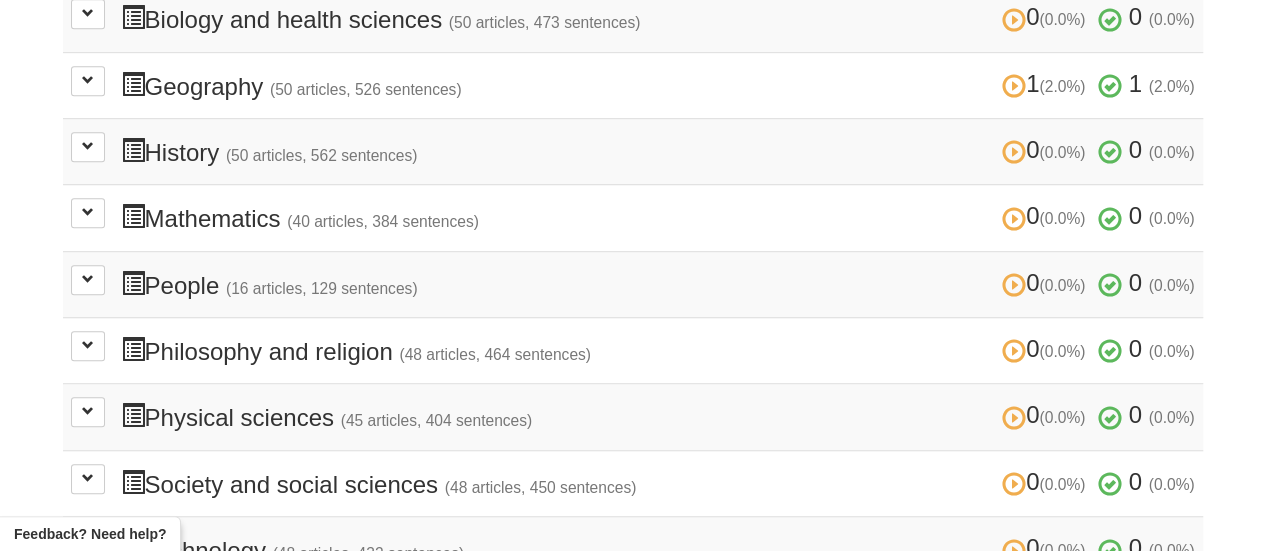 scroll, scrollTop: 4378, scrollLeft: 0, axis: vertical 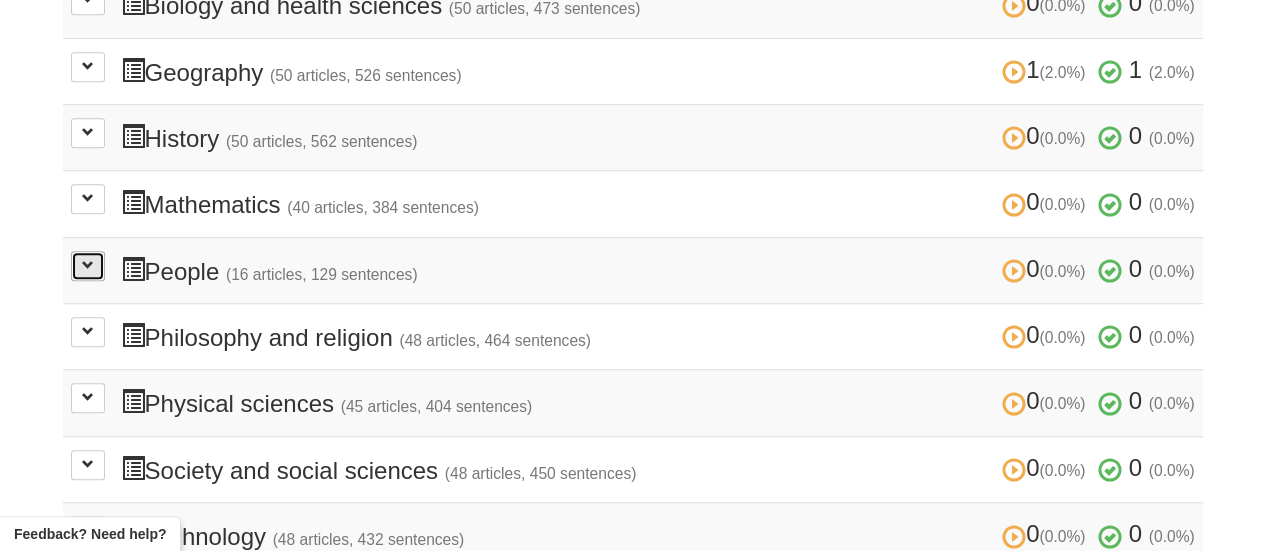 click at bounding box center [88, 266] 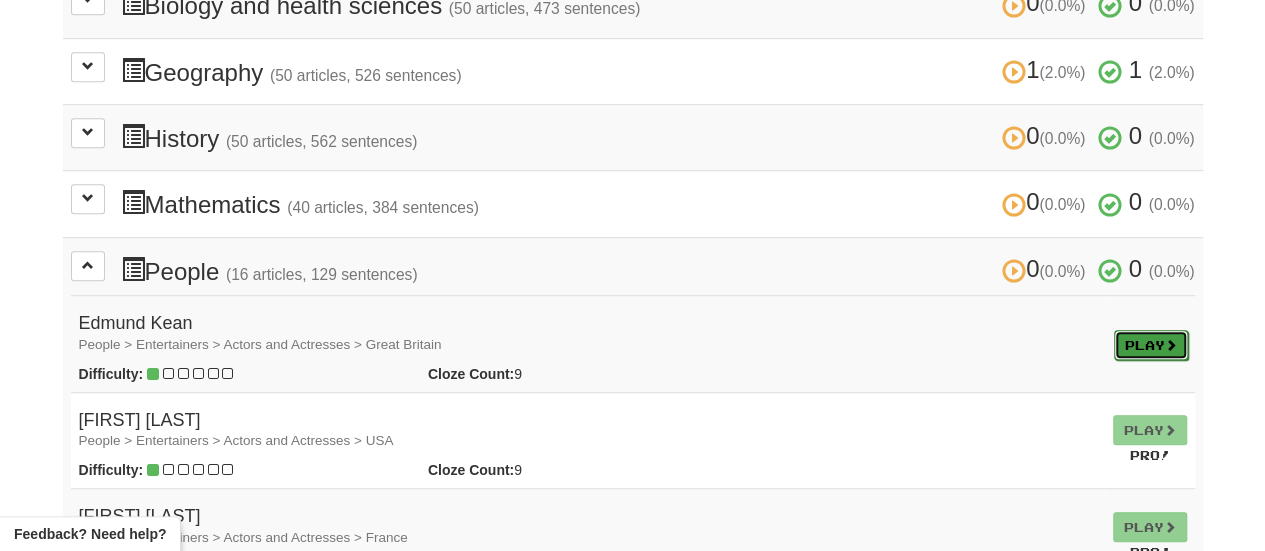 click on "Play" at bounding box center [1151, 345] 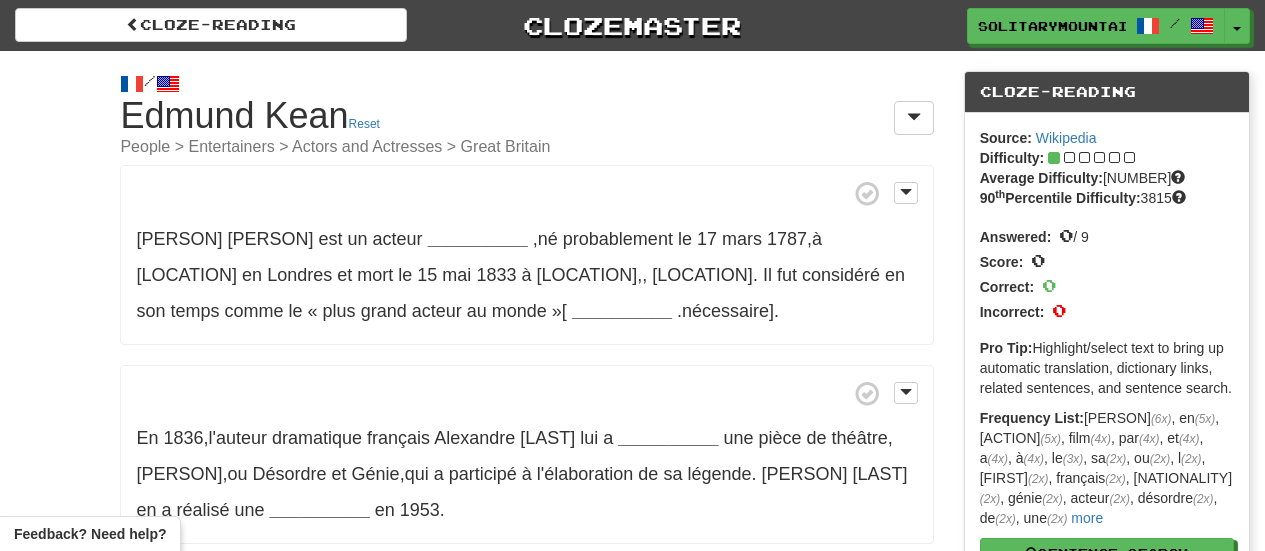 scroll, scrollTop: 0, scrollLeft: 0, axis: both 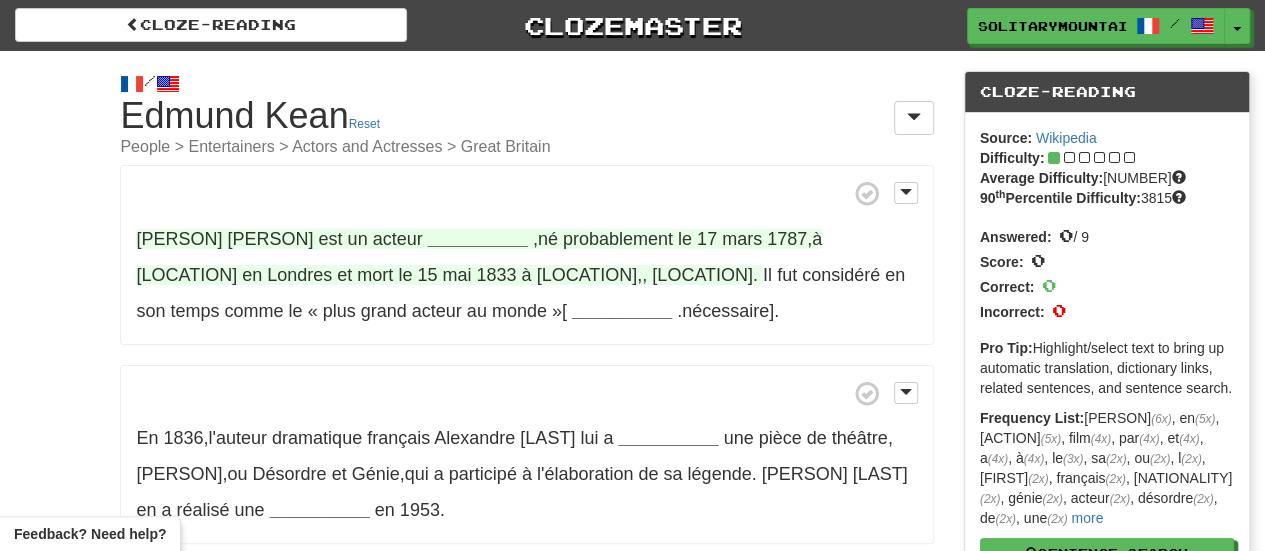 click on "__________" at bounding box center [478, 239] 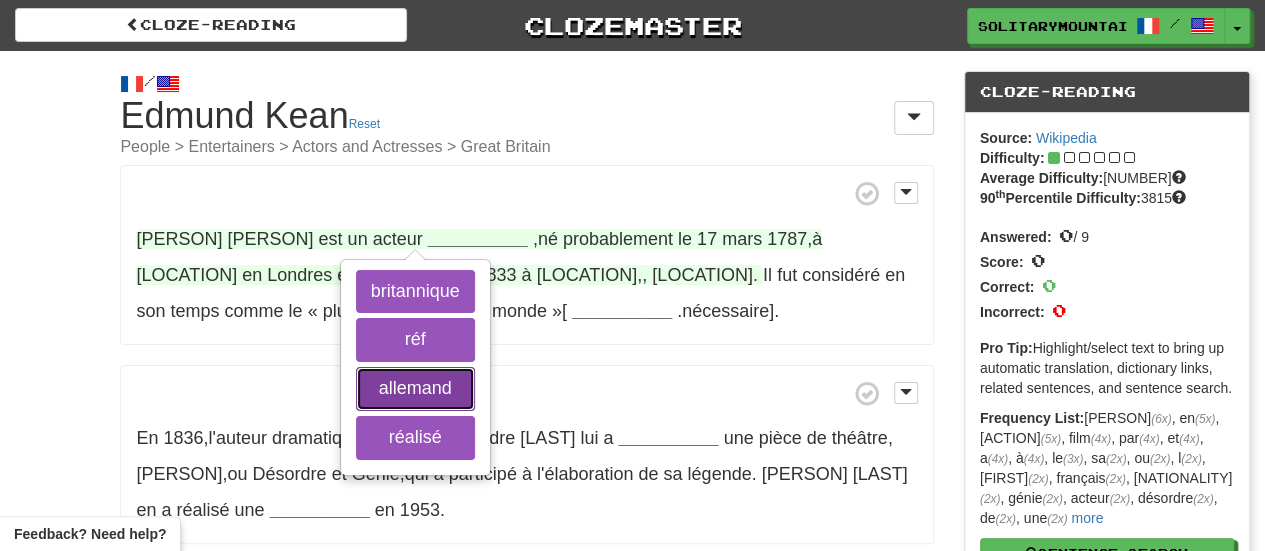 click on "allemand" at bounding box center [415, 389] 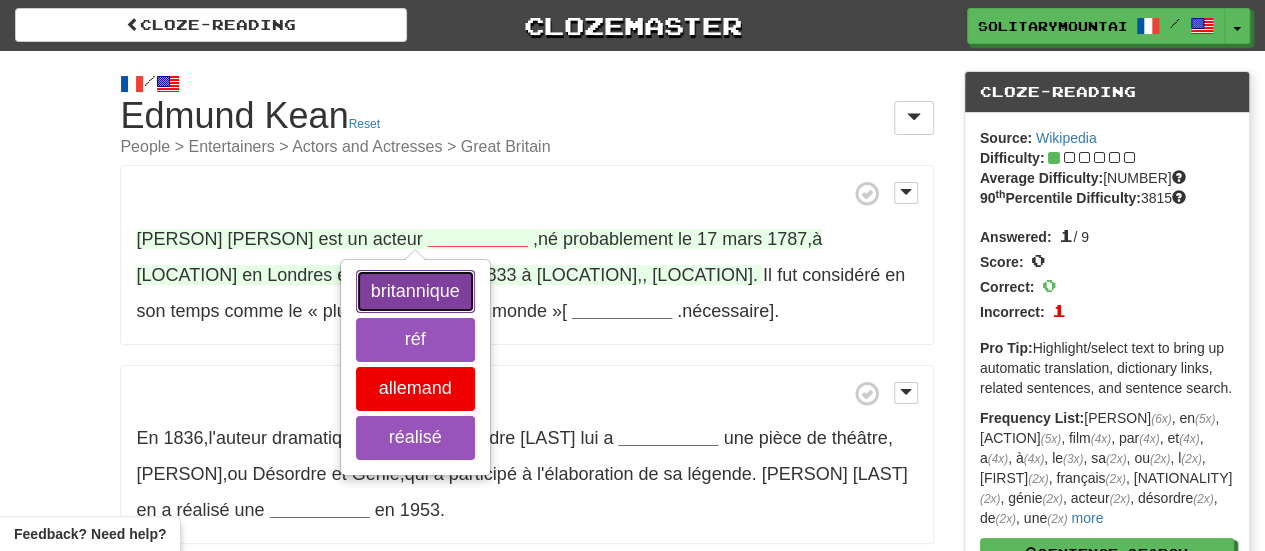 click on "britannique" at bounding box center (415, 292) 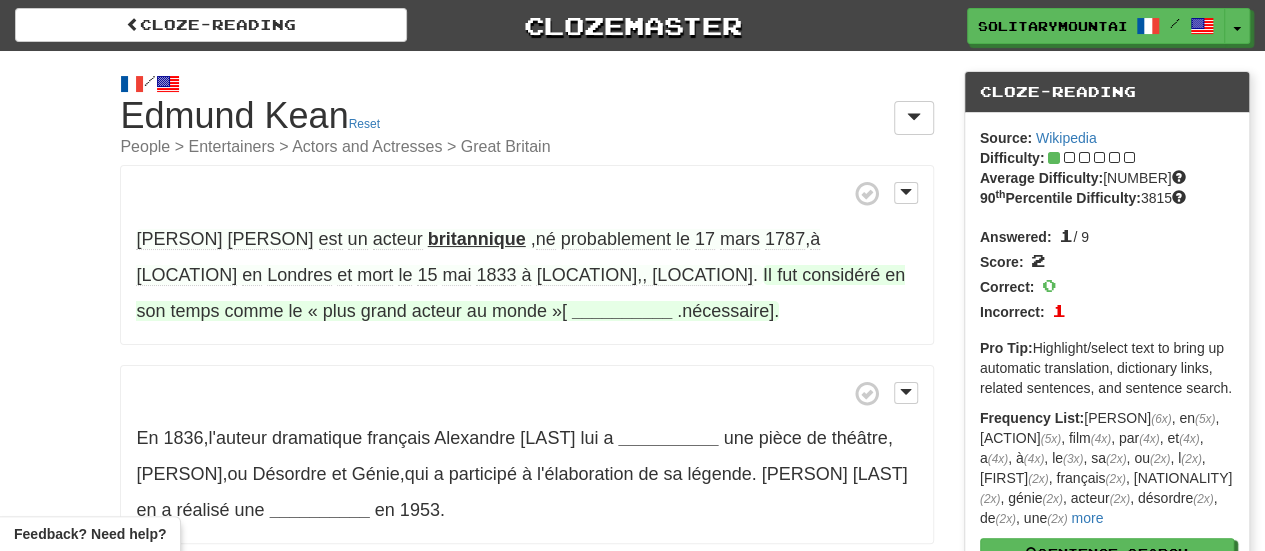 click on "__________" at bounding box center [622, 311] 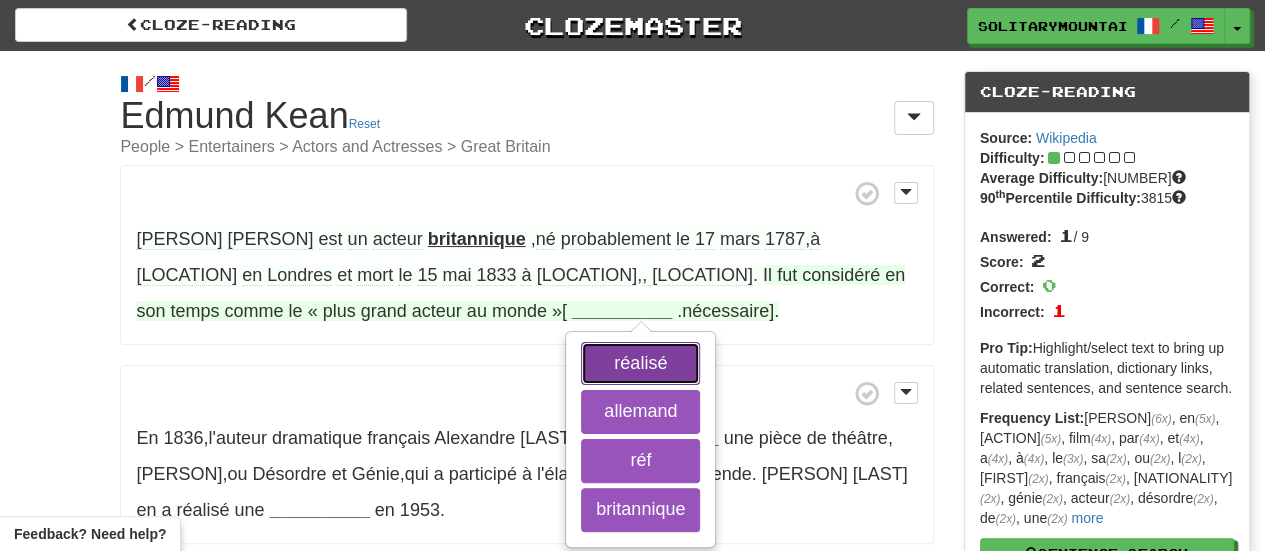 click on "réalisé" at bounding box center (640, 364) 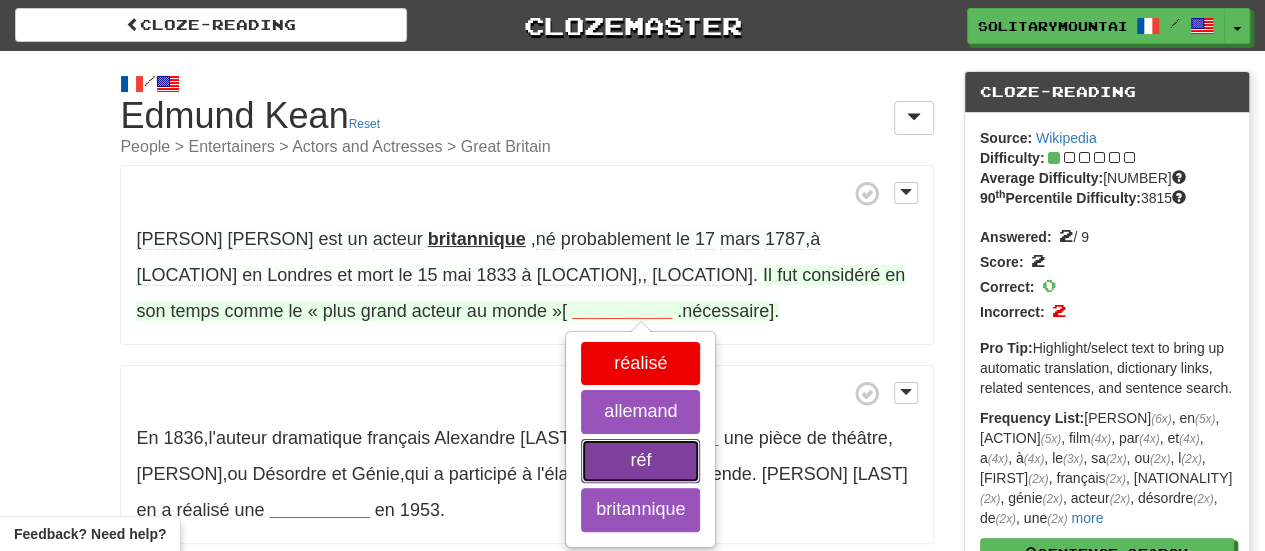 click on "réf" at bounding box center [640, 461] 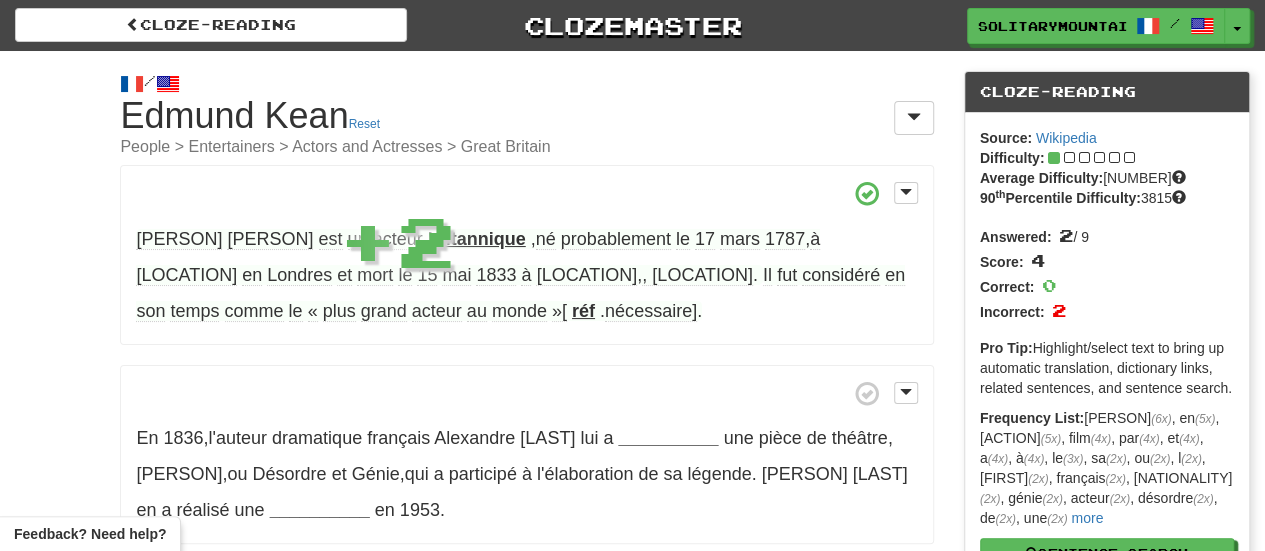 click on "réf" at bounding box center (583, 311) 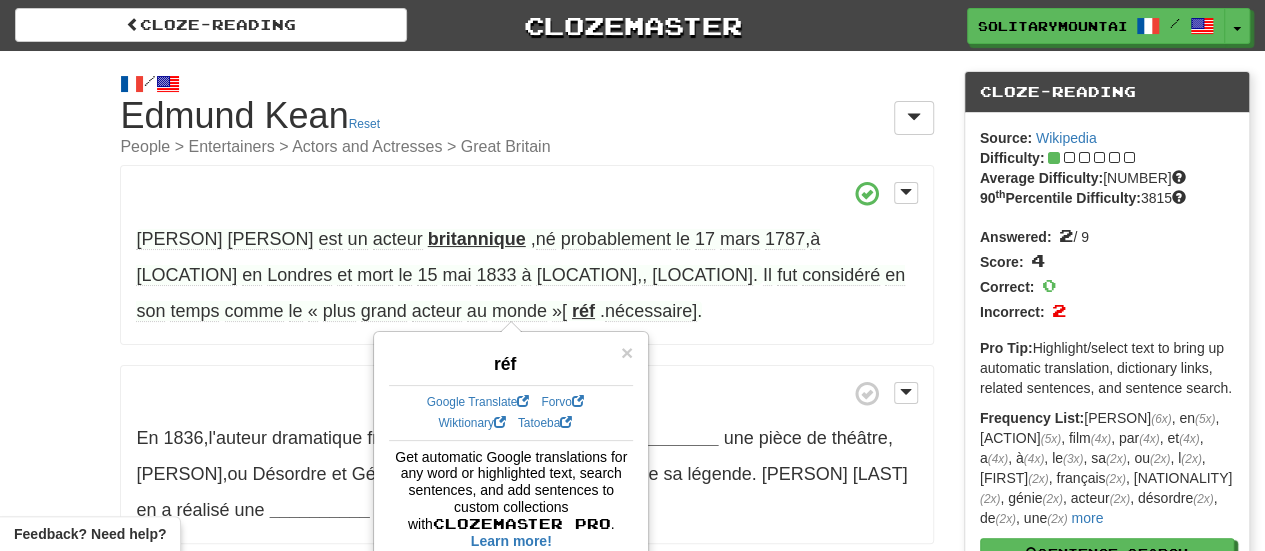 click on "Google Translate" at bounding box center (478, 402) 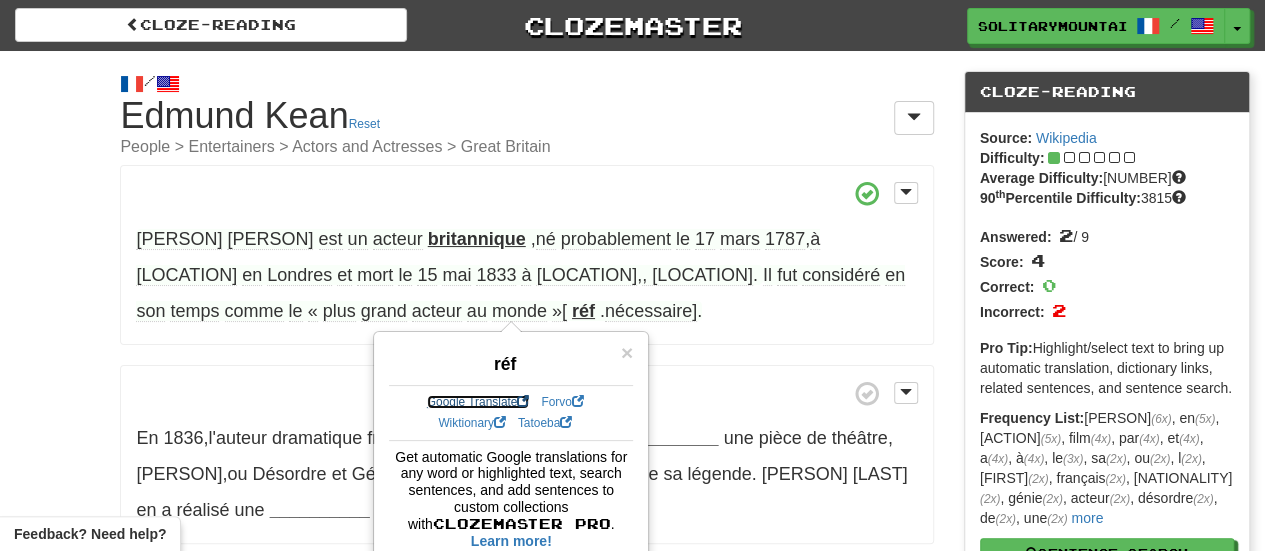 click on "Google Translate" at bounding box center (478, 402) 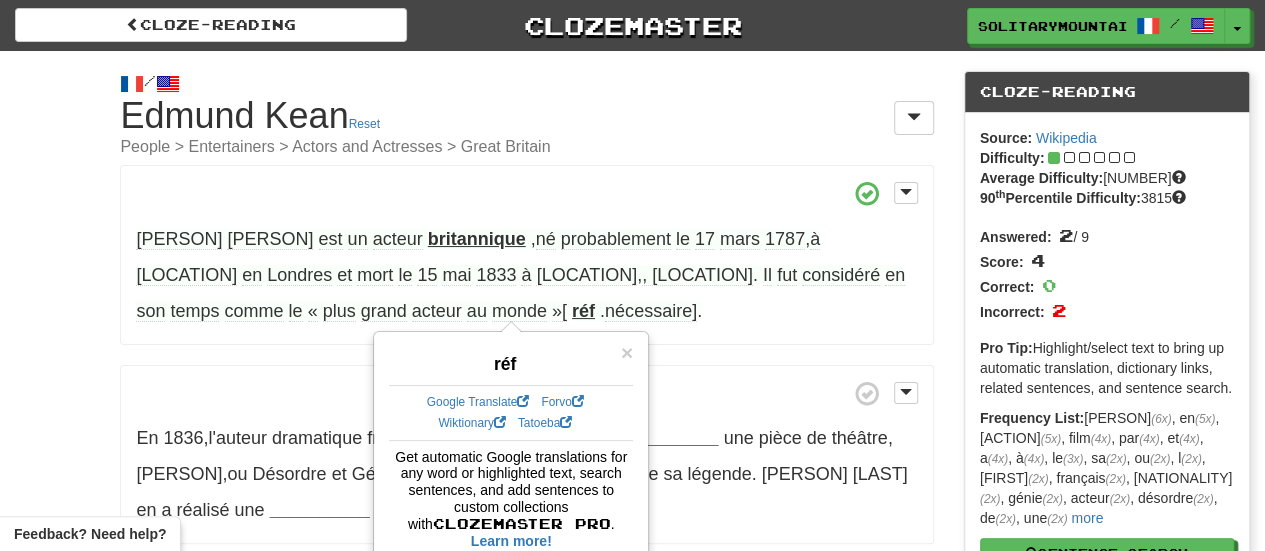 click on "Edmund   Kean   est   un   acteur
britannique
,  né   probablement   le   17   mars   1787 ,  à   Westminster   en   Londres   et   mort   le   15   mai   1833   à   Richmond ,  Surrey .
Il   fut   considéré   en   son   temps   comme   le   «   plus   grand   acteur   au   monde   »[
réf
.  nécessaire] ." at bounding box center [526, 255] 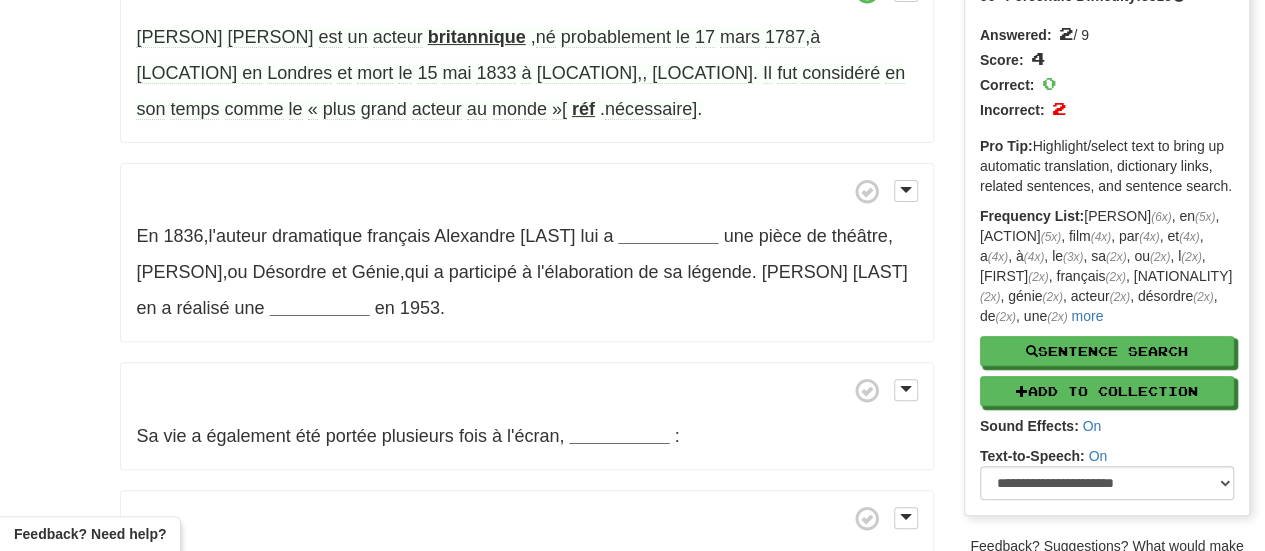 scroll, scrollTop: 258, scrollLeft: 0, axis: vertical 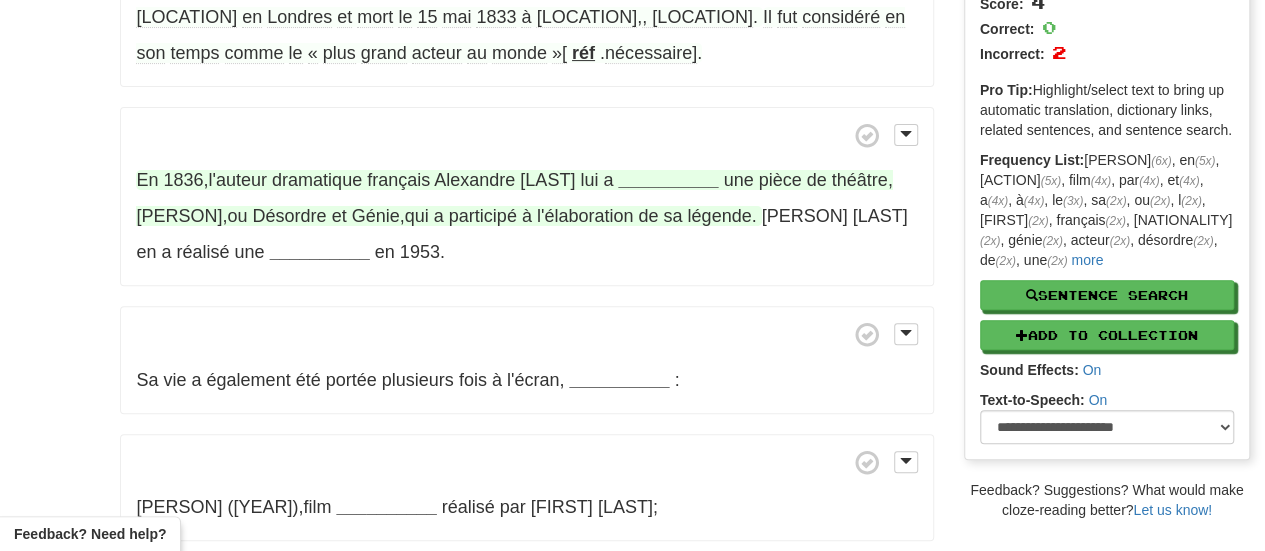 click on "__________" at bounding box center [668, 180] 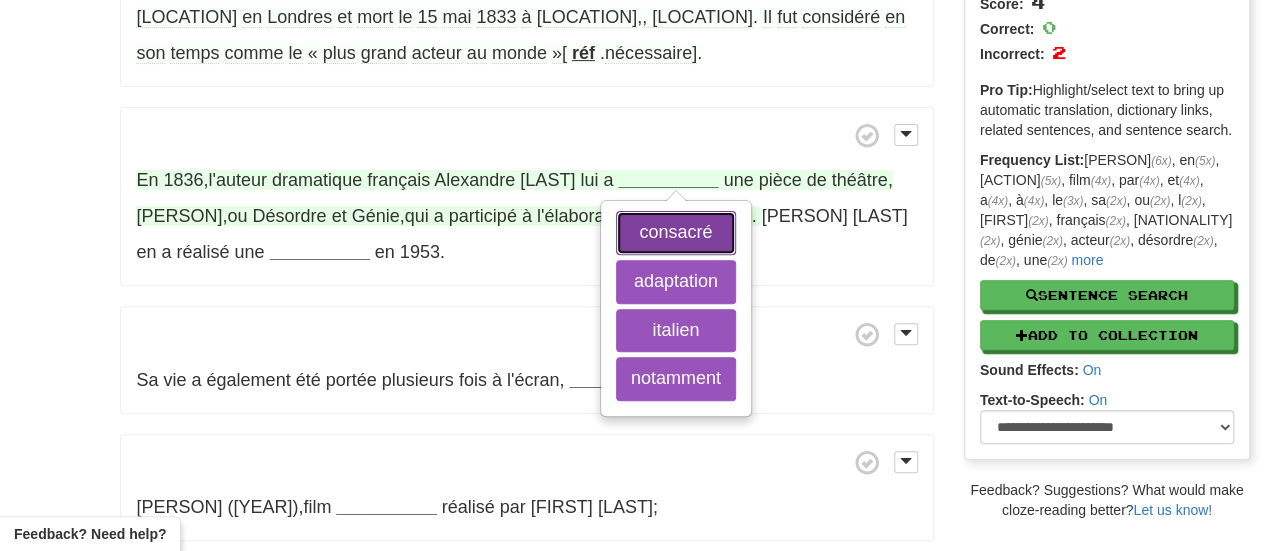 click on "consacré" at bounding box center [676, 233] 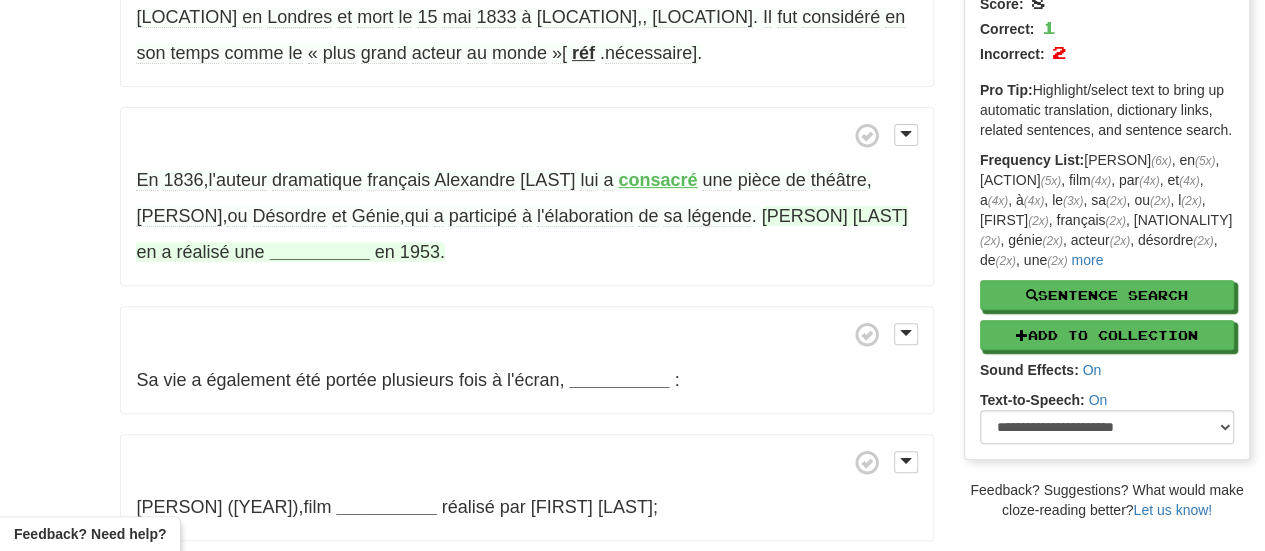 click on "__________" at bounding box center [320, 252] 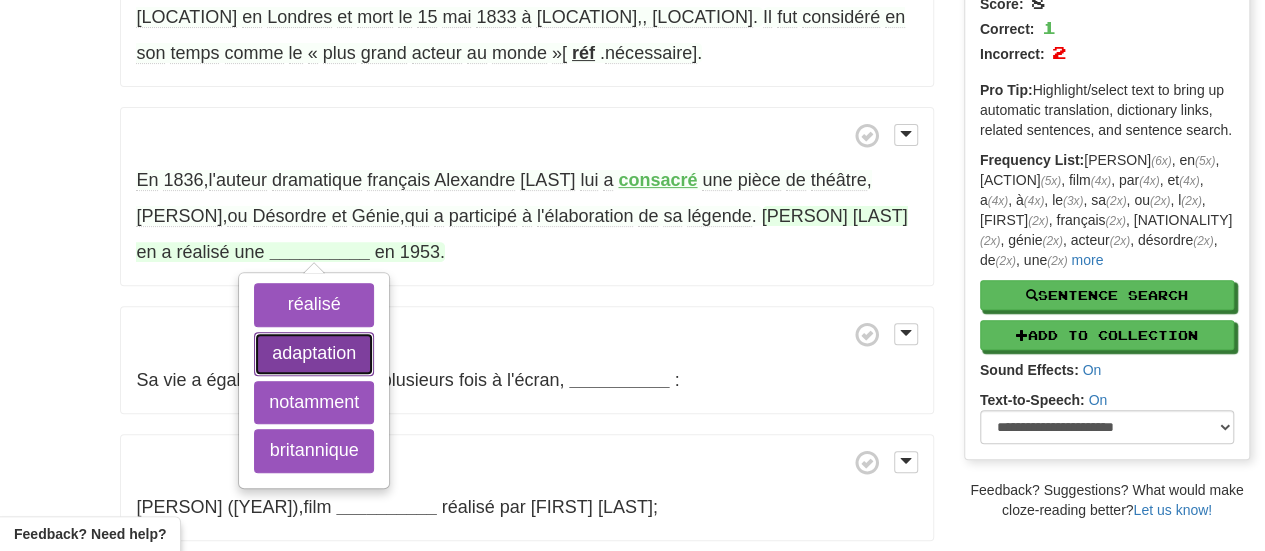 click on "adaptation" at bounding box center (314, 354) 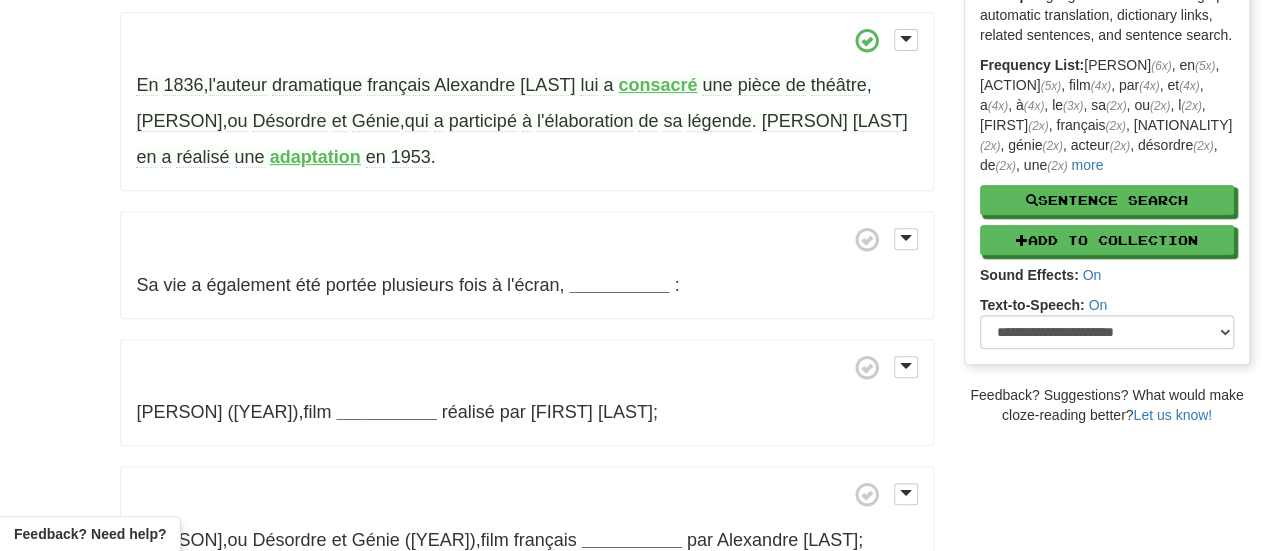 scroll, scrollTop: 354, scrollLeft: 0, axis: vertical 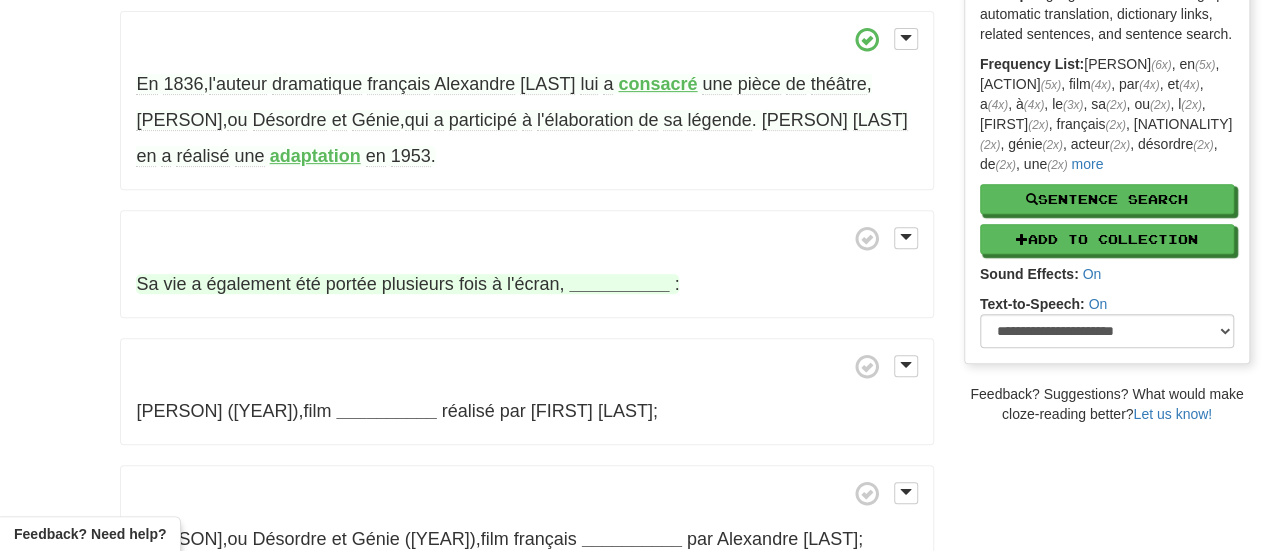 click on "__________" at bounding box center [619, 284] 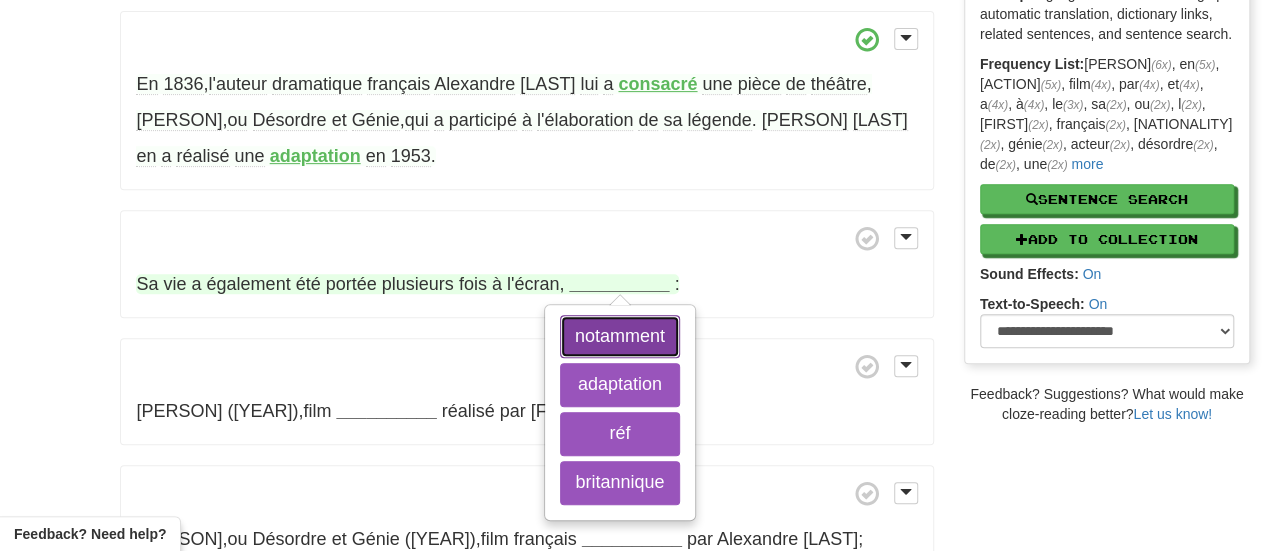 click on "notamment" at bounding box center [620, 337] 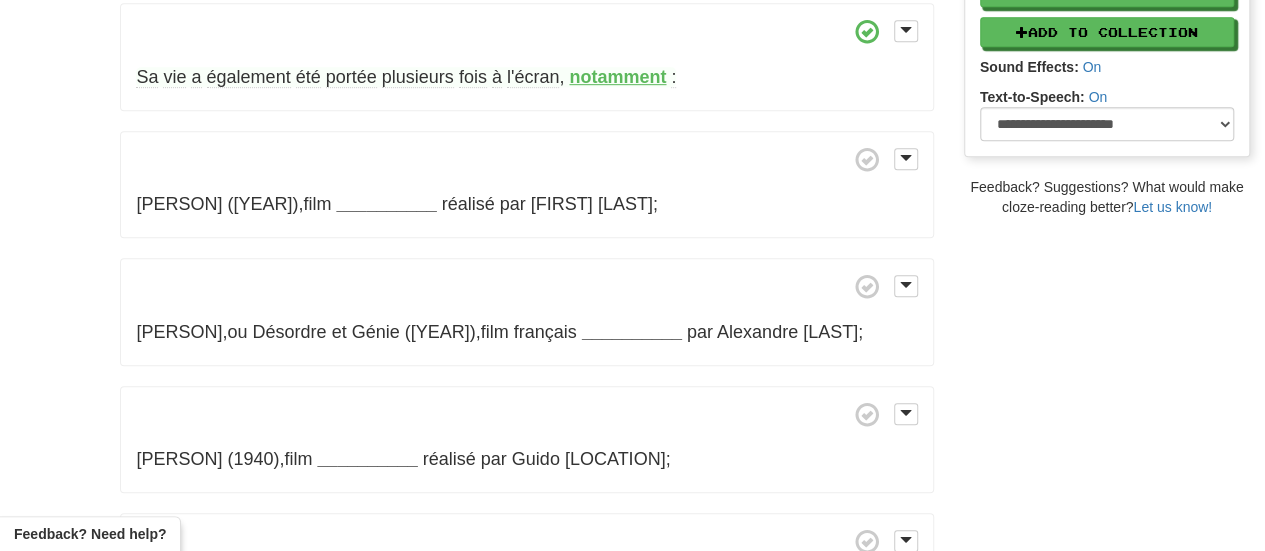 scroll, scrollTop: 584, scrollLeft: 0, axis: vertical 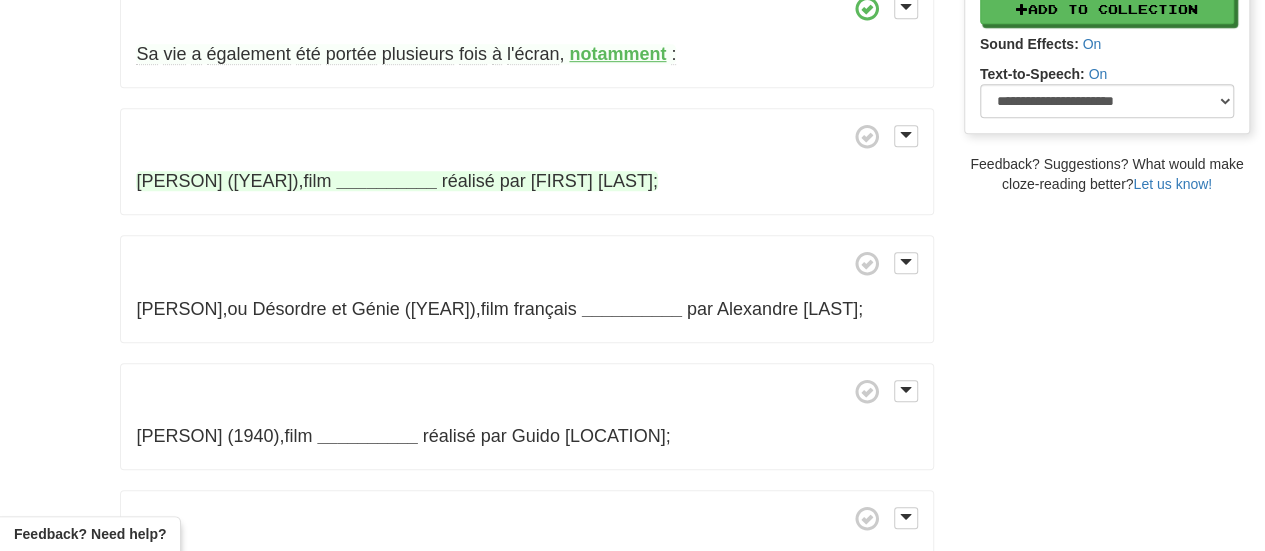 click on "__________" at bounding box center [387, 181] 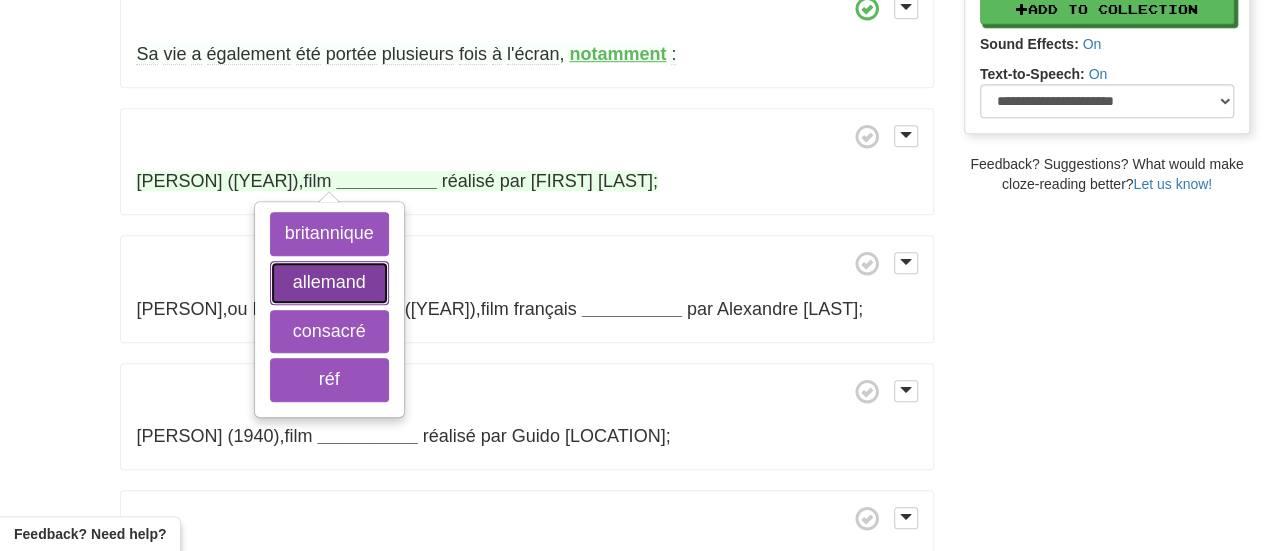 click on "allemand" at bounding box center [329, 283] 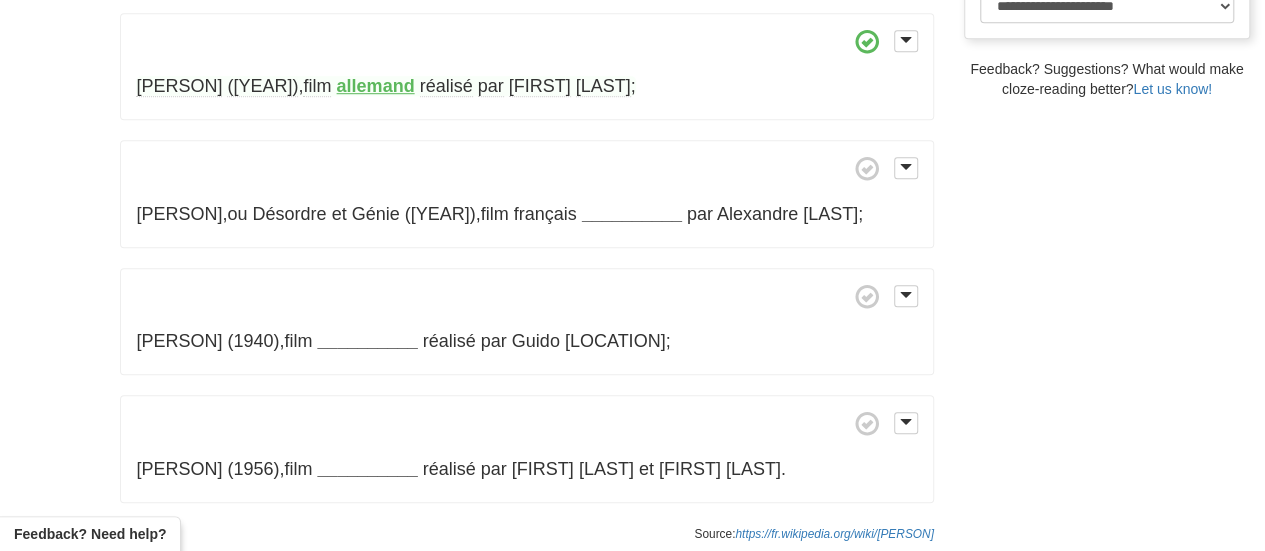 scroll, scrollTop: 680, scrollLeft: 0, axis: vertical 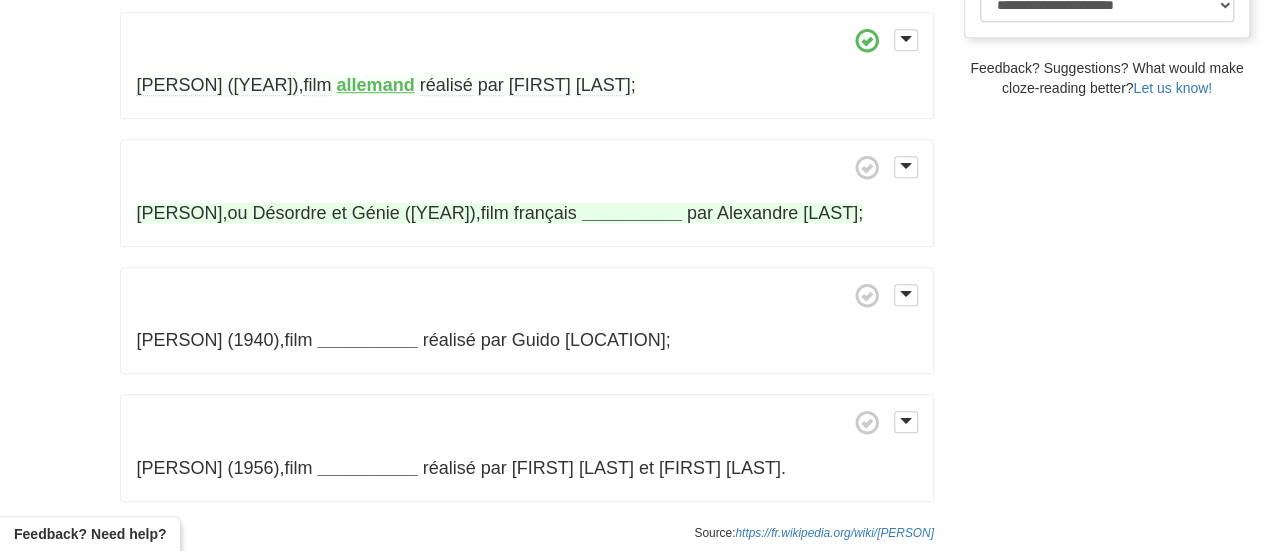 click on "__________" at bounding box center (632, 213) 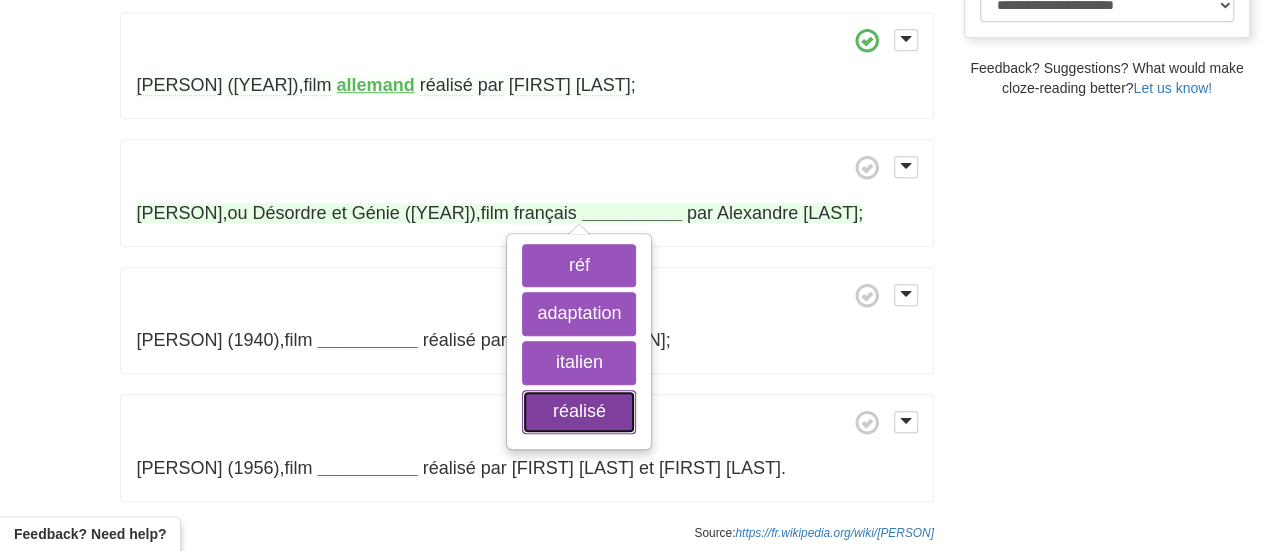 click on "réalisé" at bounding box center [579, 412] 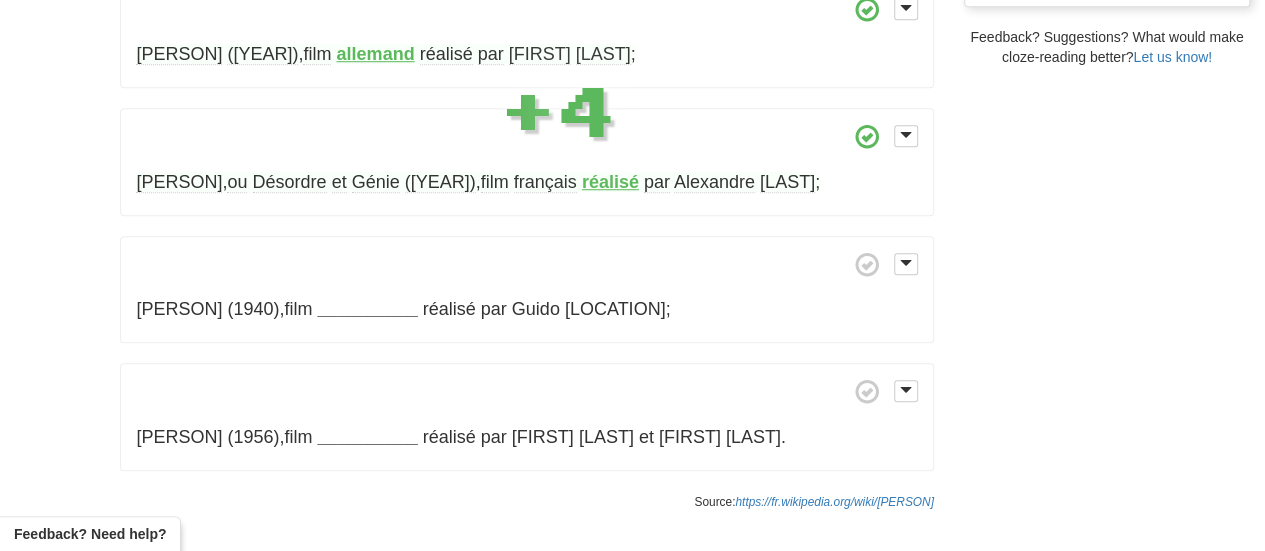 scroll, scrollTop: 714, scrollLeft: 0, axis: vertical 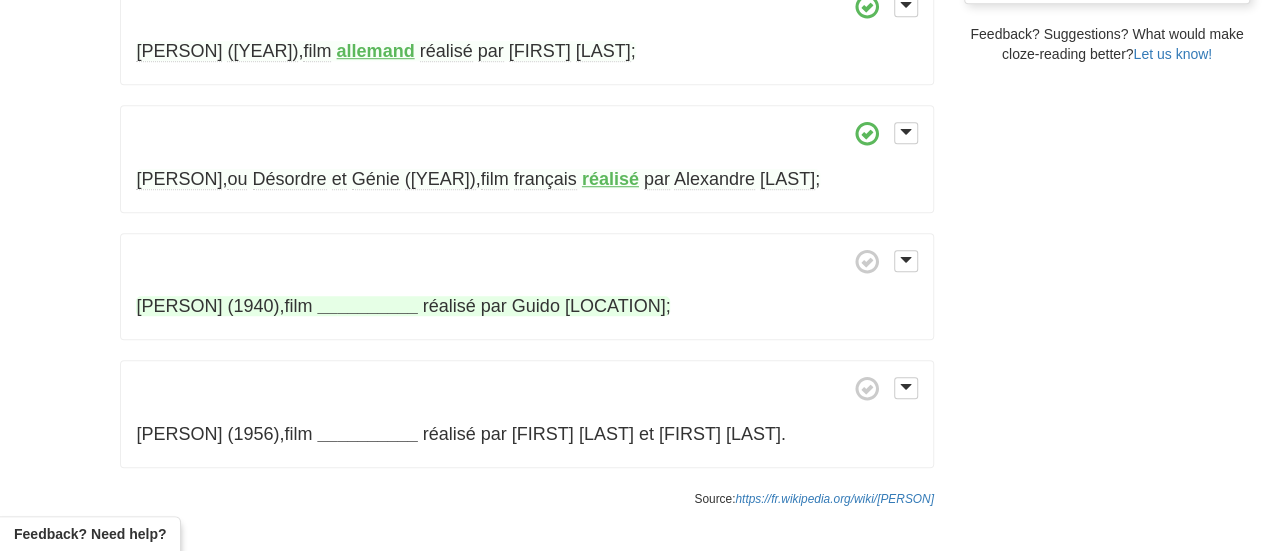 click on "__________" at bounding box center (368, 306) 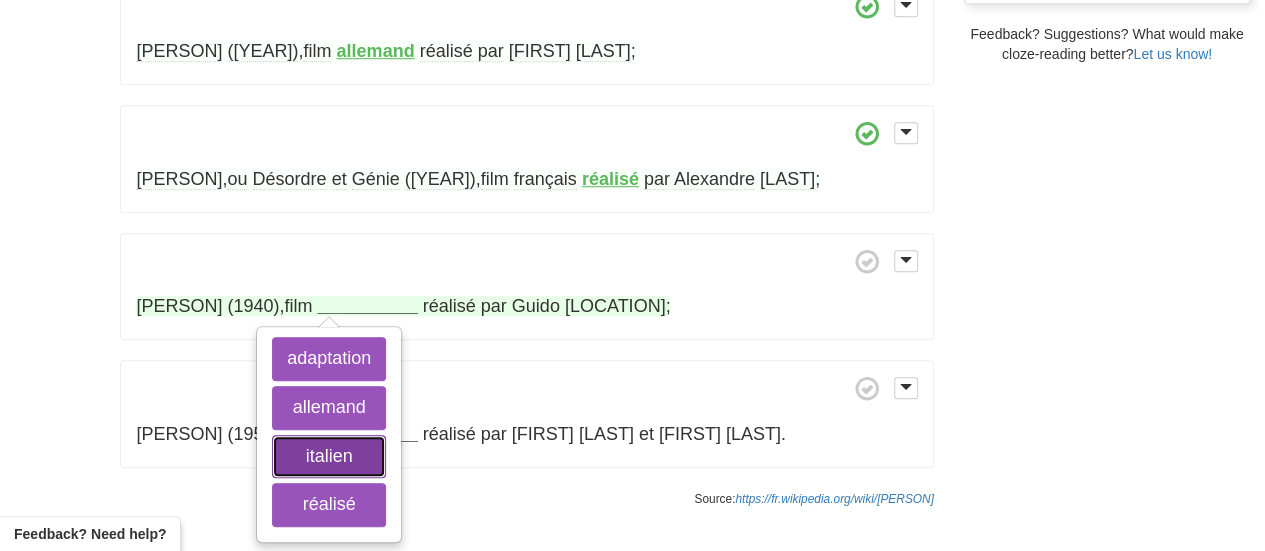 click on "italien" at bounding box center (329, 457) 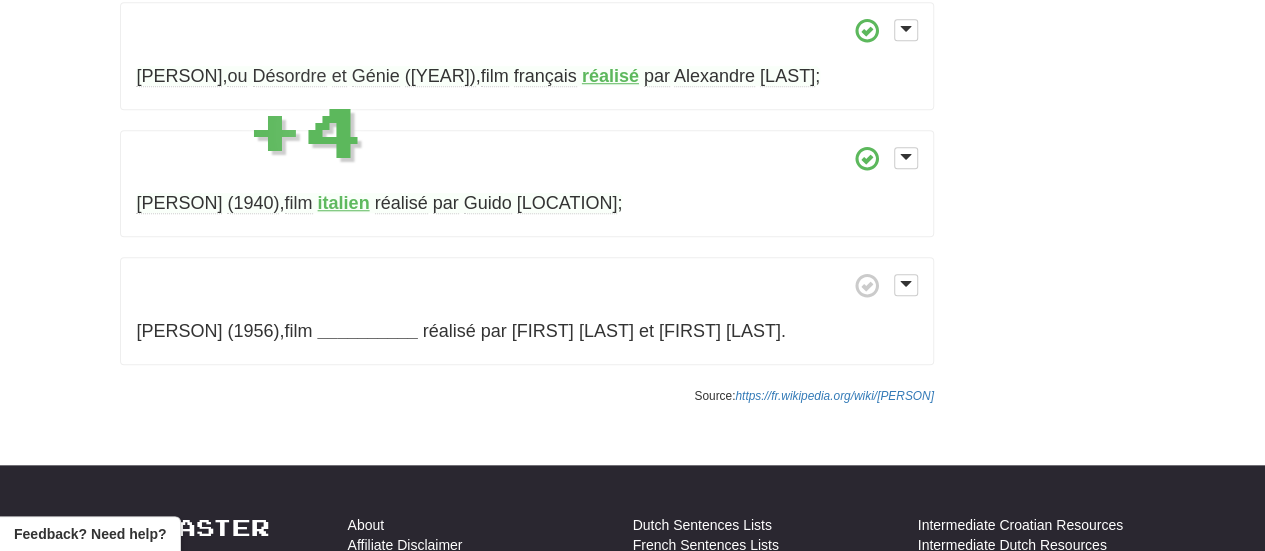 scroll, scrollTop: 831, scrollLeft: 0, axis: vertical 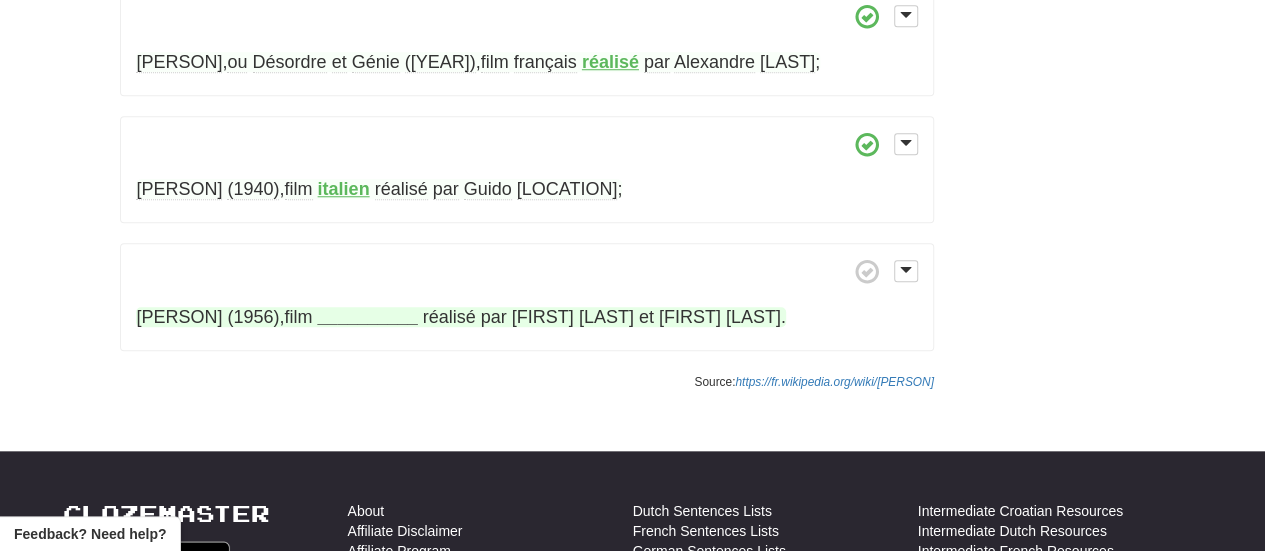 click on "__________" at bounding box center [368, 317] 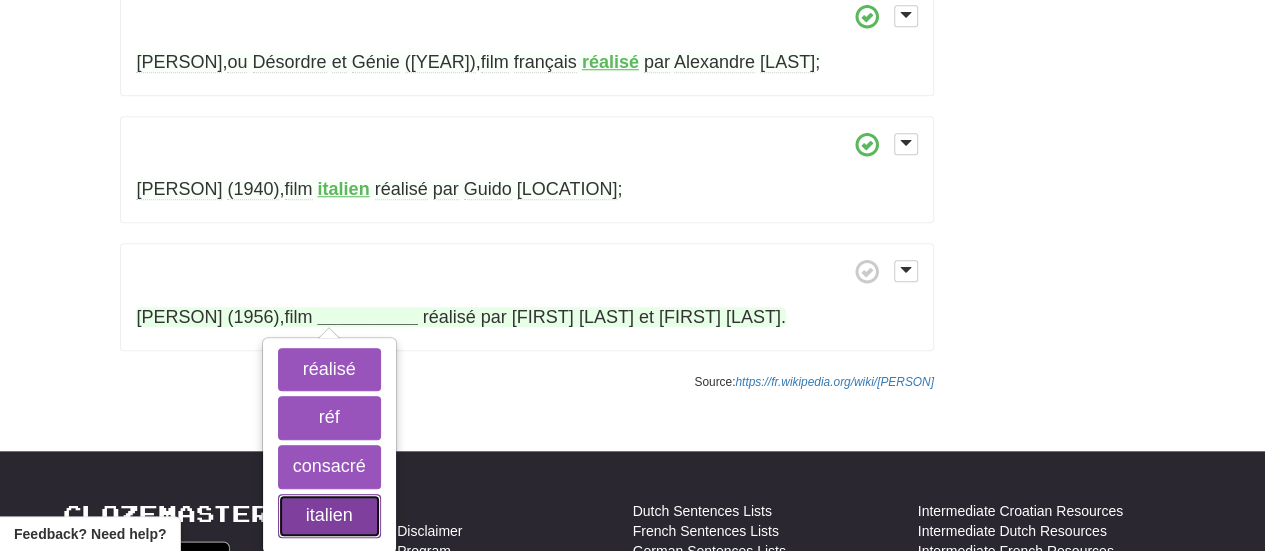 click on "italien" at bounding box center (329, 516) 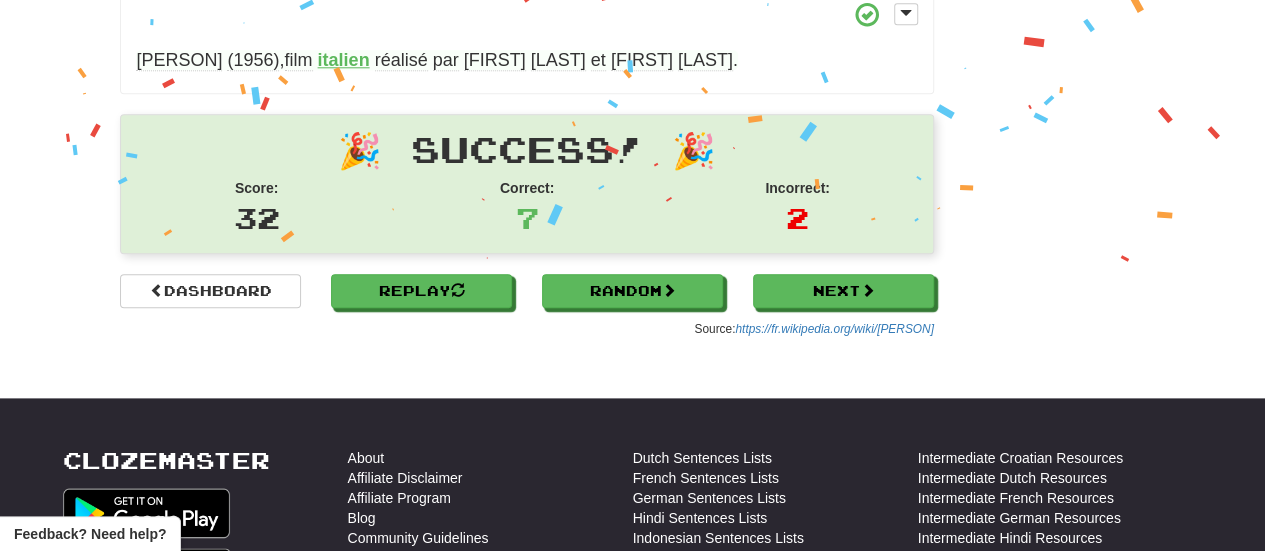 scroll, scrollTop: 1090, scrollLeft: 0, axis: vertical 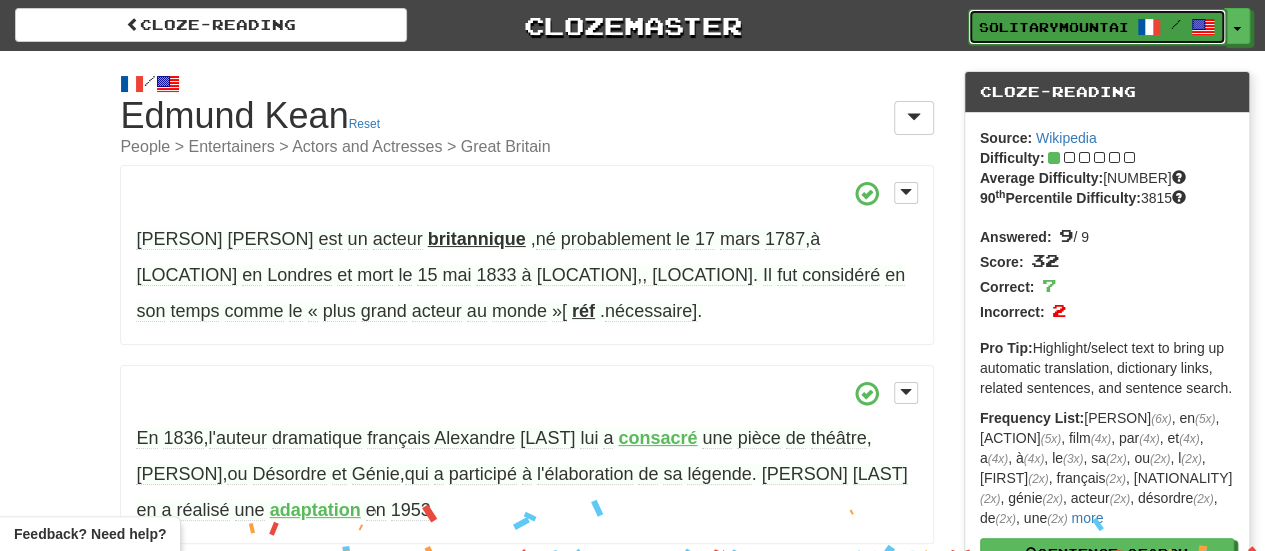 click on "SolitaryMountain8699
/" at bounding box center (1097, 27) 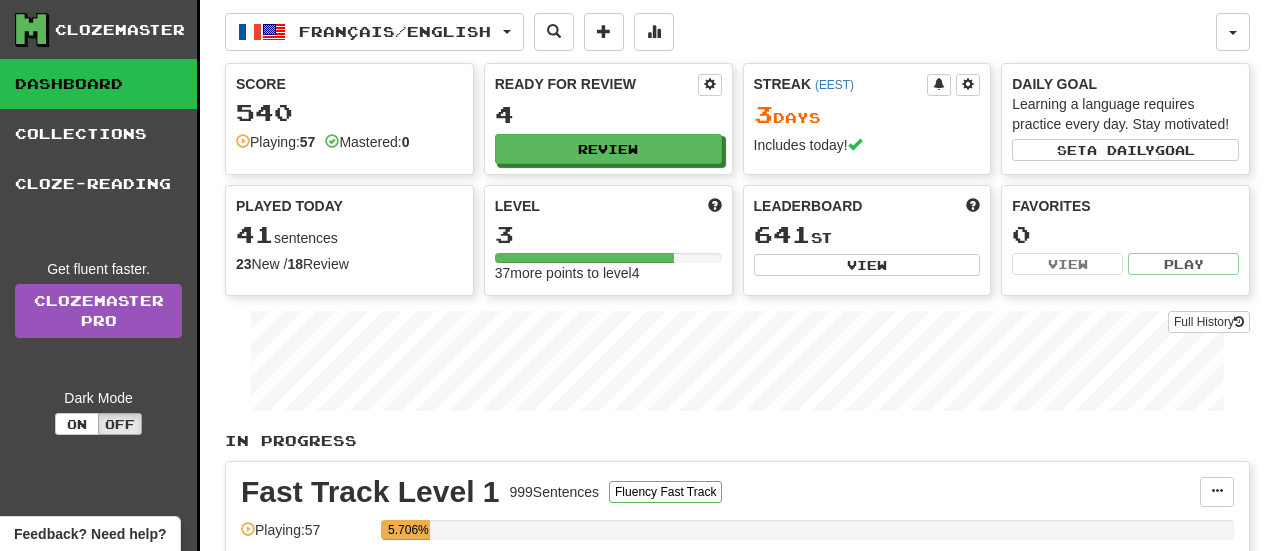 scroll, scrollTop: 0, scrollLeft: 0, axis: both 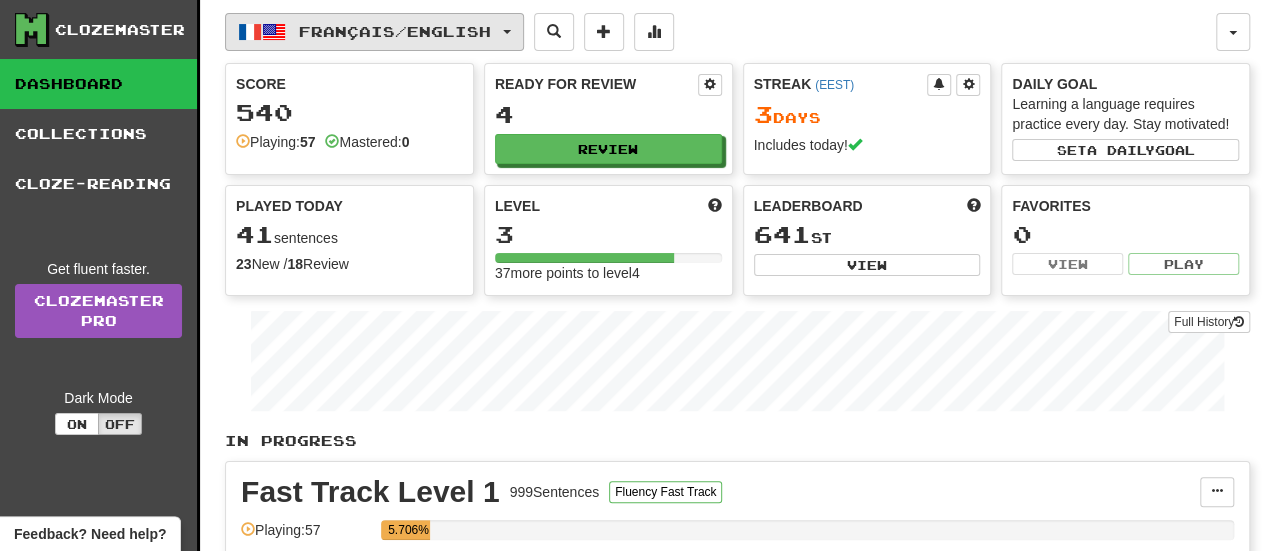 click on "Français  /  English" at bounding box center (395, 31) 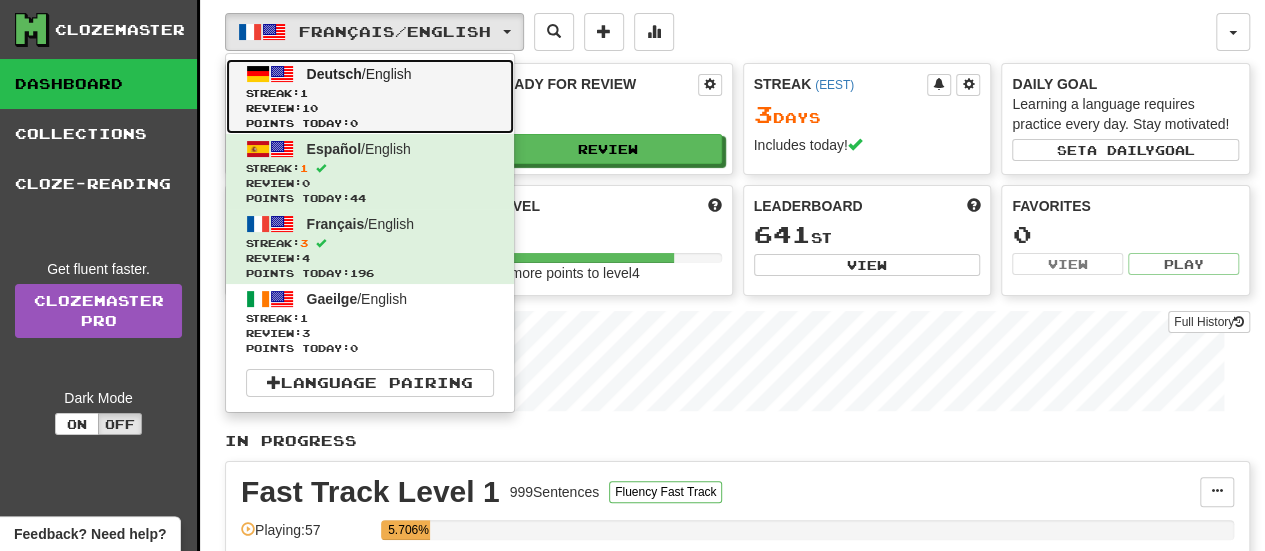 click on "Streak:  1" at bounding box center [370, 93] 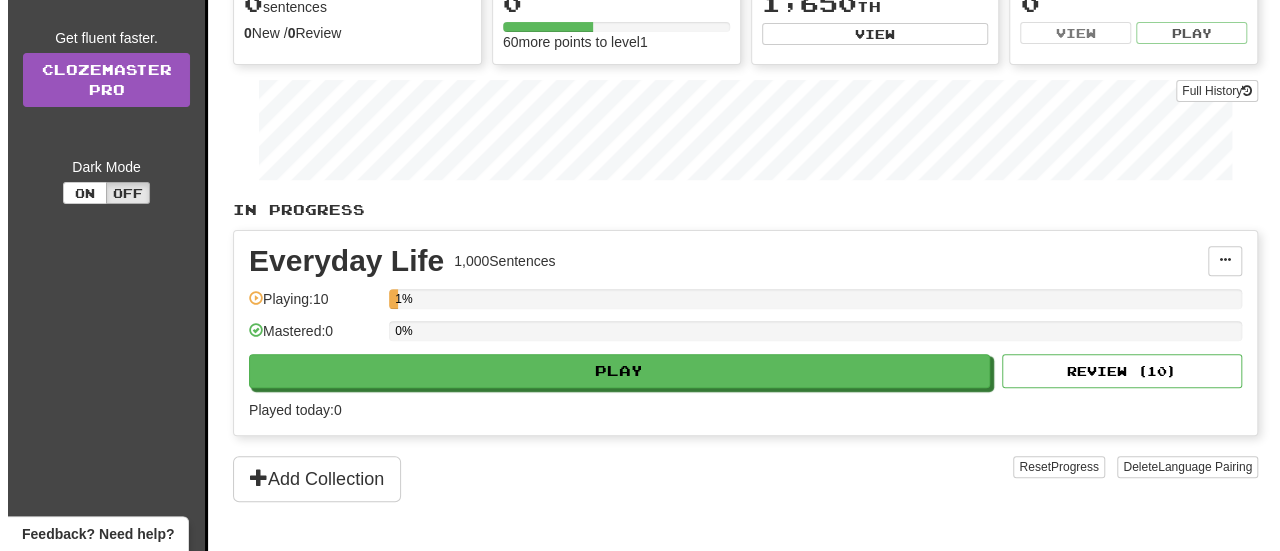 scroll, scrollTop: 244, scrollLeft: 0, axis: vertical 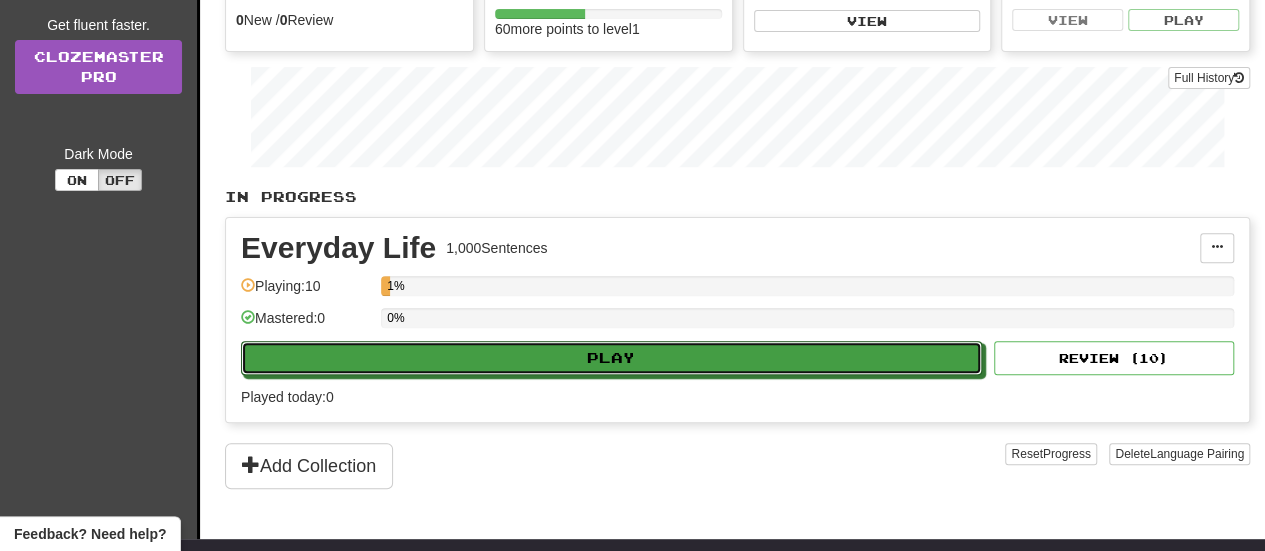 click on "Play" at bounding box center (611, 358) 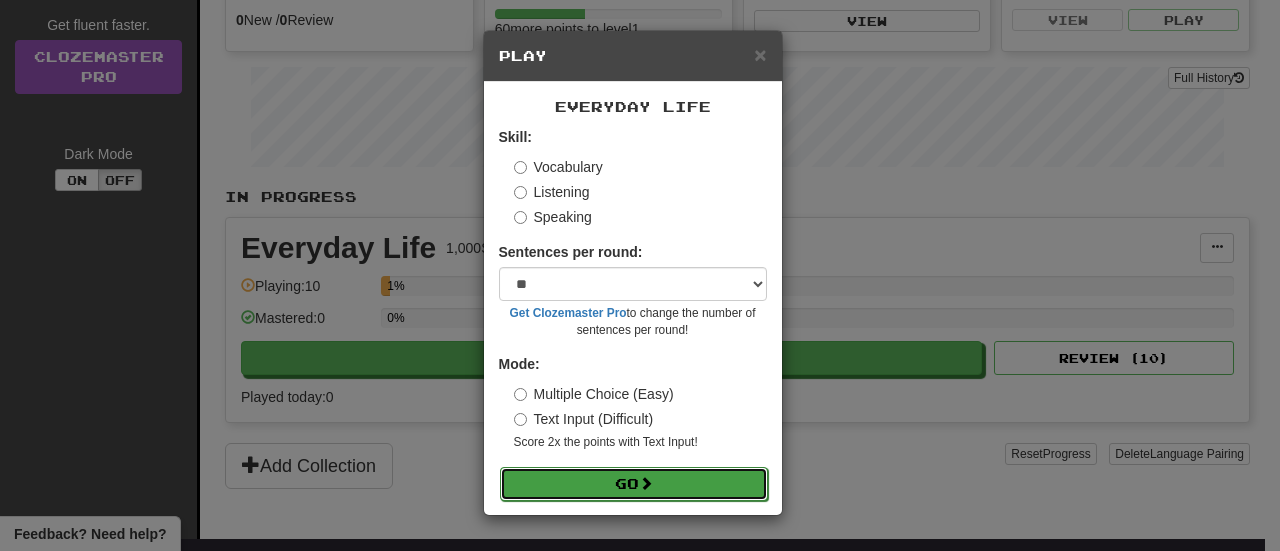 click on "Go" at bounding box center (634, 484) 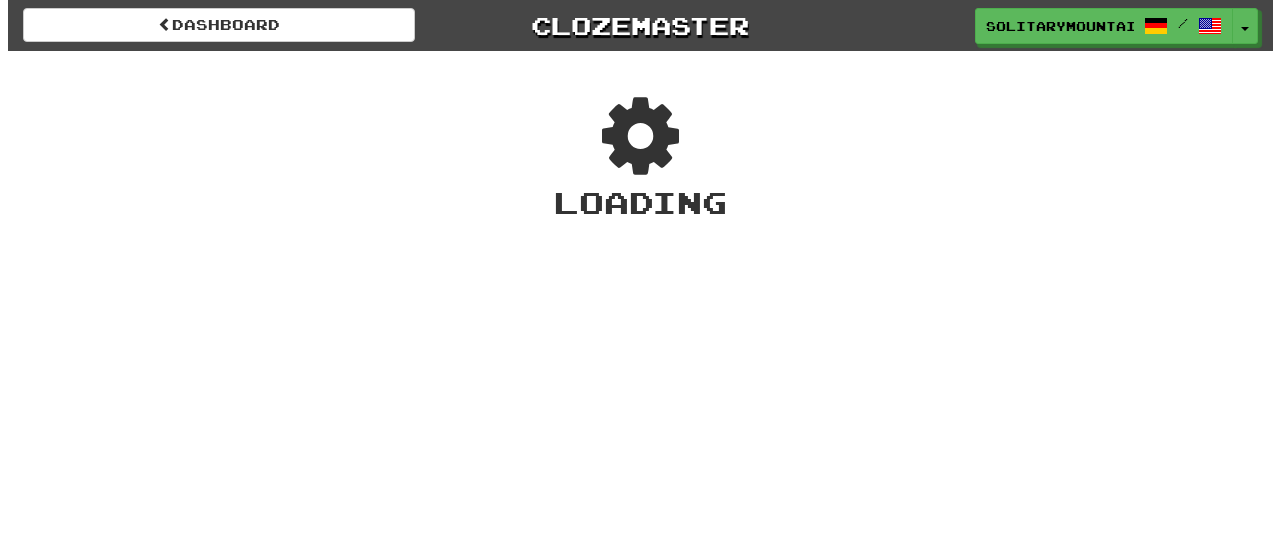 scroll, scrollTop: 0, scrollLeft: 0, axis: both 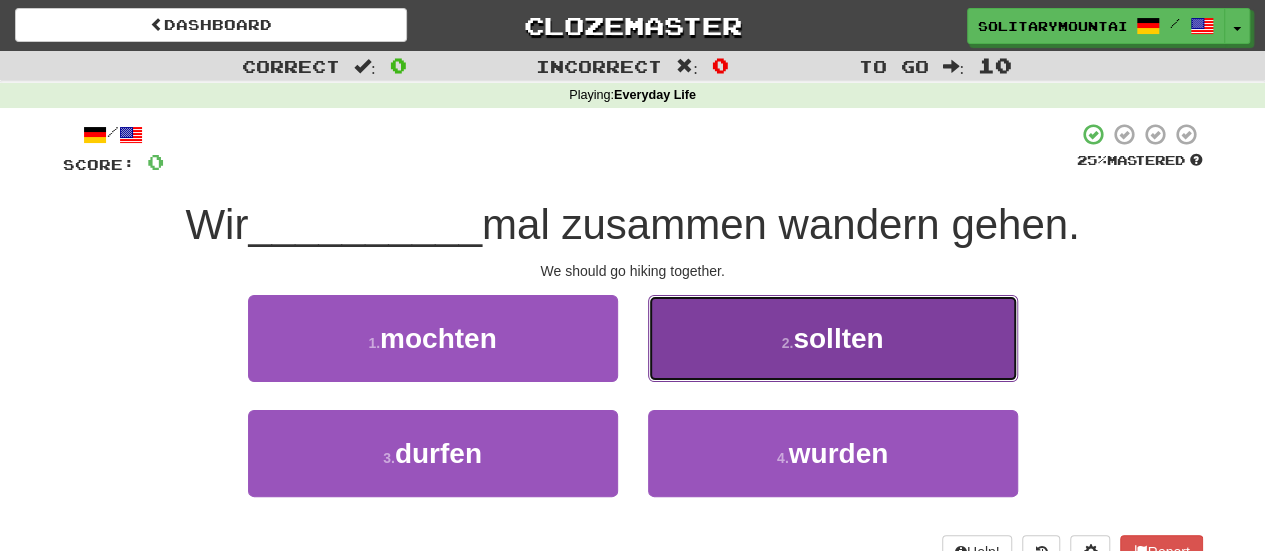 click on "2 ." at bounding box center [788, 343] 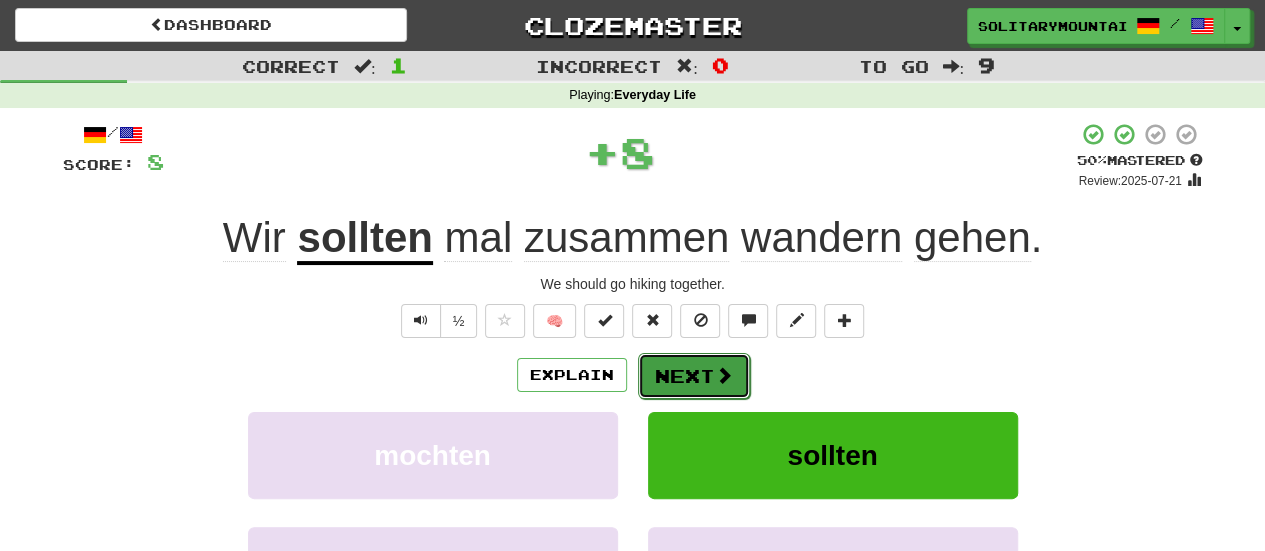 click on "Next" at bounding box center (694, 376) 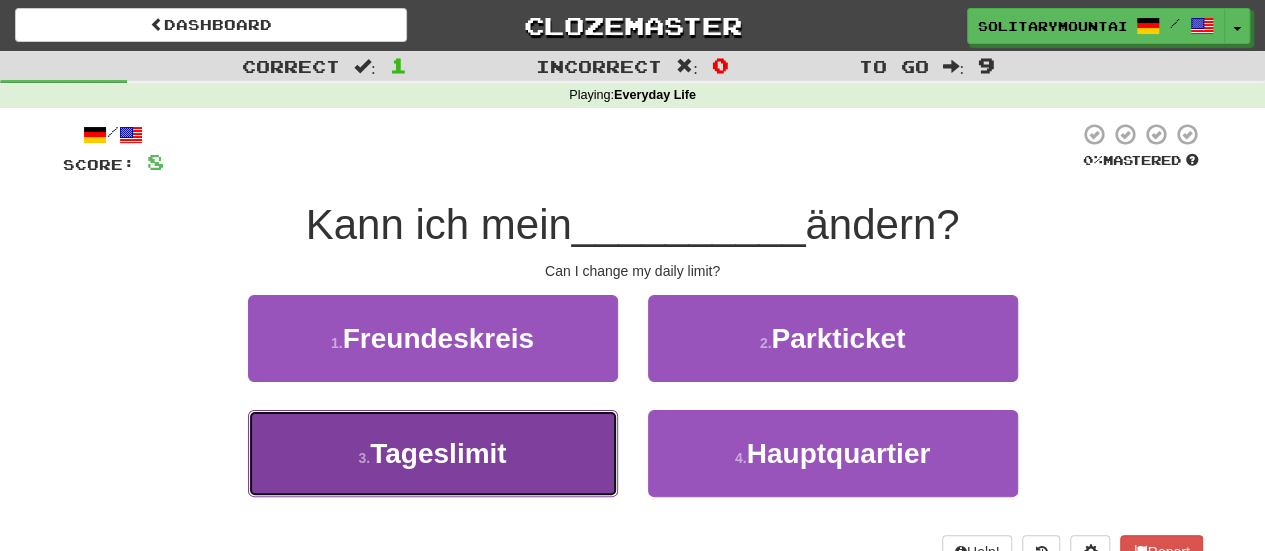 click on "3 .  Tageslimit" at bounding box center (433, 453) 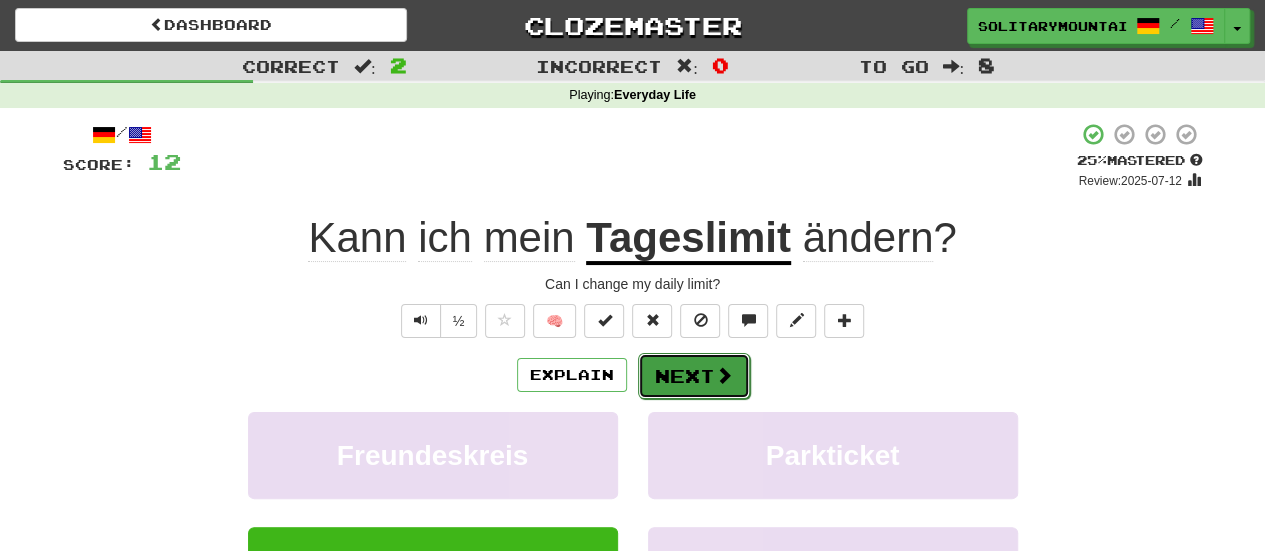 click on "Next" at bounding box center [694, 376] 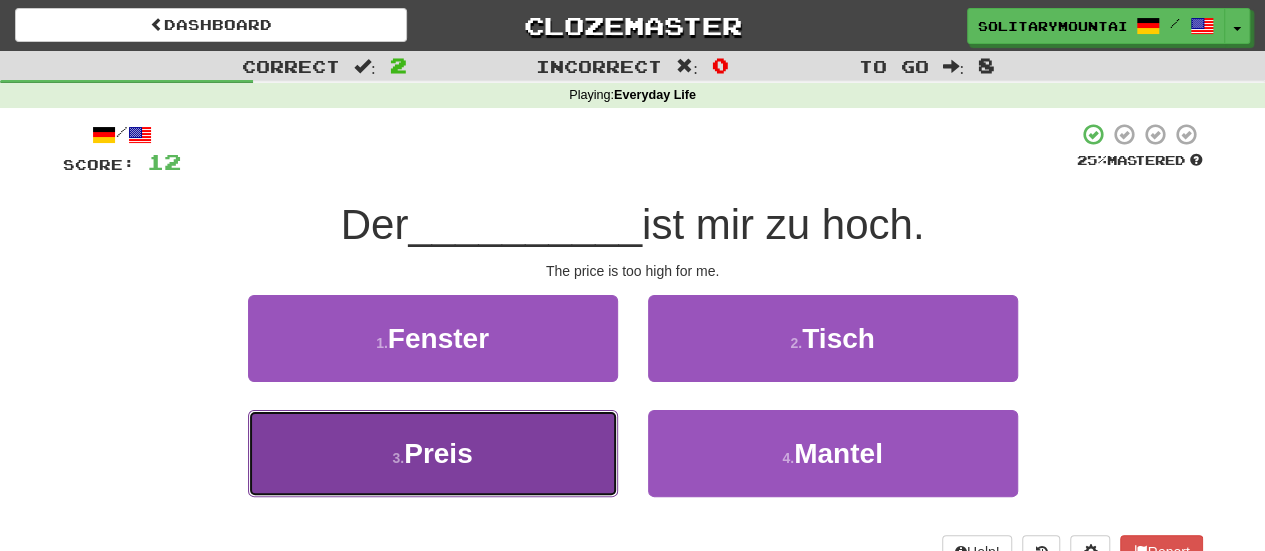 click on "3 .  Preis" at bounding box center (433, 453) 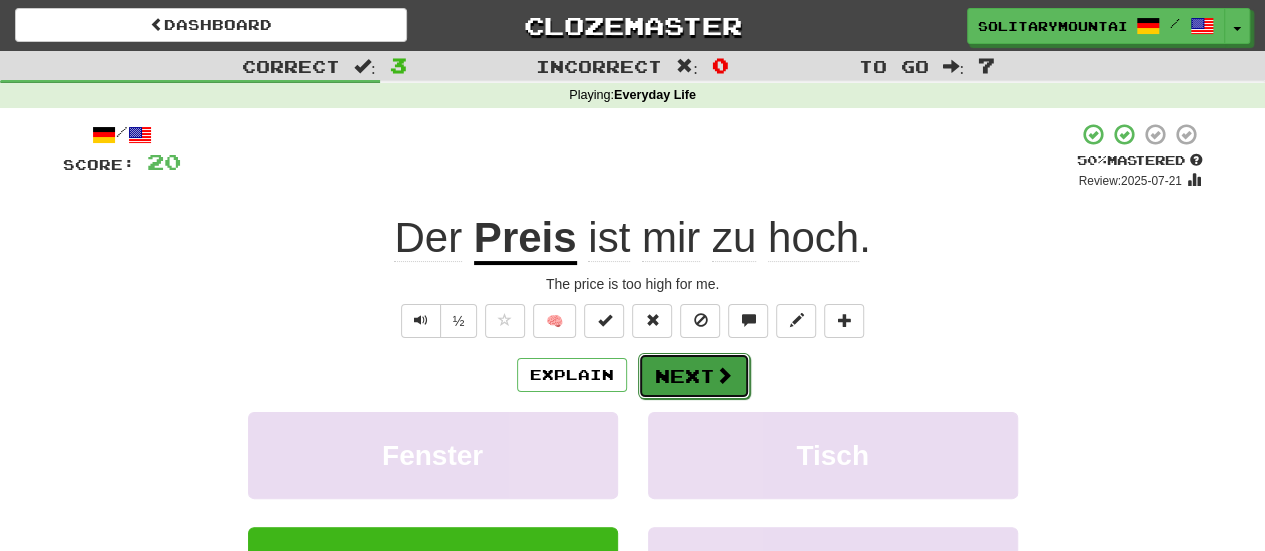 click on "Next" at bounding box center [694, 376] 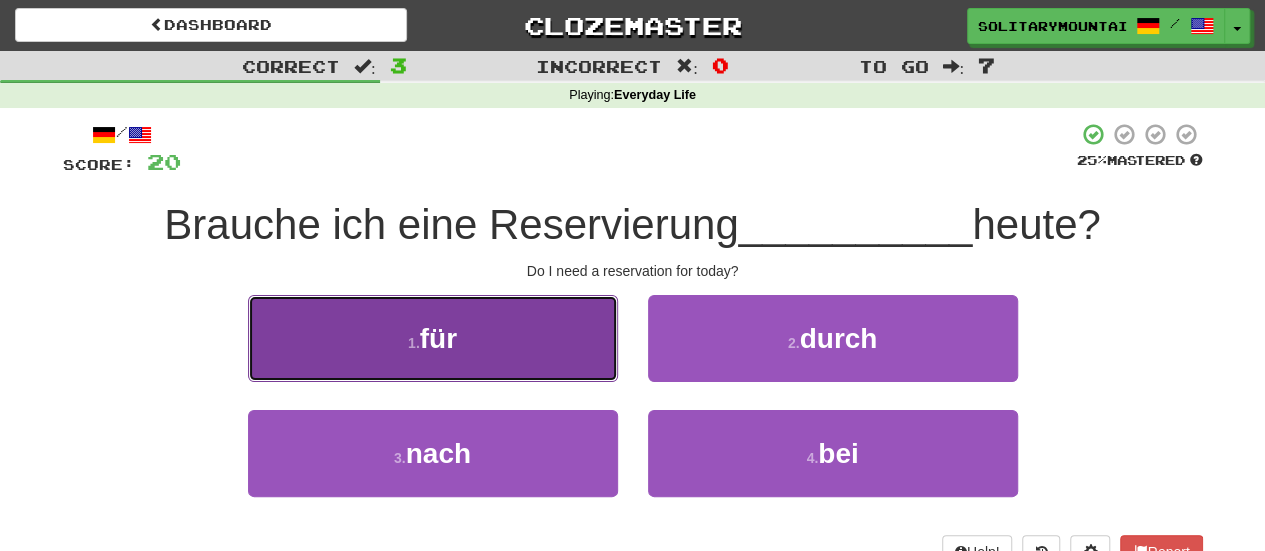 click on "1 .  für" at bounding box center [433, 338] 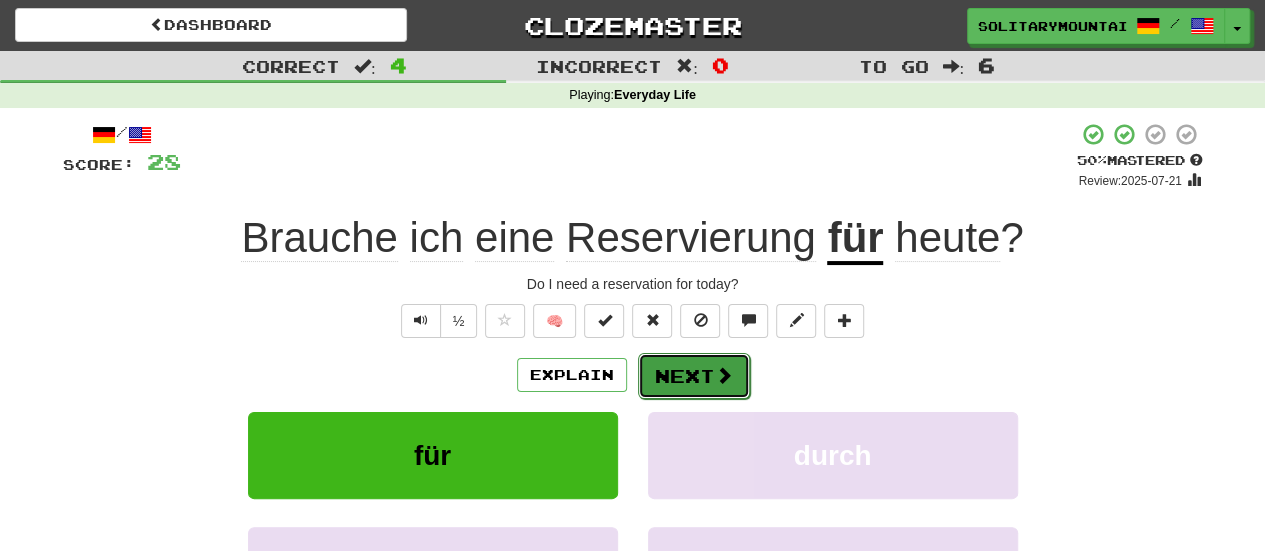 click on "Next" at bounding box center (694, 376) 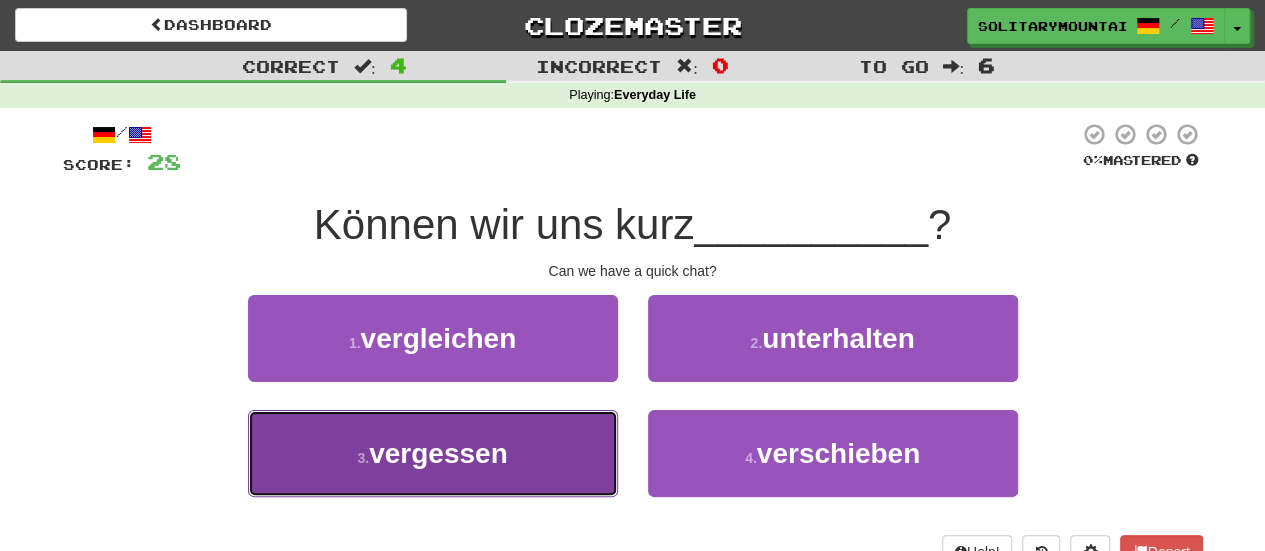 click on "3 .  vergessen" at bounding box center (433, 453) 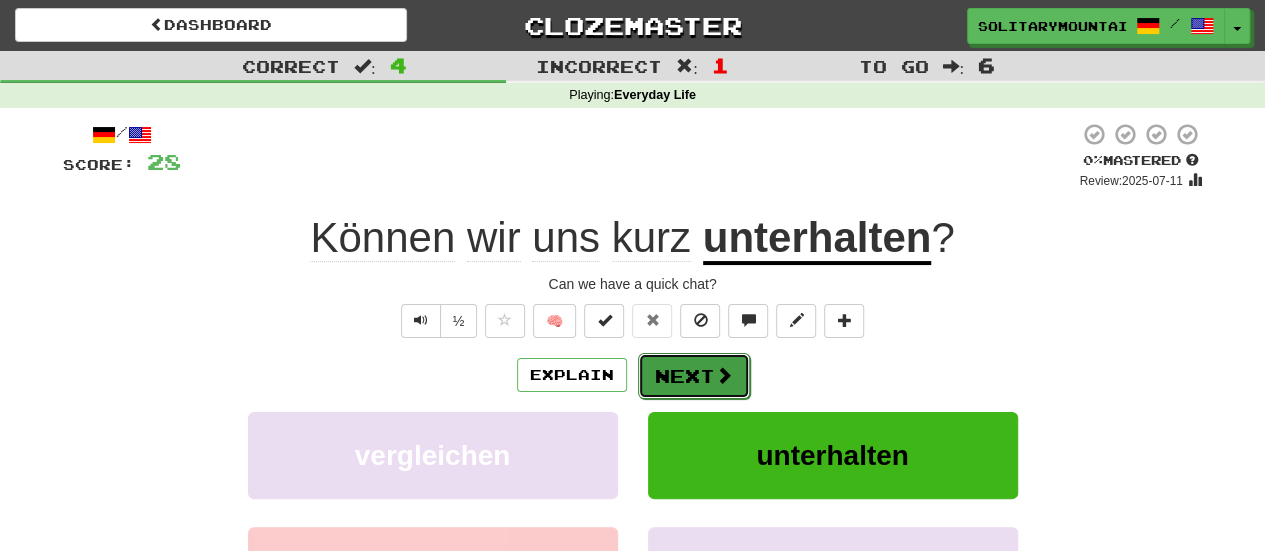 click on "Next" at bounding box center (694, 376) 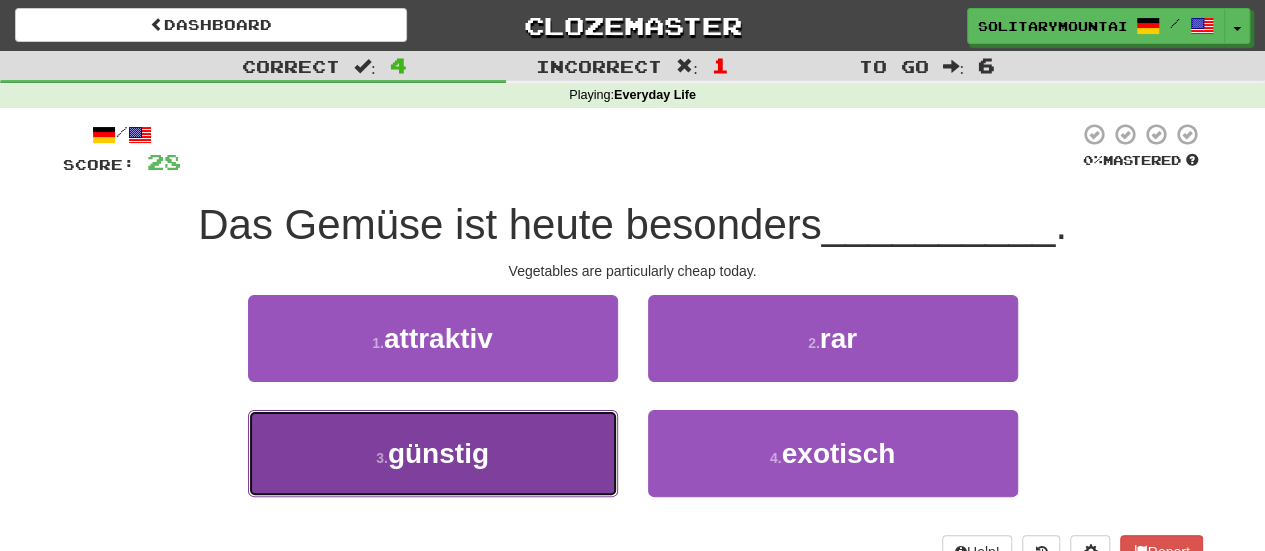 click on "3 .  günstig" at bounding box center (433, 453) 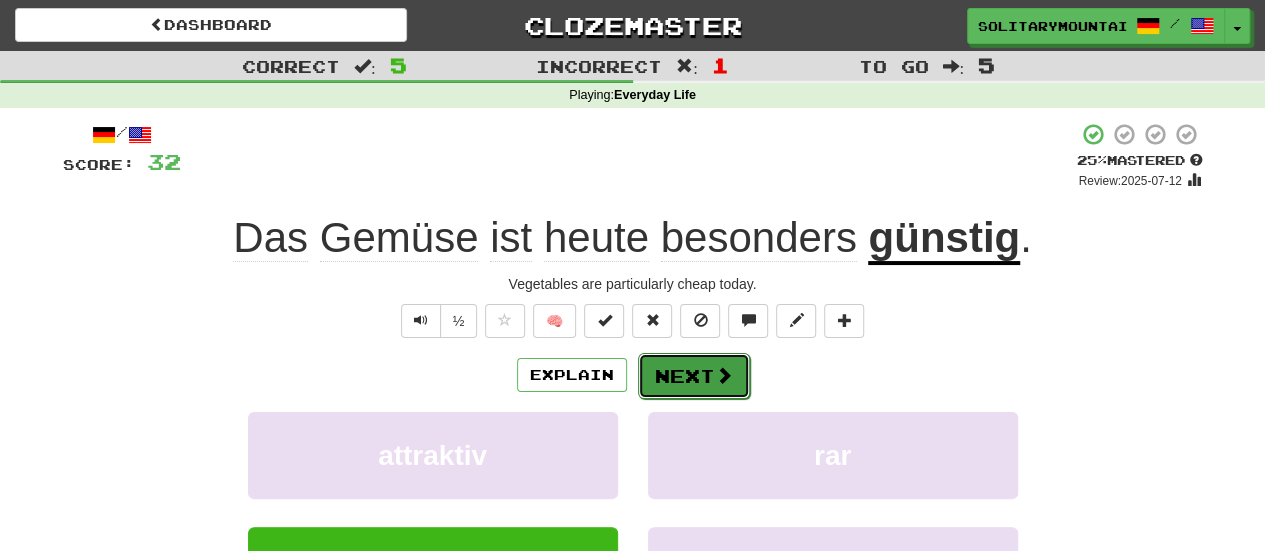 click on "Next" at bounding box center (694, 376) 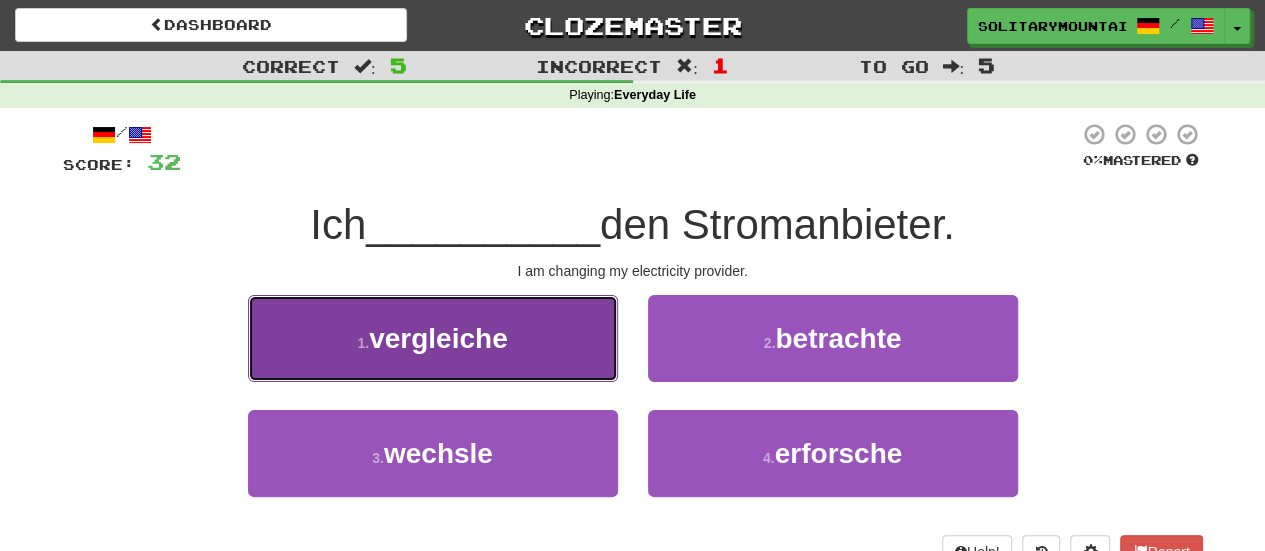 click on "1 .  vergleiche" at bounding box center [433, 338] 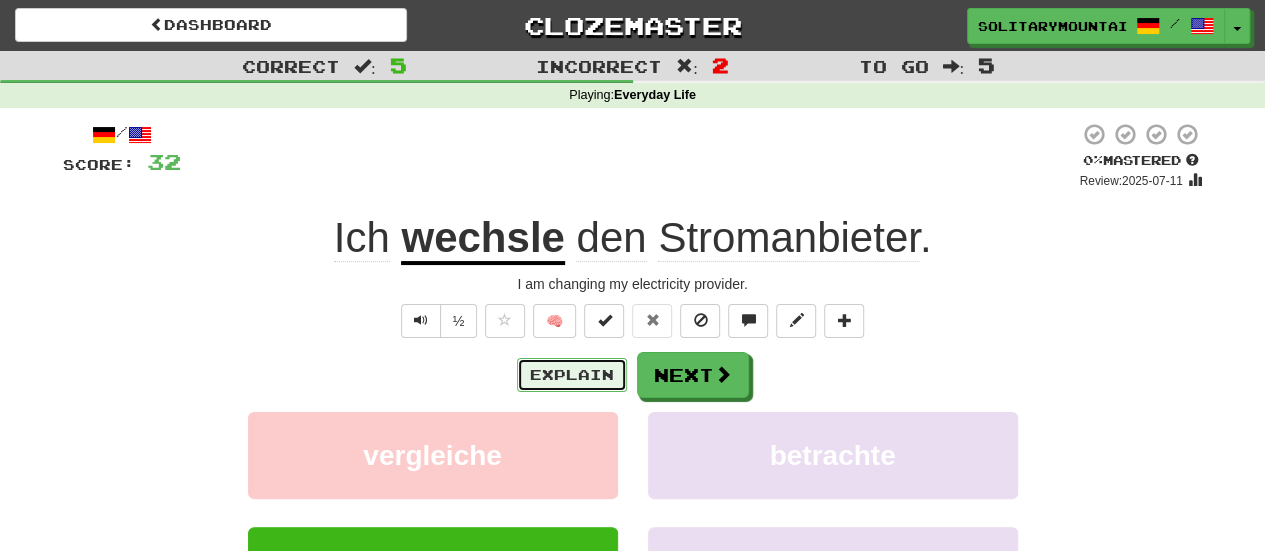 click on "Explain" at bounding box center (572, 375) 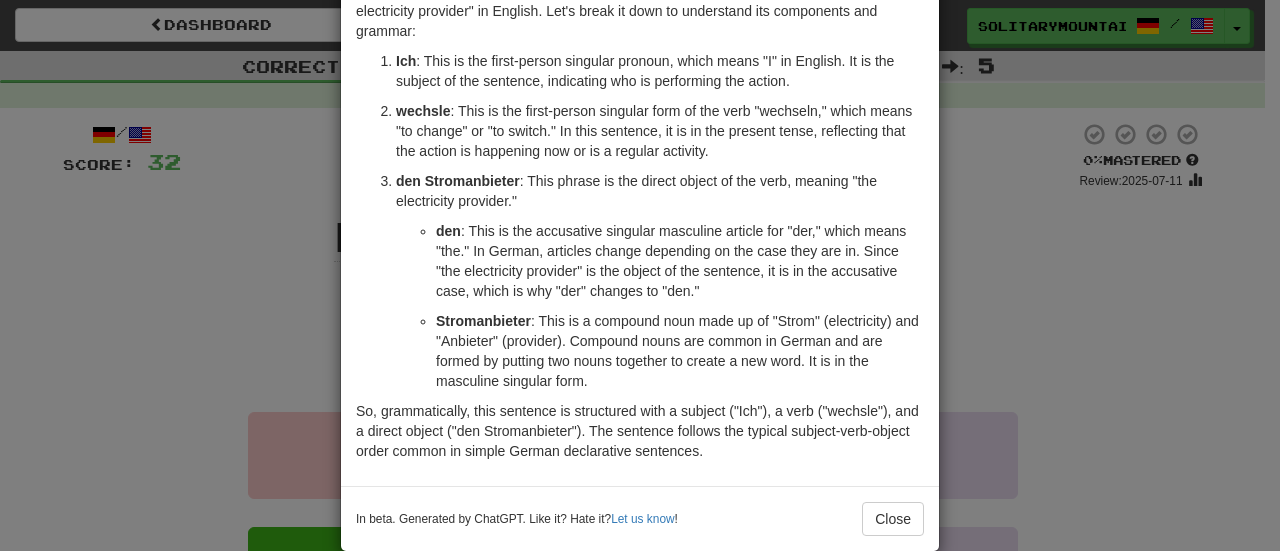 scroll, scrollTop: 122, scrollLeft: 0, axis: vertical 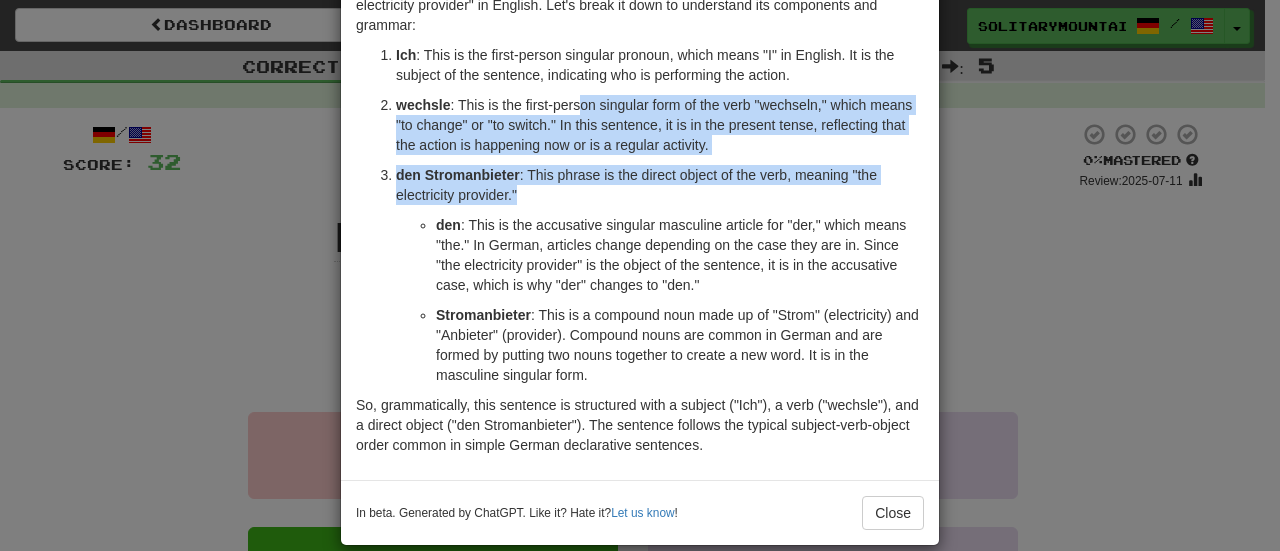 drag, startPoint x: 575, startPoint y: 105, endPoint x: 600, endPoint y: 201, distance: 99.20181 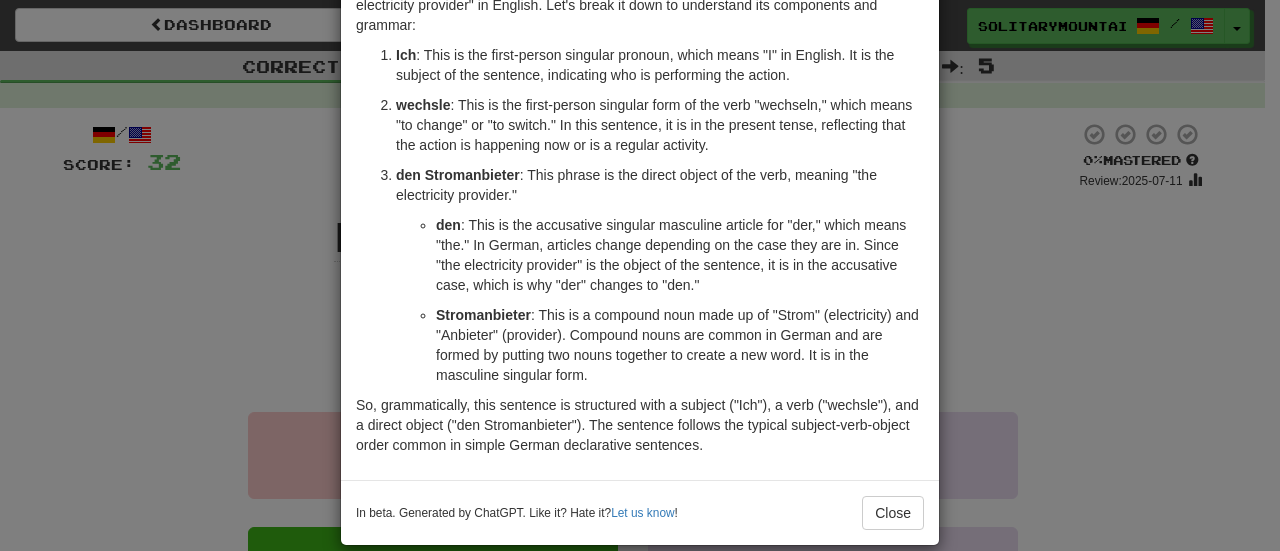 click on "Ich : This is the first-person singular pronoun, which means "I" in English. It is the subject of the sentence, indicating who is performing the action.
wechsle : This is the first-person singular form of the verb "wechseln," which means "to change" or "to switch." In this sentence, it is in the present tense, reflecting that the action is happening now or is a regular activity.
den Stromanbieter : This phrase is the direct object of the verb, meaning "the electricity provider."
den : This is the accusative singular masculine article for "der," which means "the." In German, articles change depending on the case they are in. Since "the electricity provider" is the object of the sentence, it is in the accusative case, which is why "der" changes to "den."
Stromanbieter" at bounding box center [640, 215] 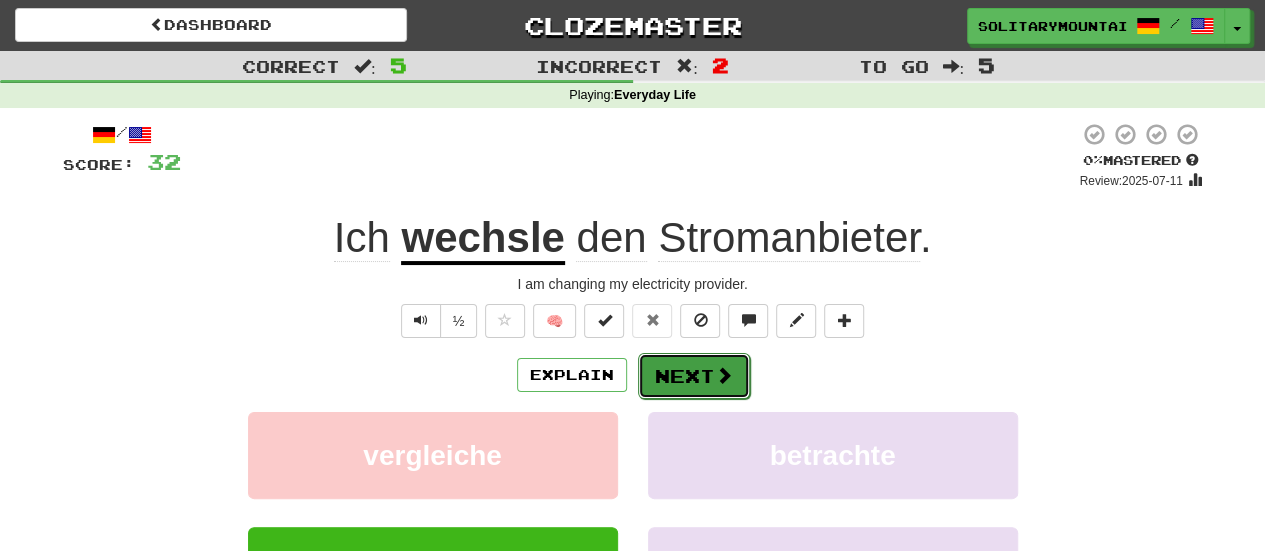 click on "Next" at bounding box center (694, 376) 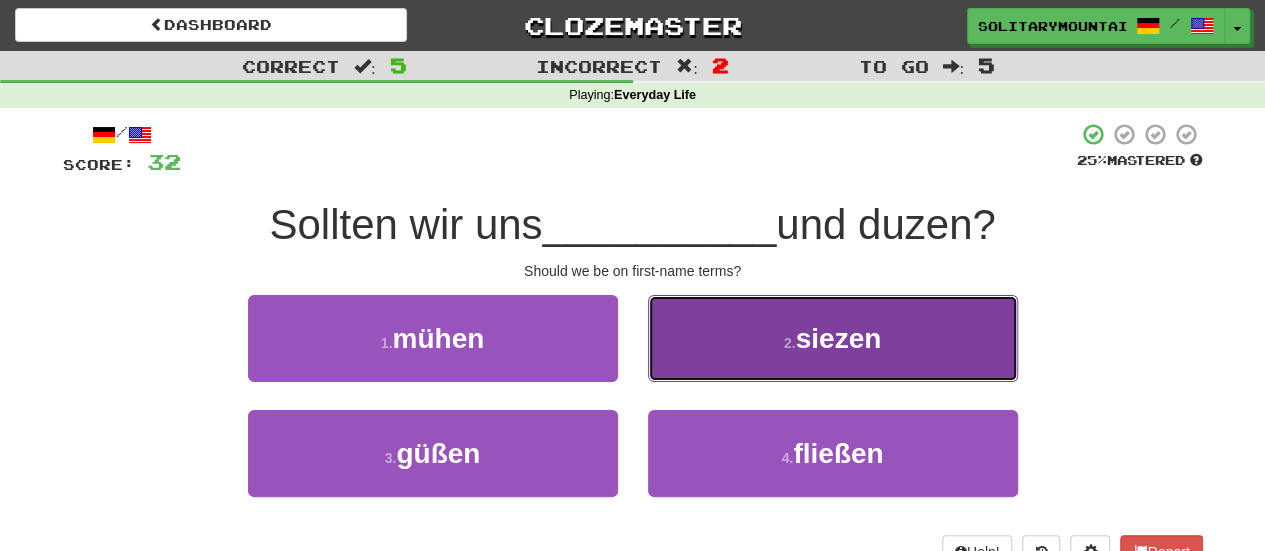 click on "2 .  siezen" at bounding box center (833, 338) 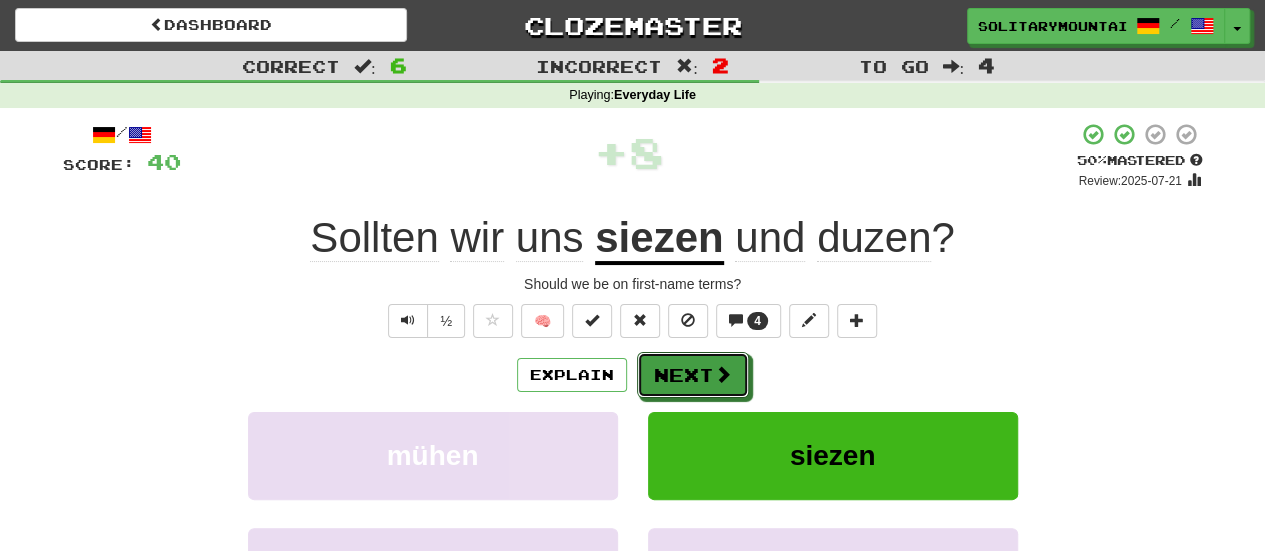 click on "Next" at bounding box center [693, 375] 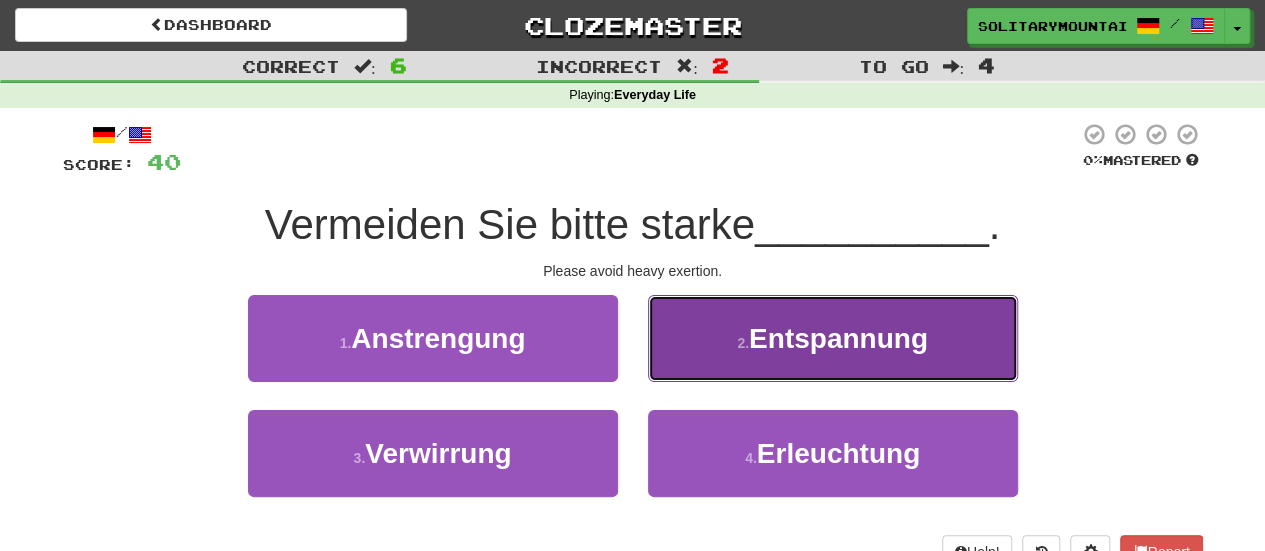 click on "Entspannung" at bounding box center (838, 338) 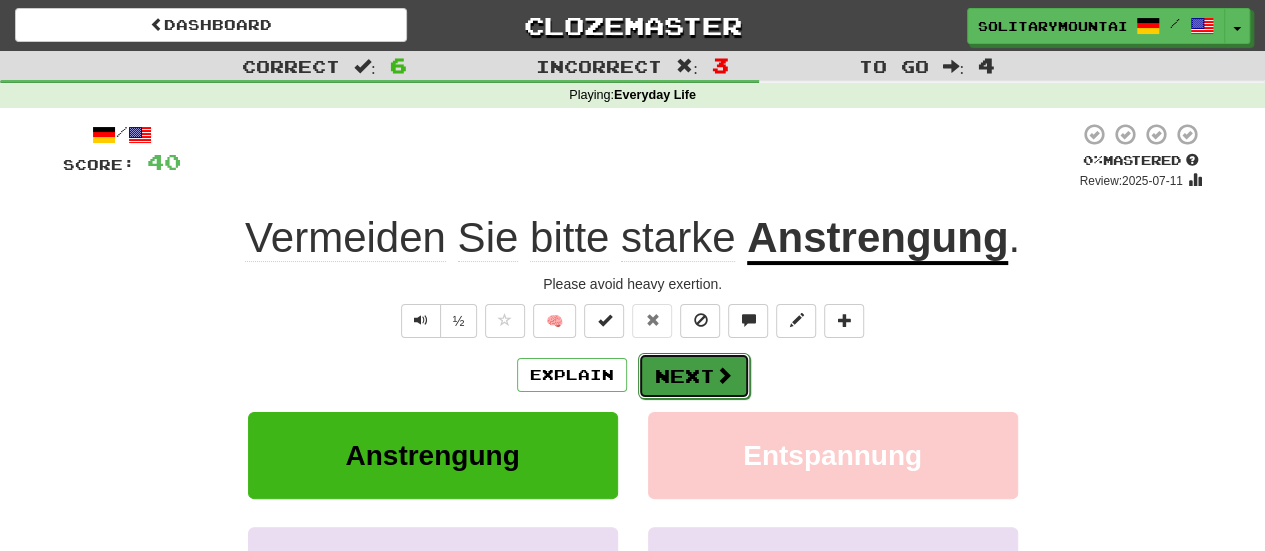 click on "Next" at bounding box center [694, 376] 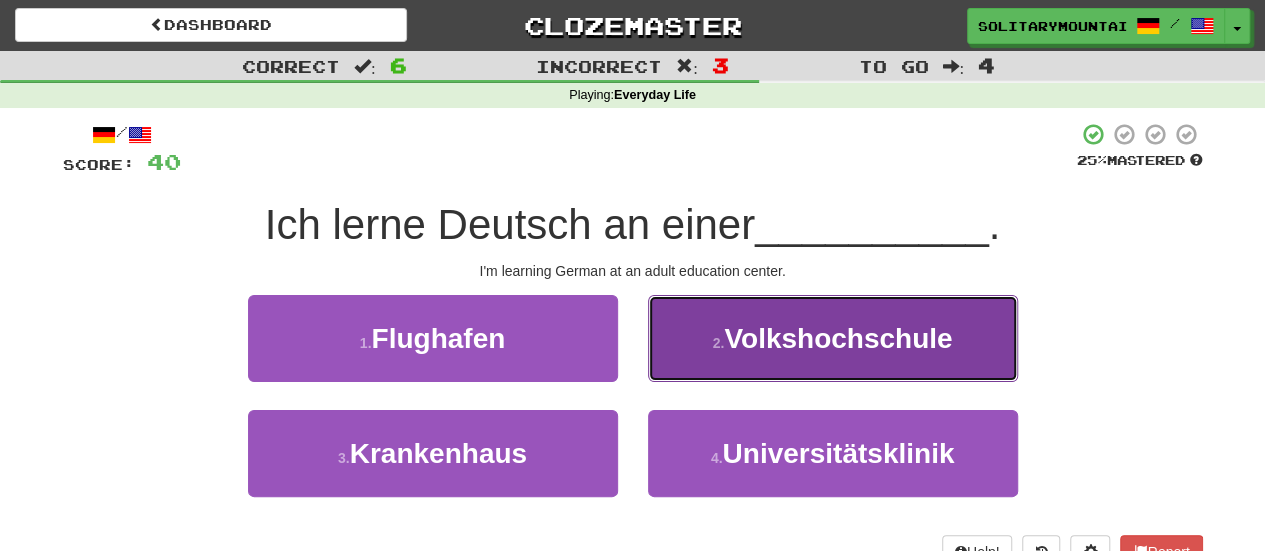 click on "2 .  Volkshochschule" at bounding box center (833, 338) 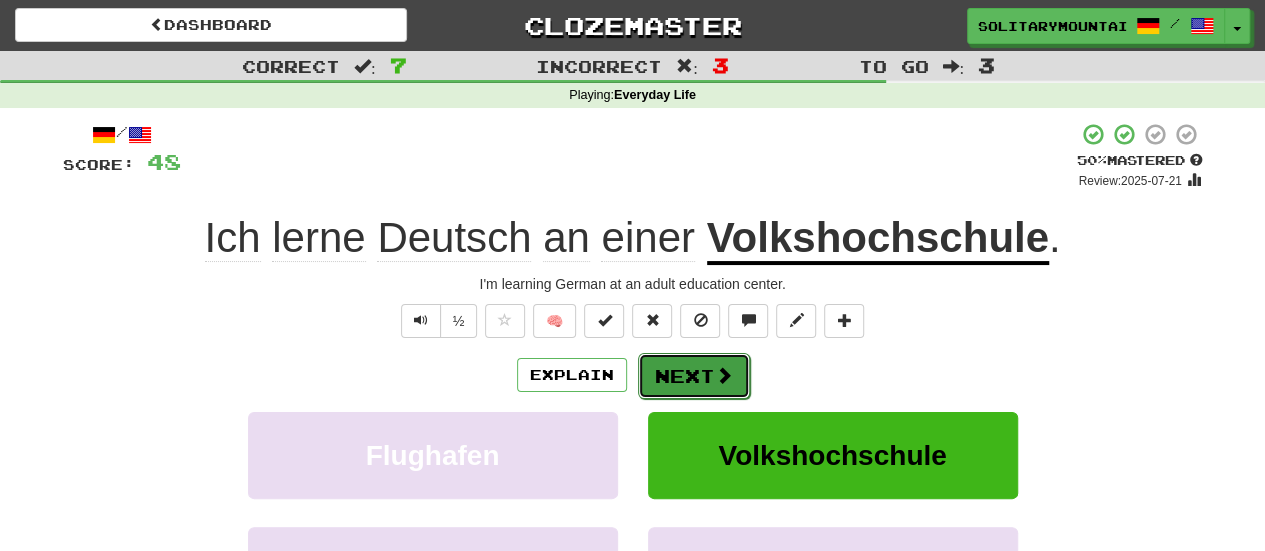 click on "Next" at bounding box center [694, 376] 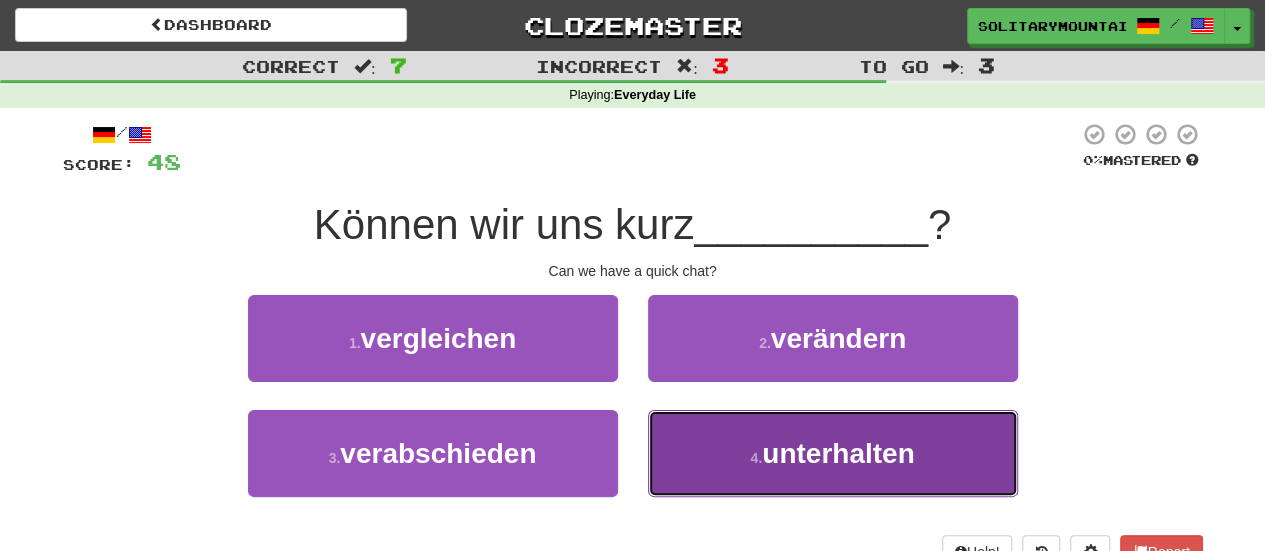 click on "unterhalten" at bounding box center (838, 453) 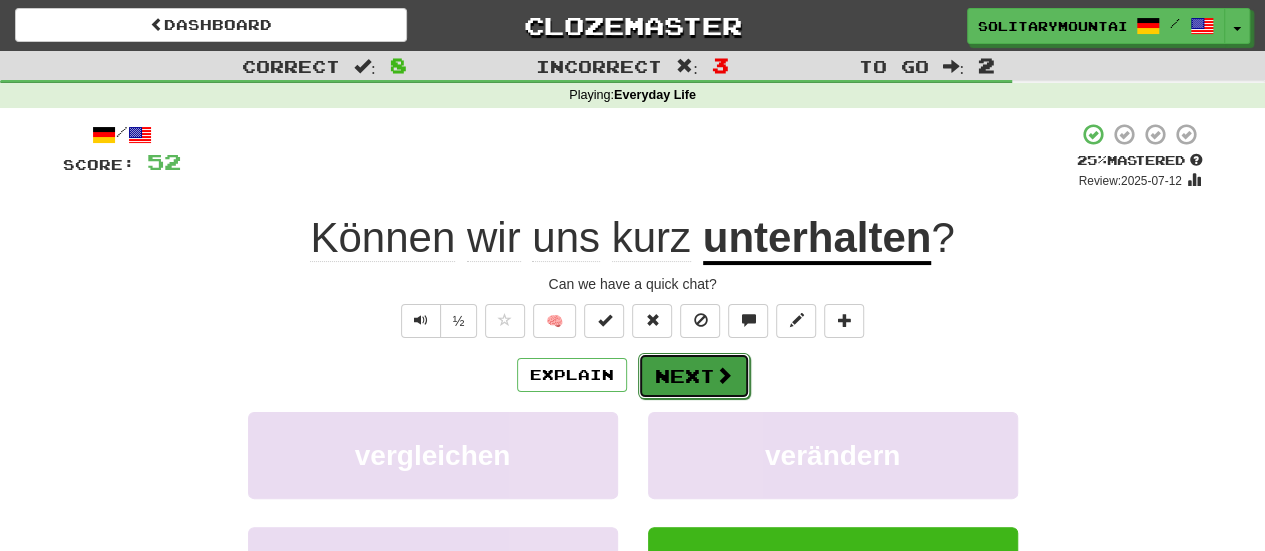click at bounding box center (724, 375) 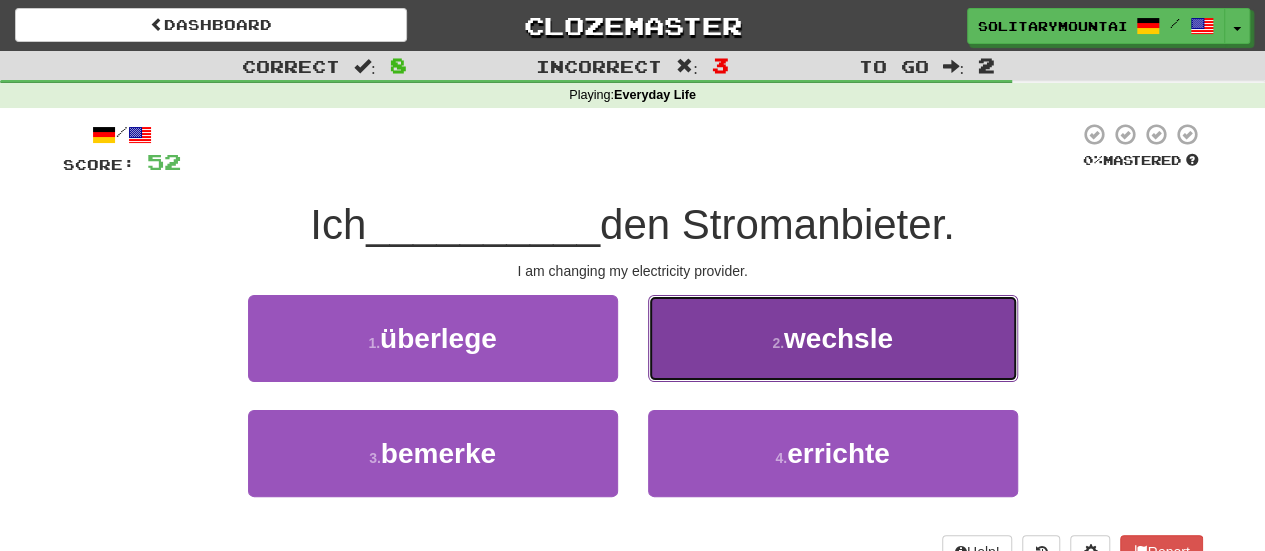 click on "wechsle" at bounding box center [838, 338] 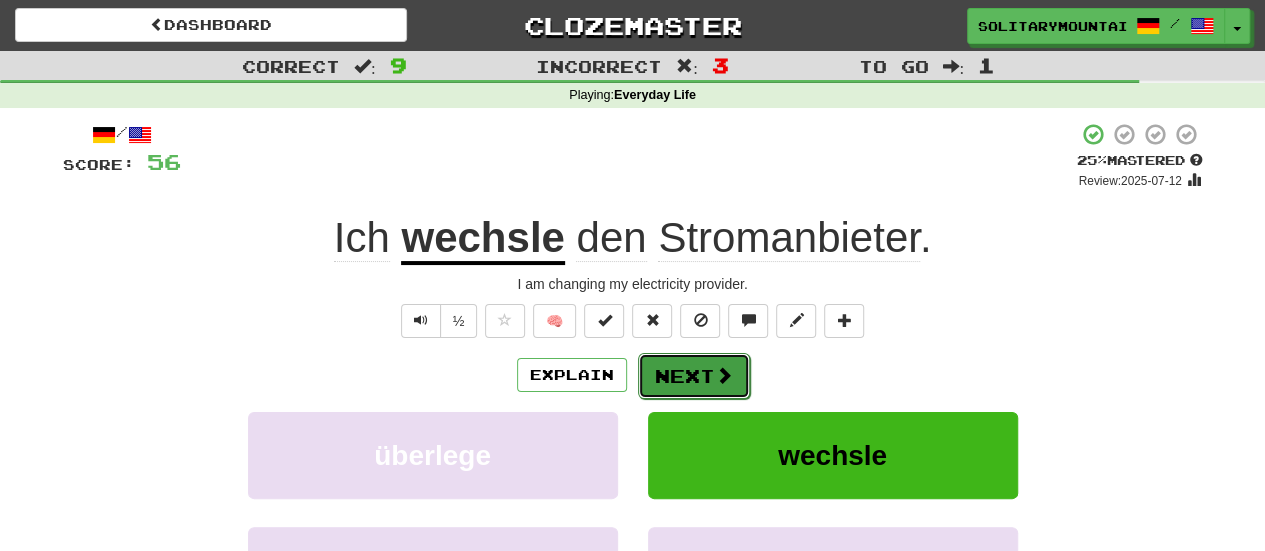 click on "Next" at bounding box center (694, 376) 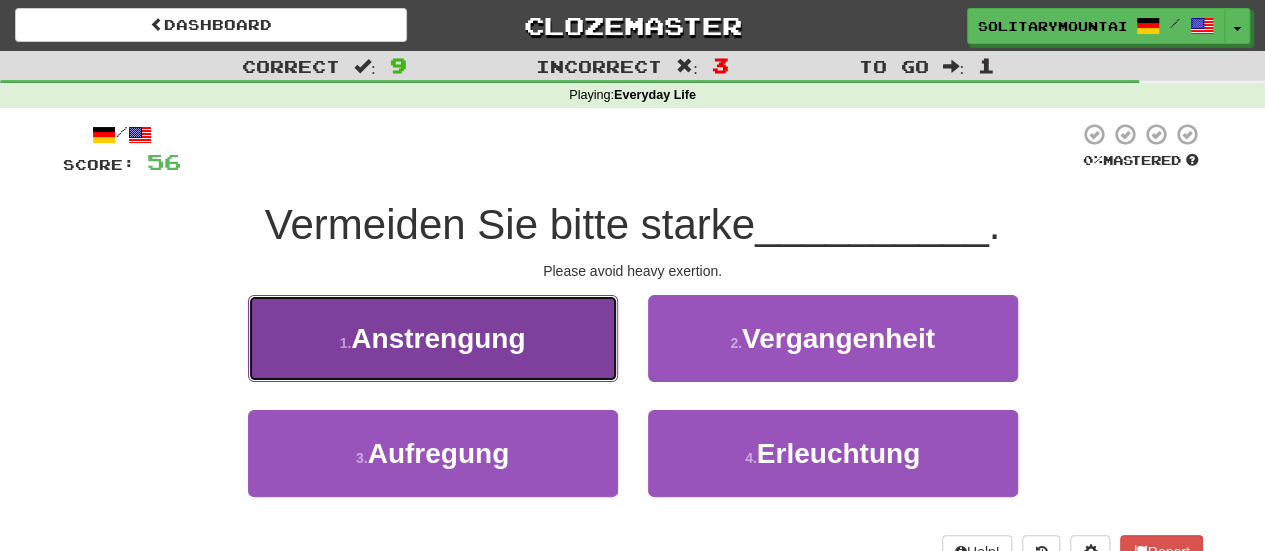 click on "1 .  Anstrengung" at bounding box center [433, 338] 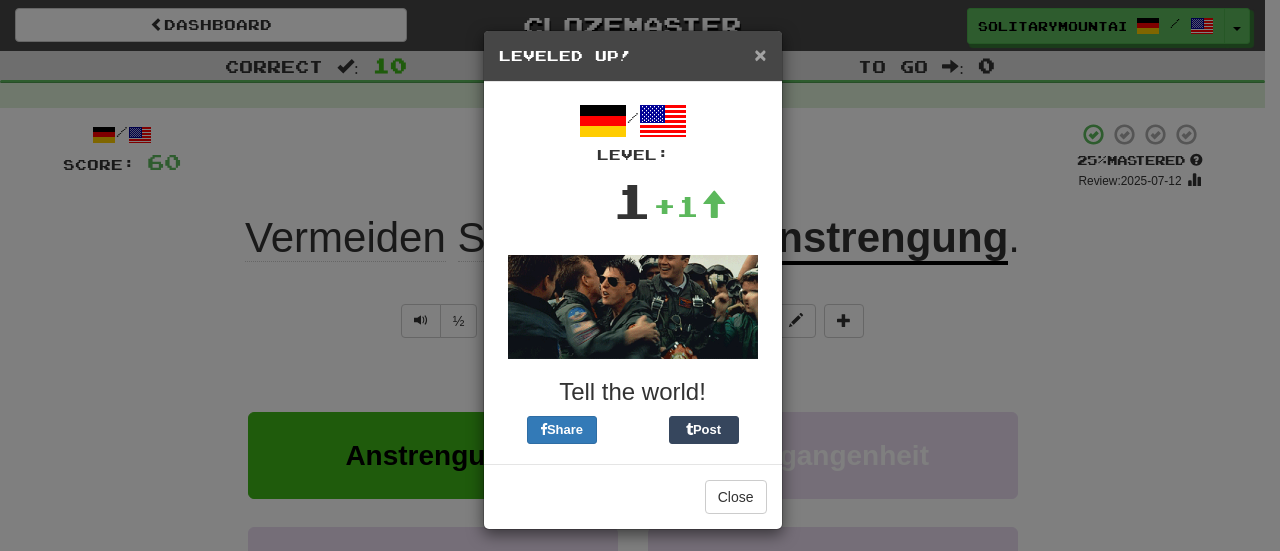 click on "×" at bounding box center [760, 54] 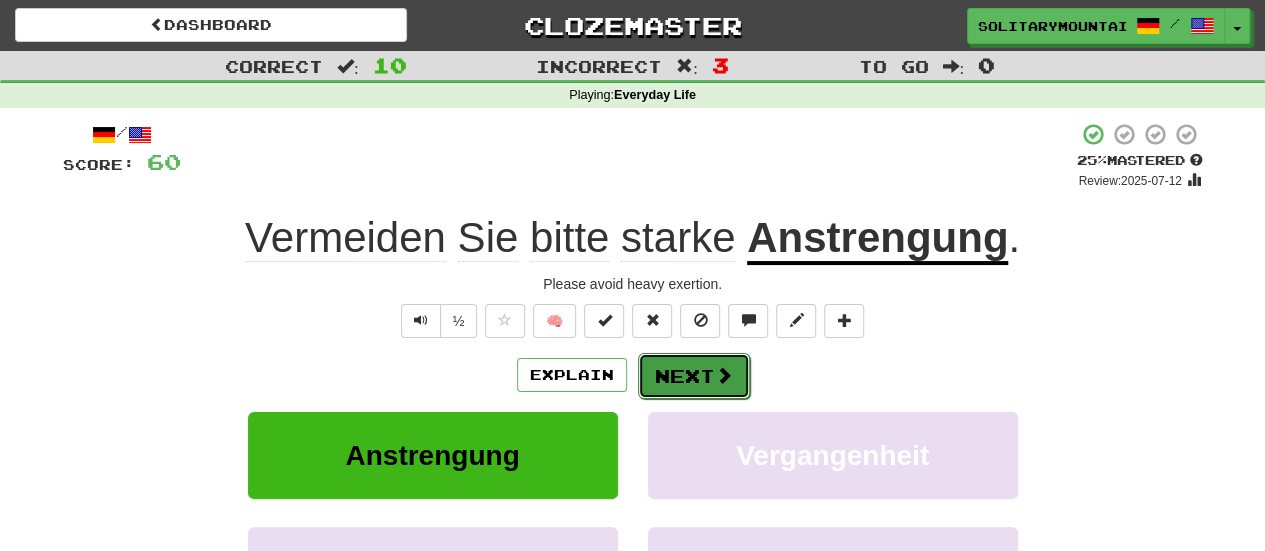 click at bounding box center [724, 375] 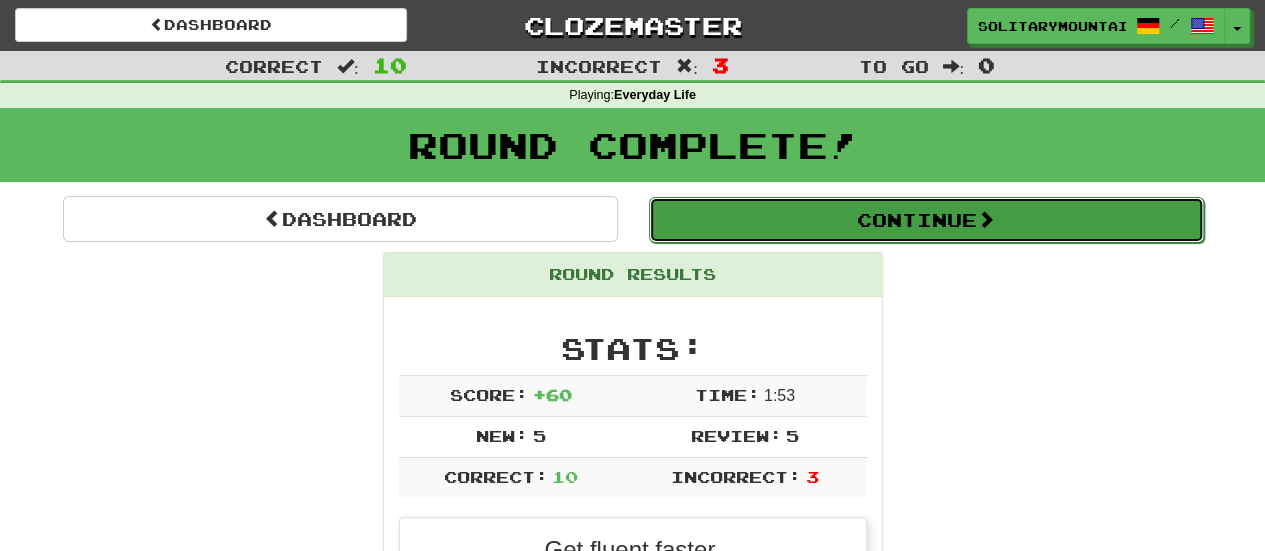 click on "Continue" at bounding box center (926, 220) 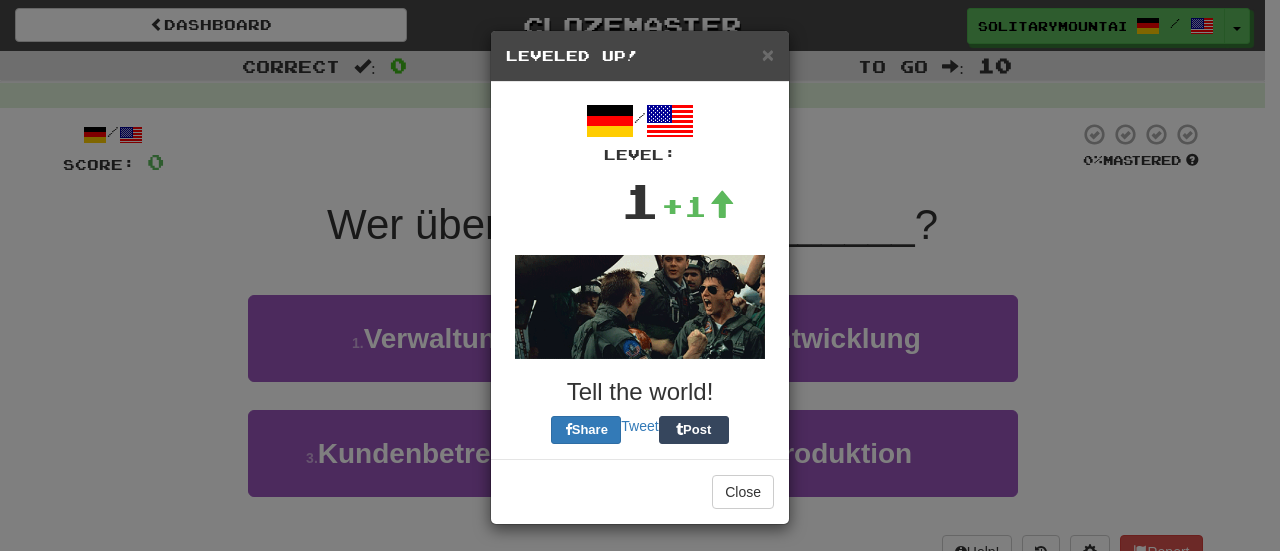 click on "× Leveled Up!" at bounding box center (640, 56) 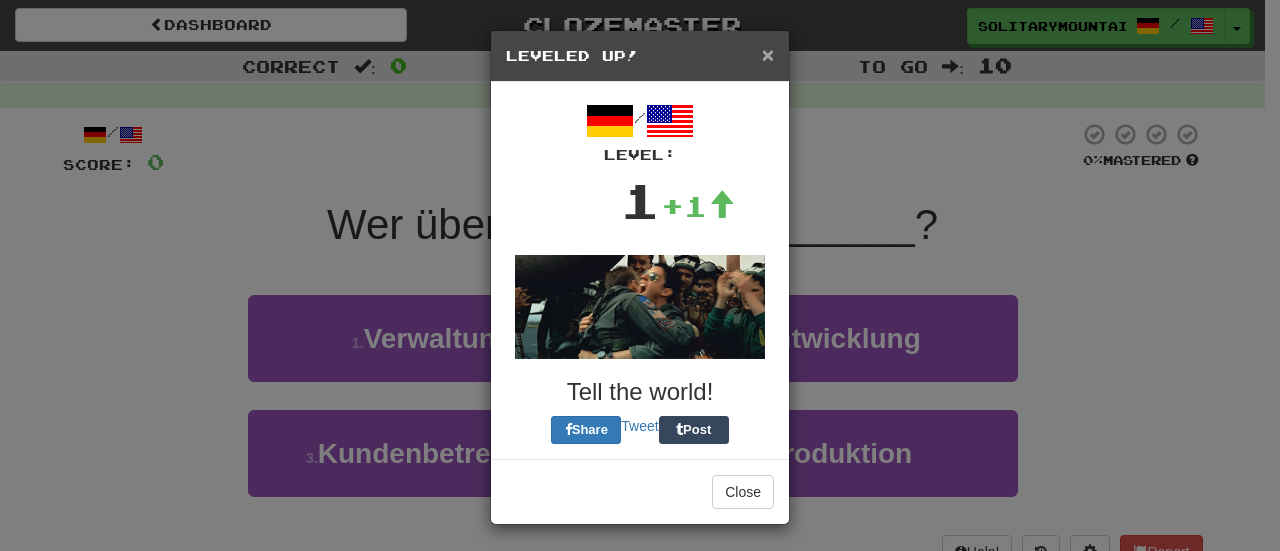 click on "×" at bounding box center (768, 54) 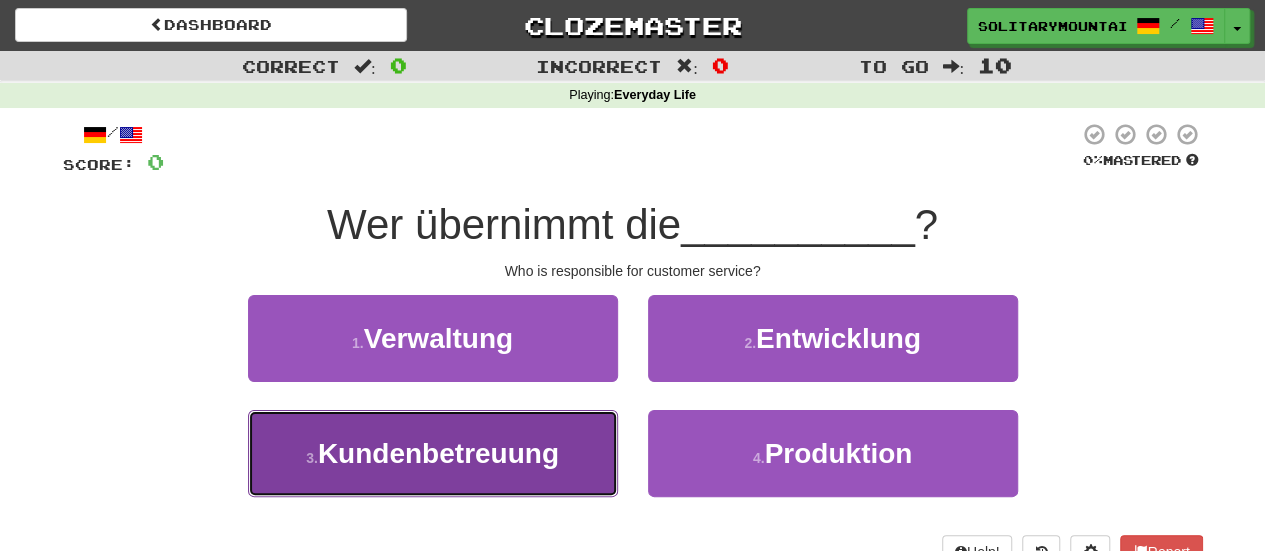 click on "Kundenbetreuung" at bounding box center (438, 453) 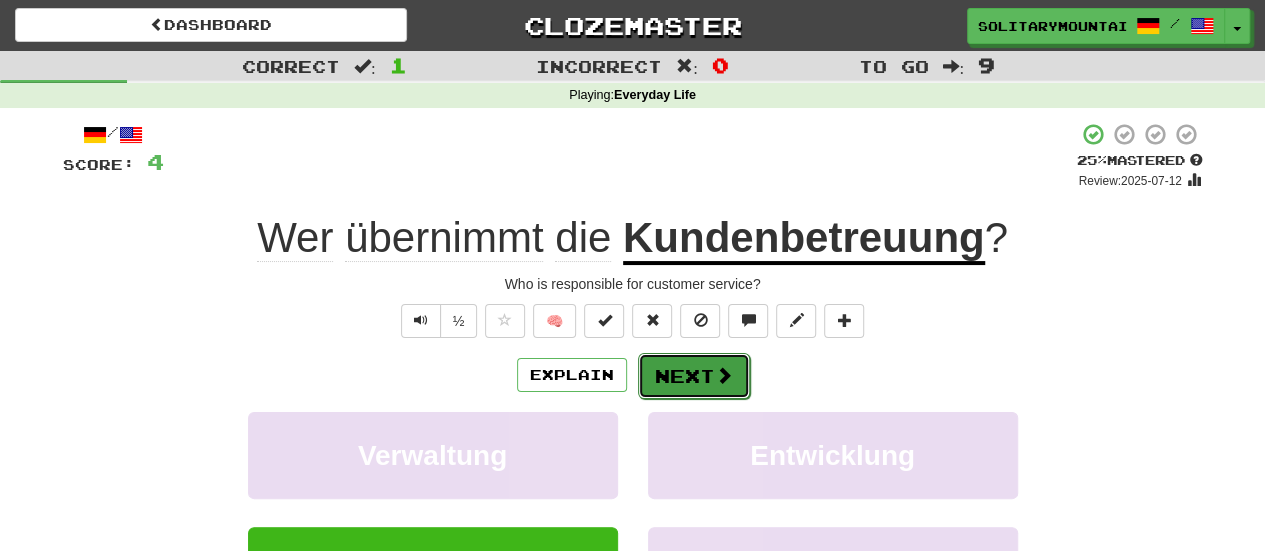 click on "Next" at bounding box center [694, 376] 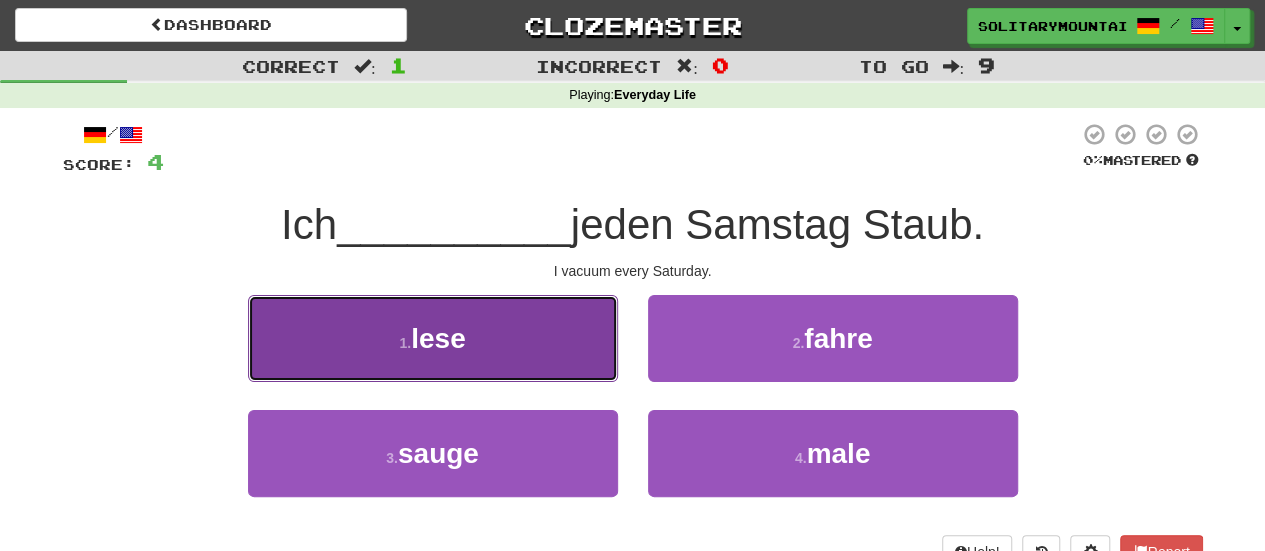 click on "1 .  lese" at bounding box center [433, 338] 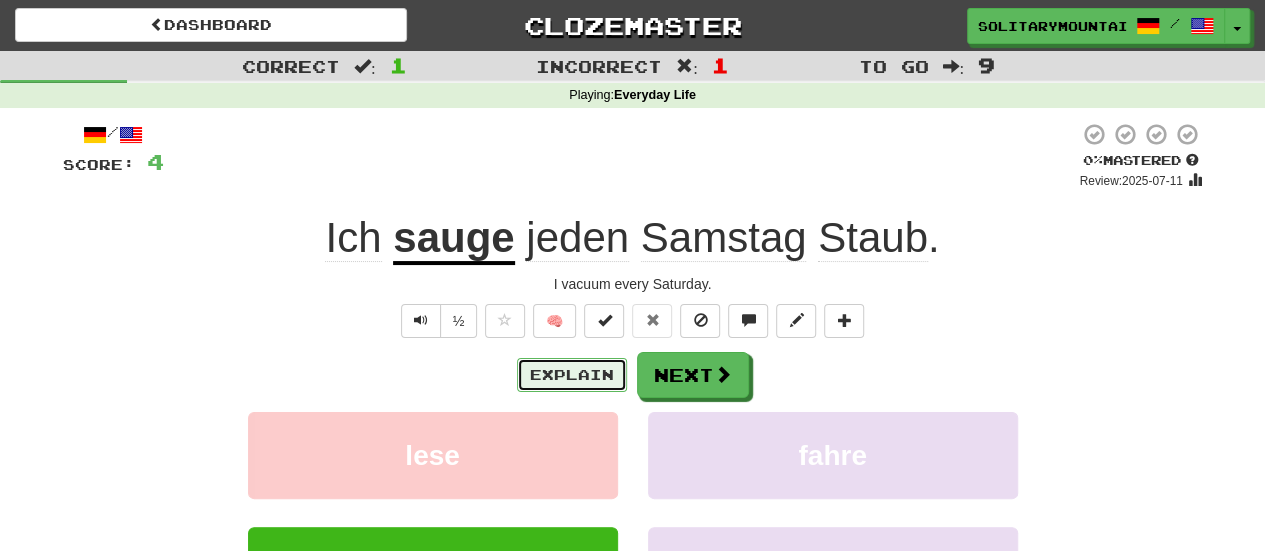click on "Explain" at bounding box center [572, 375] 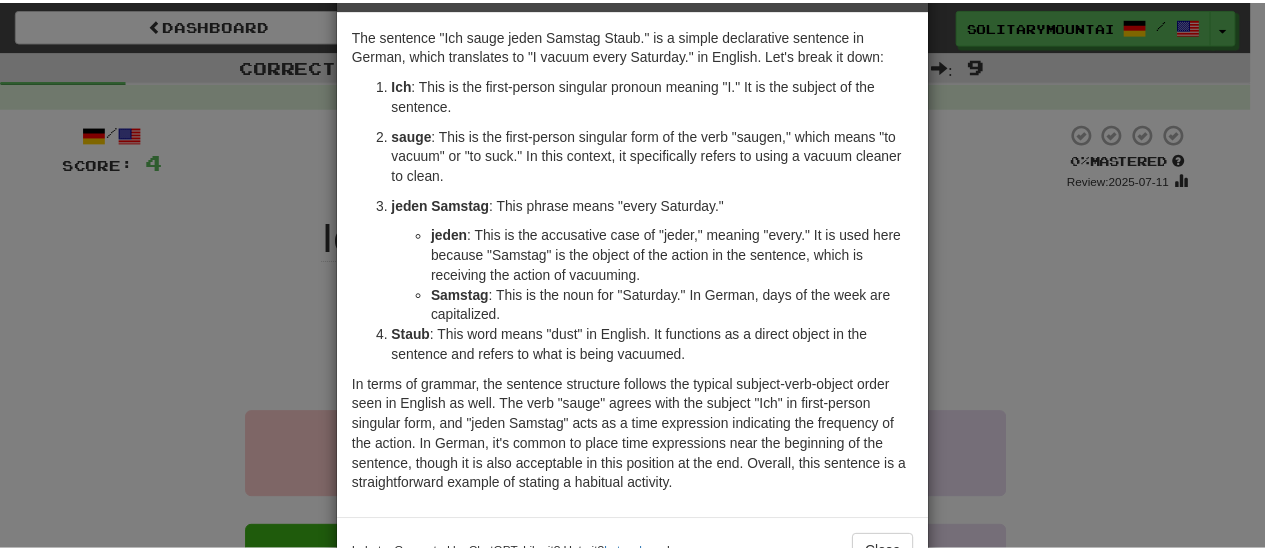 scroll, scrollTop: 15, scrollLeft: 0, axis: vertical 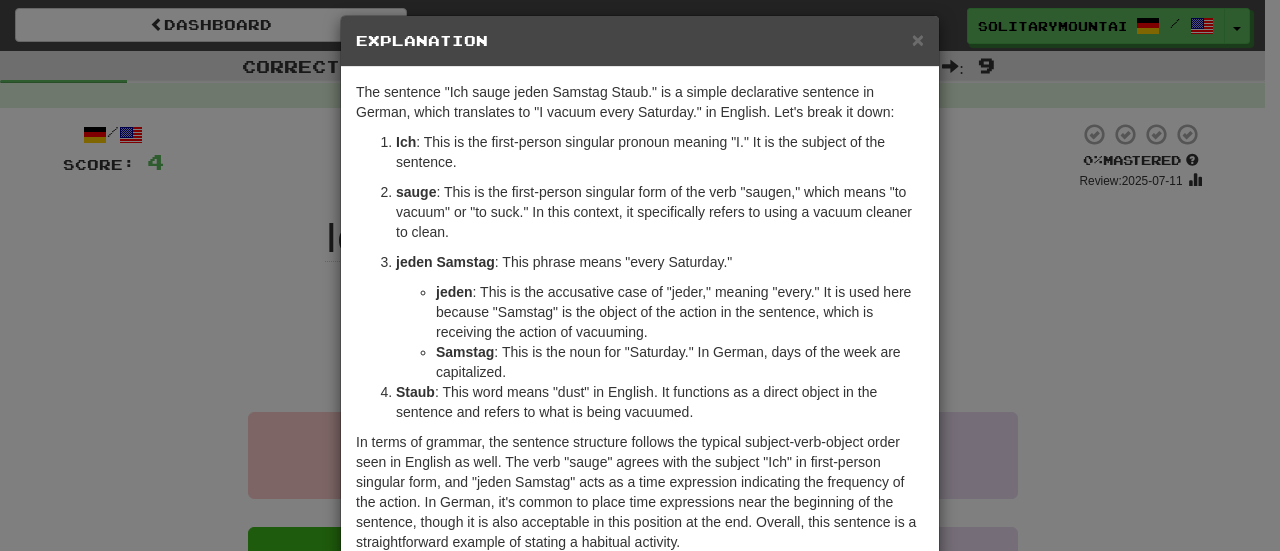 click on "× Explanation The sentence "Ich sauge jeden Samstag Staub." is a simple declarative sentence in German, which translates to "I vacuum every Saturday." in English. Let's break it down:
Ich : This is the first-person singular pronoun meaning "I." It is the subject of the sentence.
sauge : This is the first-person singular form of the verb "saugen," which means "to vacuum" or "to suck." In this context, it specifically refers to using a vacuum cleaner to clean.
jeden Samstag : This phrase means "every Saturday."
jeden : This is the accusative case of "jeder," meaning "every." It is used here because "Samstag" is the object of the action in the sentence, which is receiving the action of vacuuming.
Samstag : This is the noun for "Saturday." In German, days of the week are capitalized.
Staub : This word means "dust" in English. It functions as a direct object in the sentence and refers to what is being vacuumed.
In beta. Generated by ChatGPT. Like it? Hate it?  Let us know !" at bounding box center (640, 275) 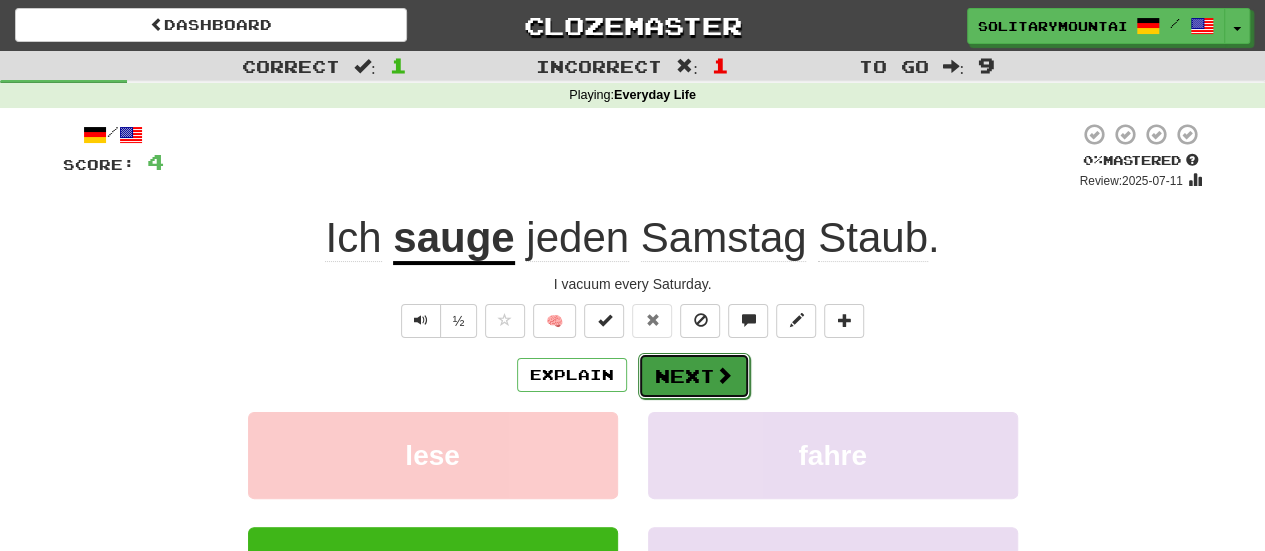 click on "Next" at bounding box center (694, 376) 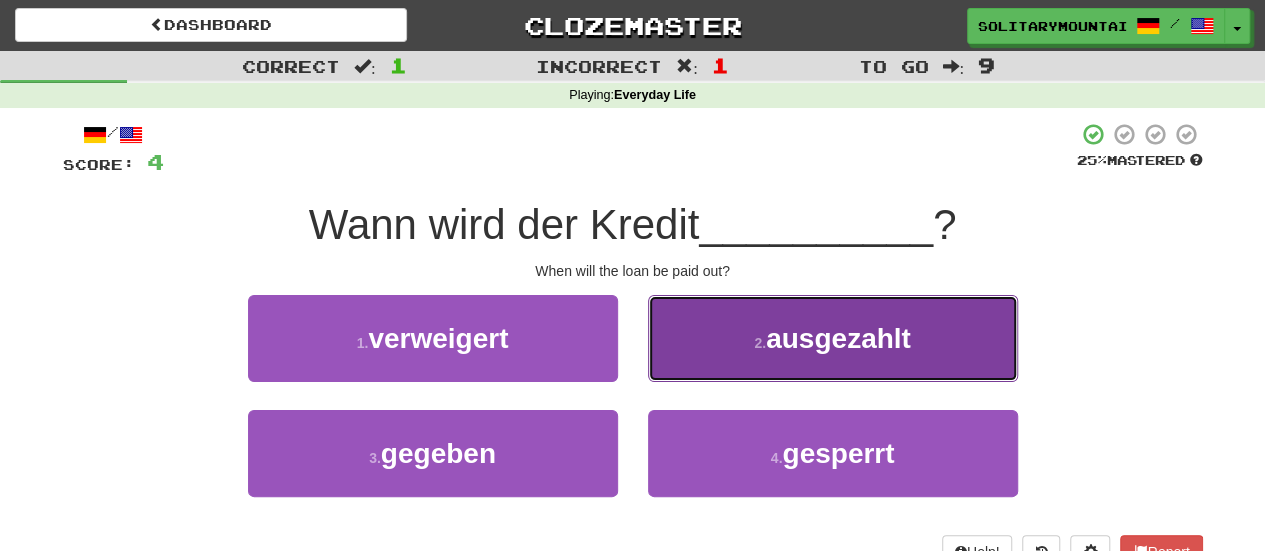 click on "2 .  ausgezahlt" at bounding box center [833, 338] 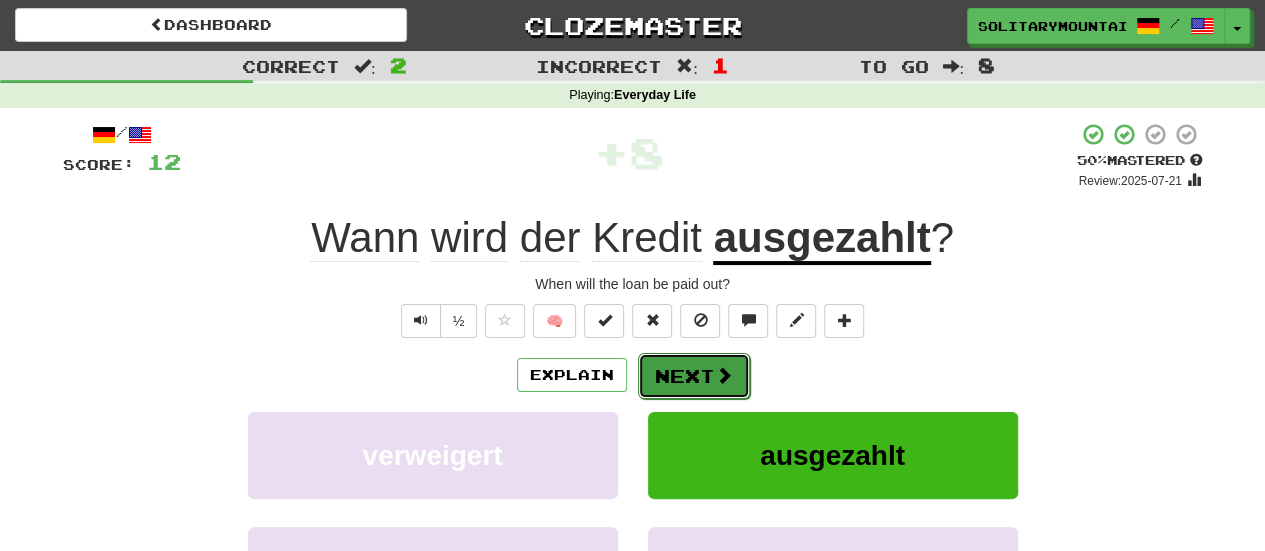 click on "Next" at bounding box center (694, 376) 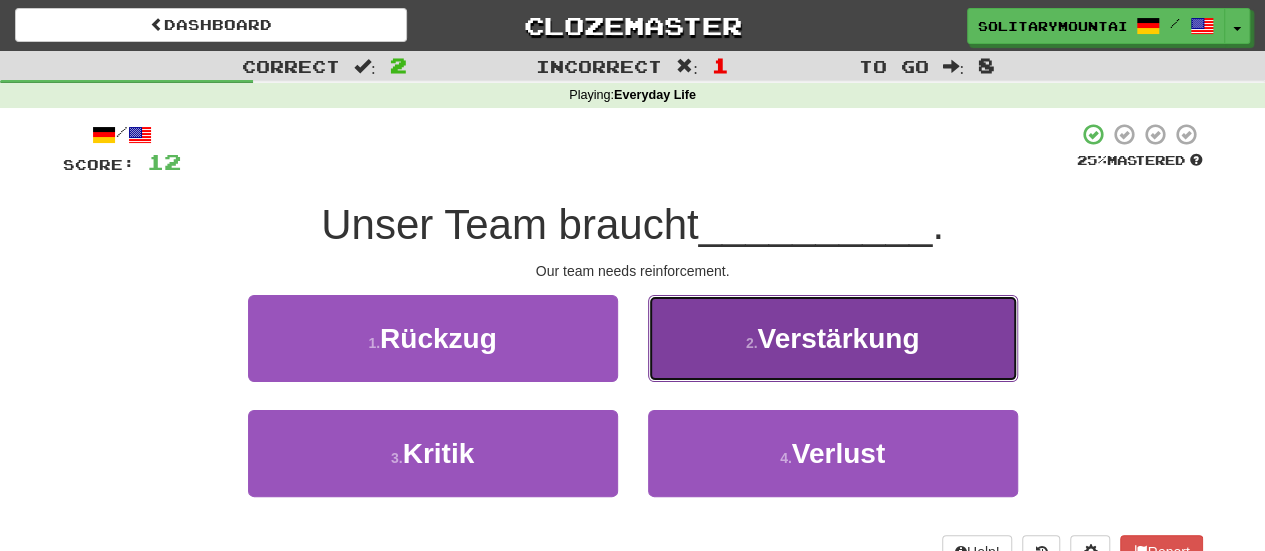 click on "Verstärkung" at bounding box center [838, 338] 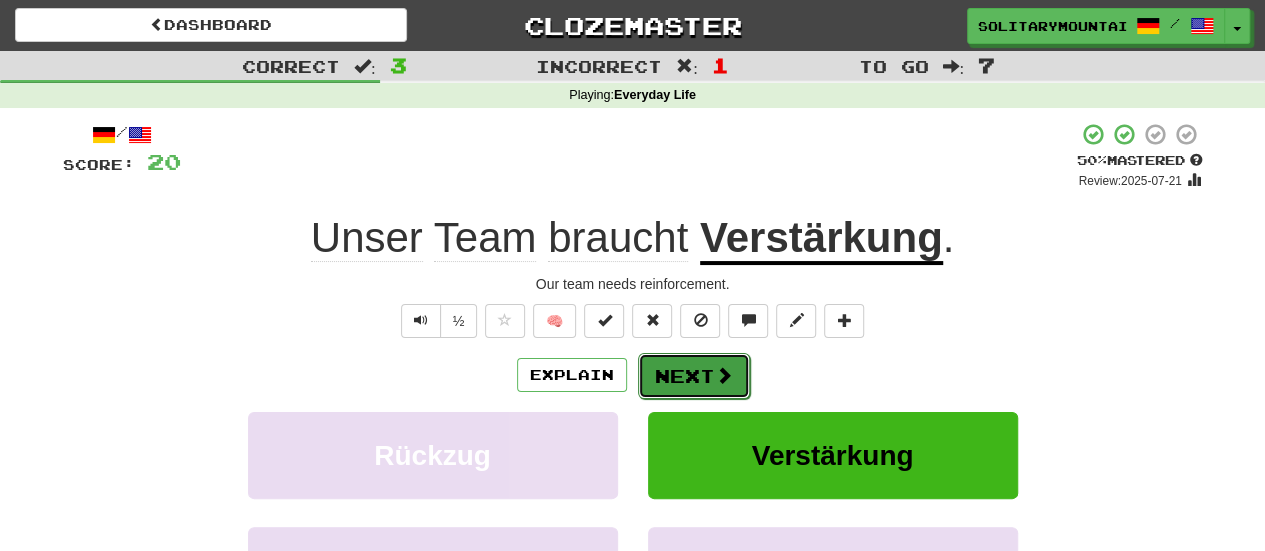 click on "Next" at bounding box center [694, 376] 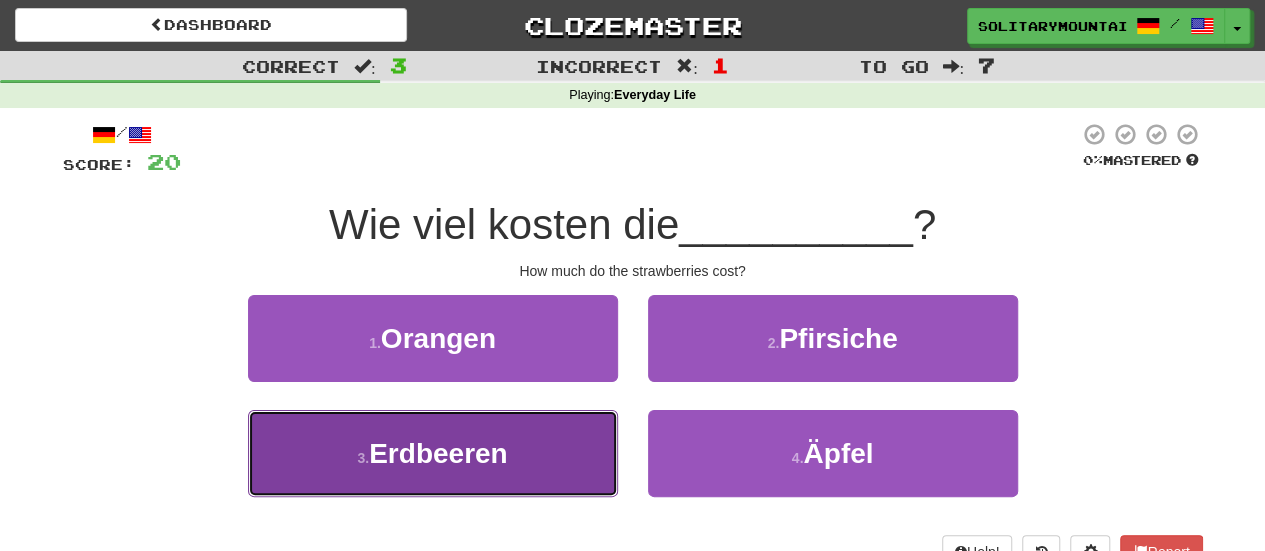 click on "3 .  Erdbeeren" at bounding box center (433, 453) 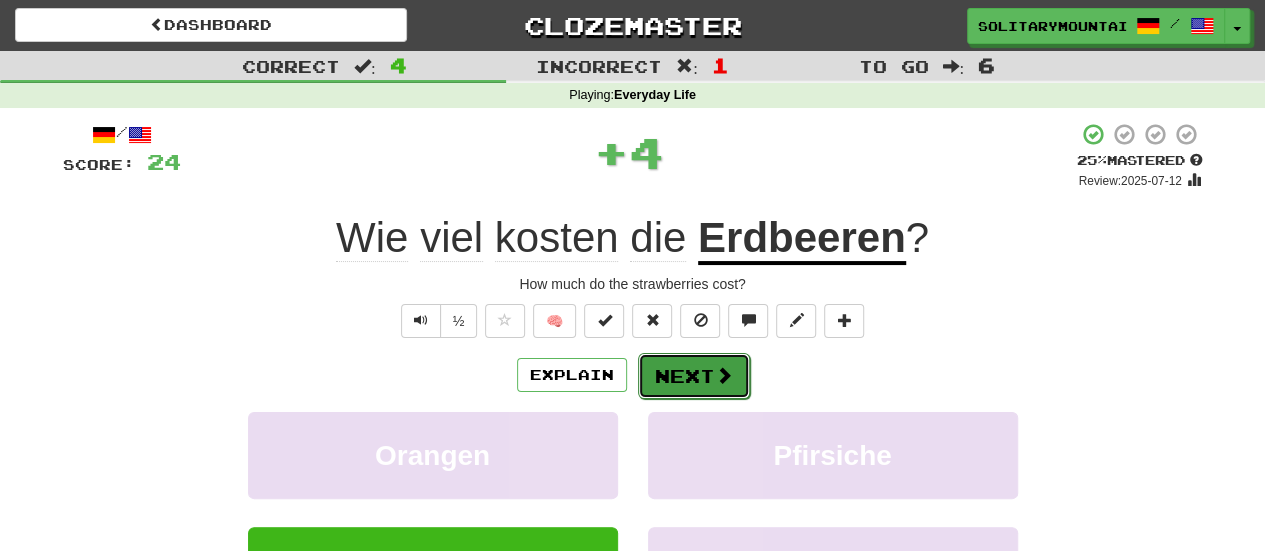 click on "Next" at bounding box center (694, 376) 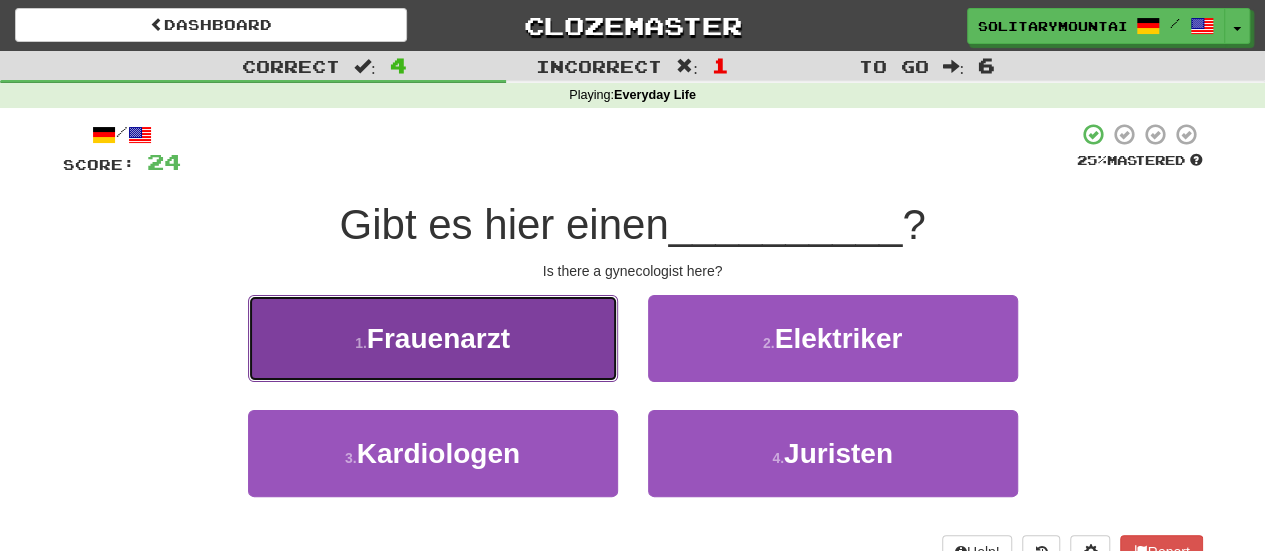 click on "1 .  Frauenarzt" at bounding box center [433, 338] 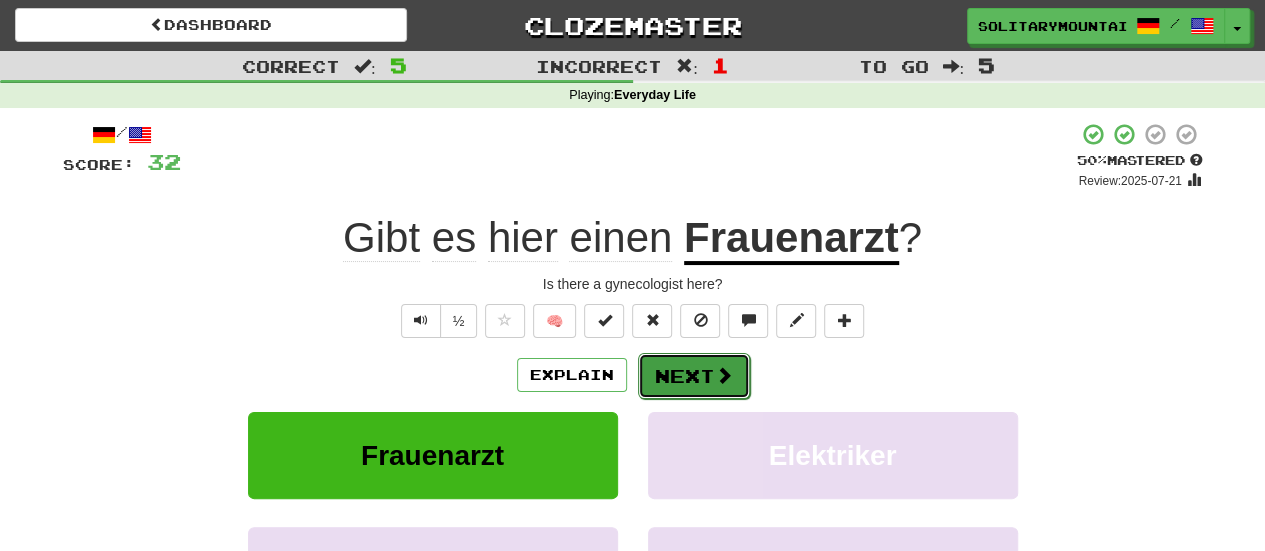 click on "Next" at bounding box center (694, 376) 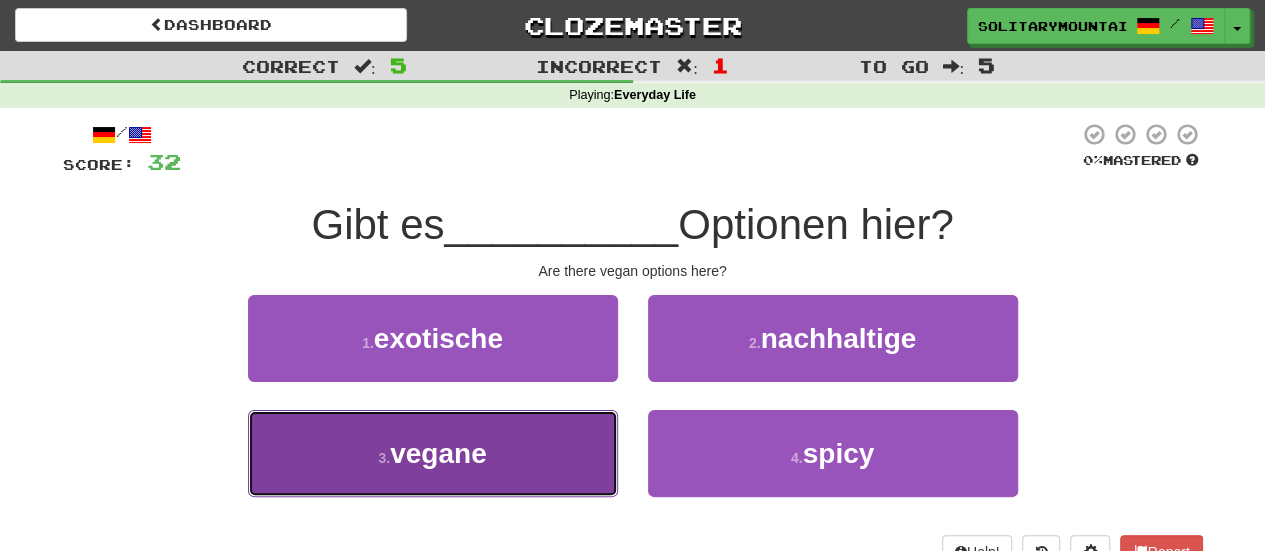 click on "3 .  vegane" at bounding box center (433, 453) 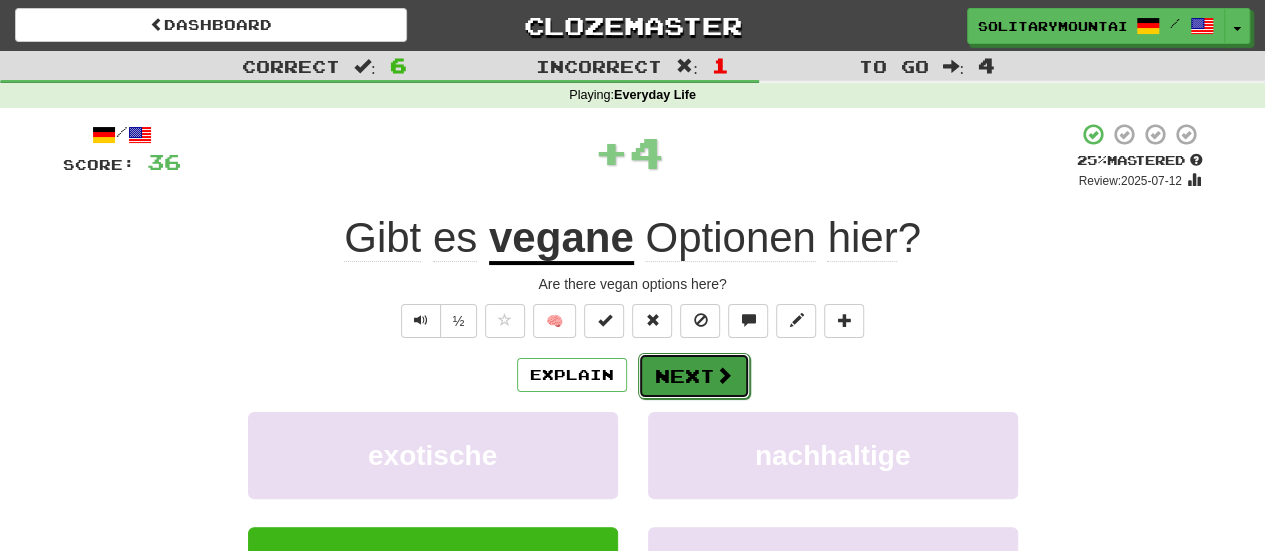 click on "Next" at bounding box center (694, 376) 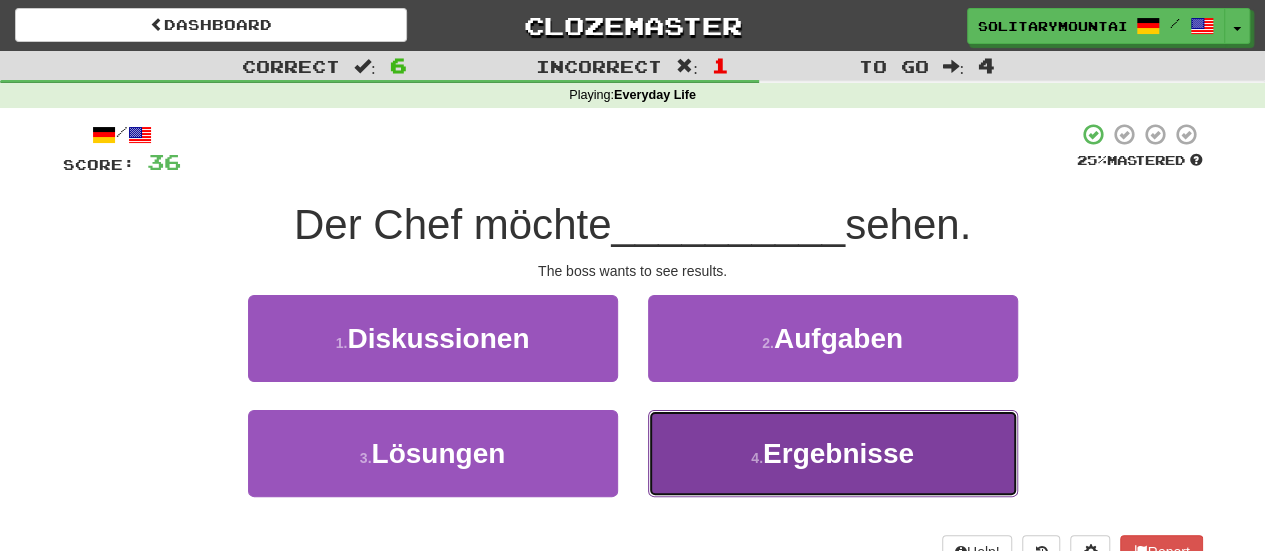 click on "4 ." at bounding box center [757, 458] 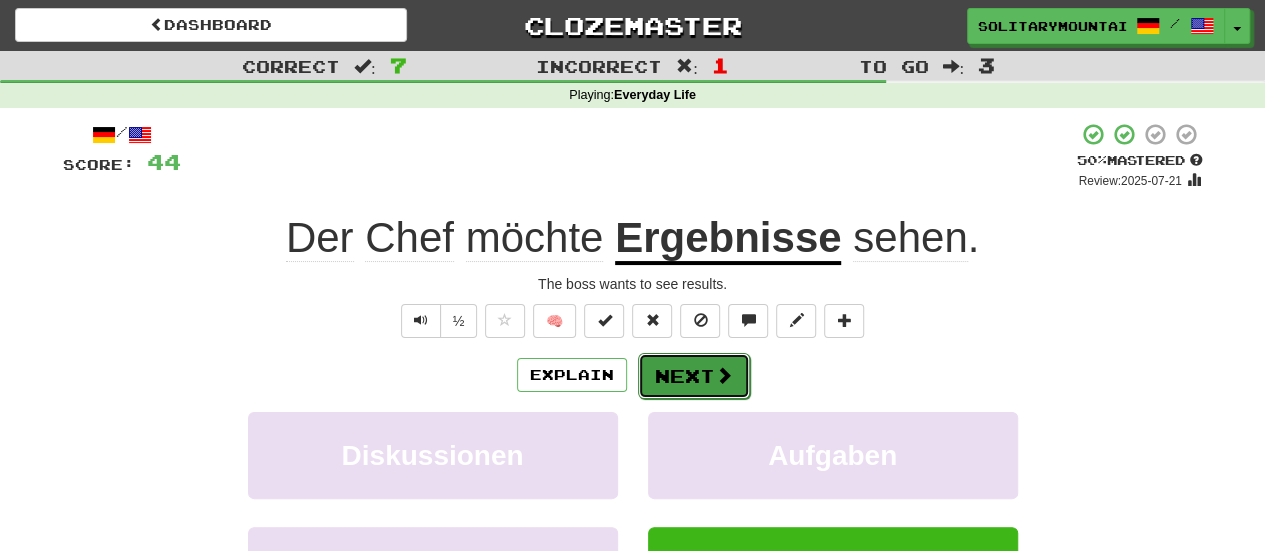 click on "Next" at bounding box center (694, 376) 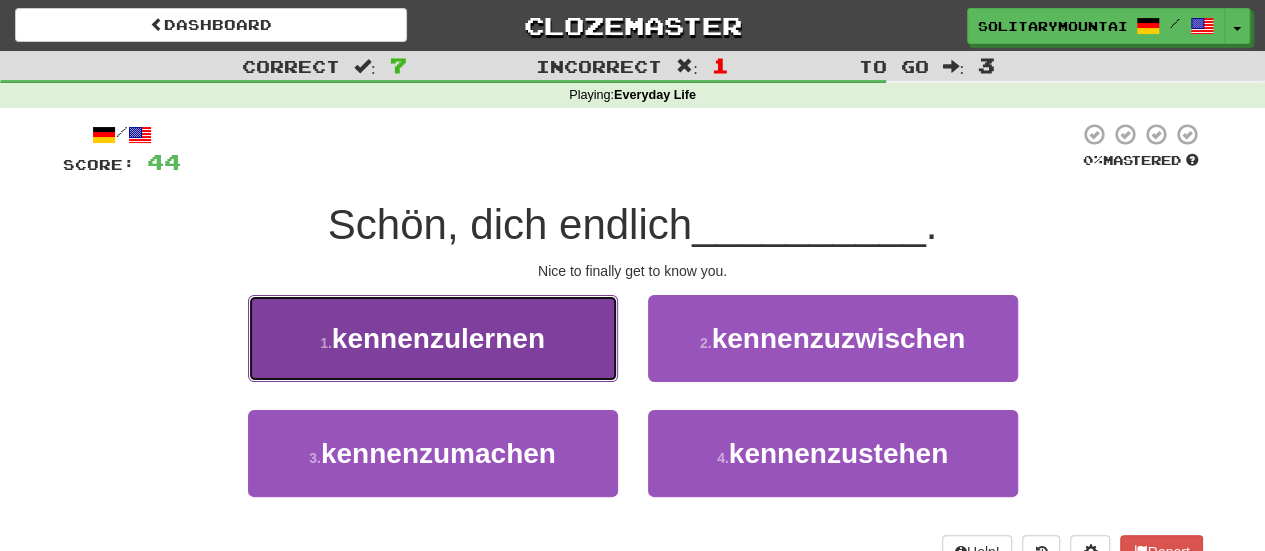 click on "1 .  kennenzulernen" at bounding box center (433, 338) 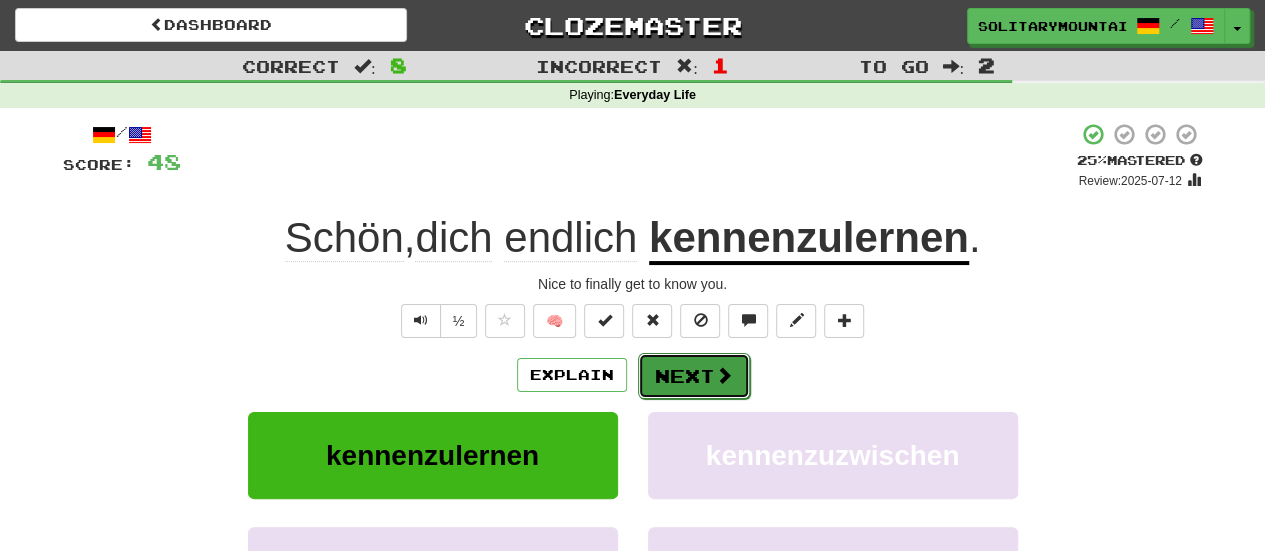 click on "Next" at bounding box center (694, 376) 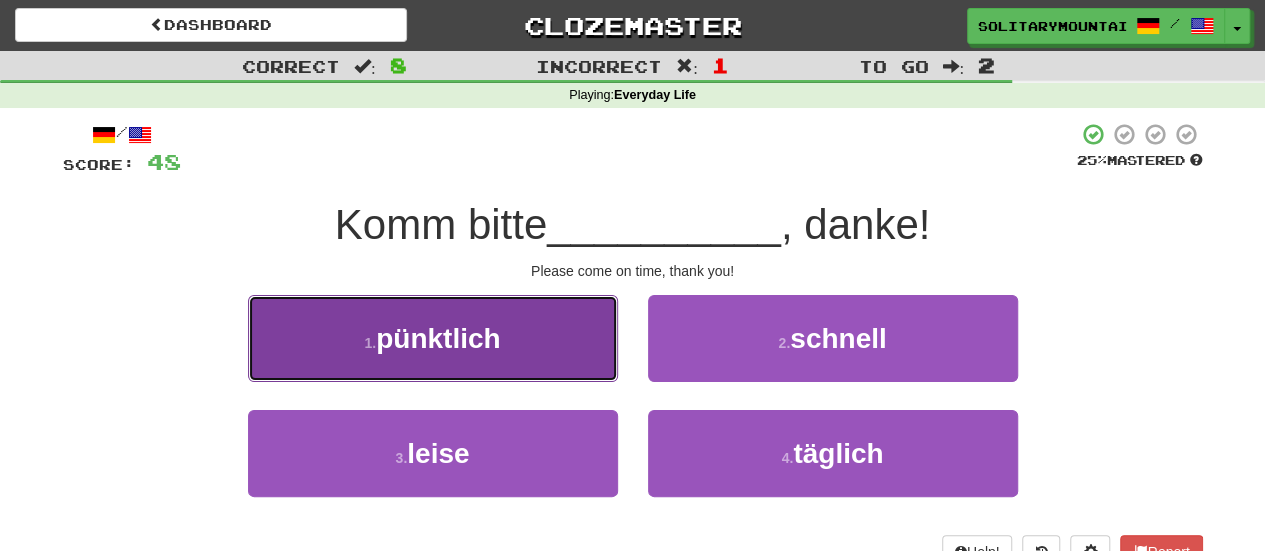 click on "1 .  pünktlich" at bounding box center [433, 338] 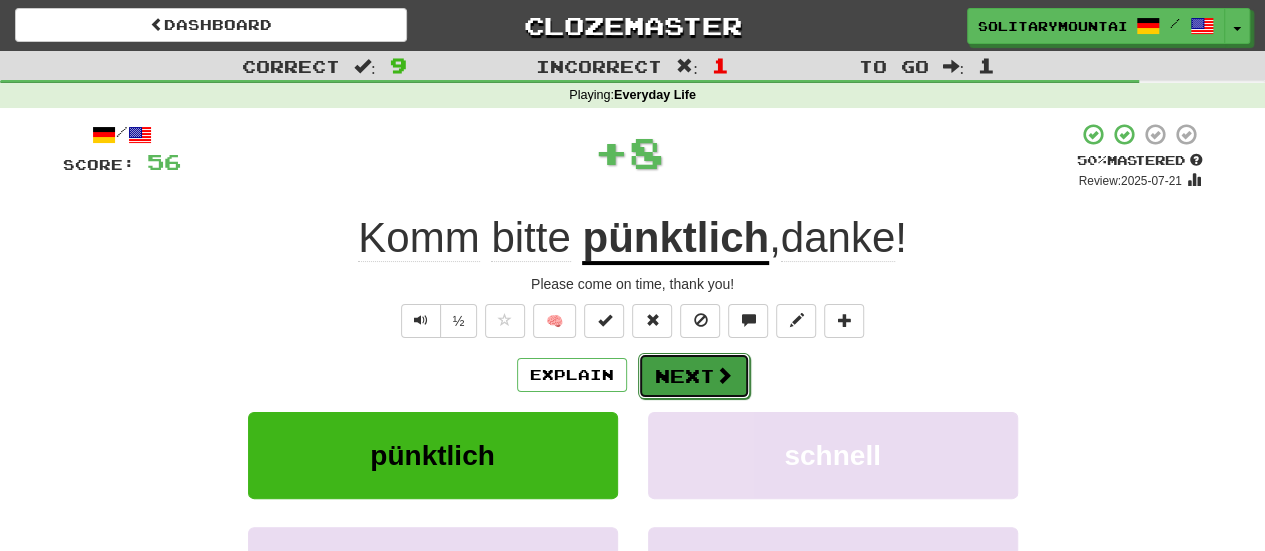 click at bounding box center (724, 375) 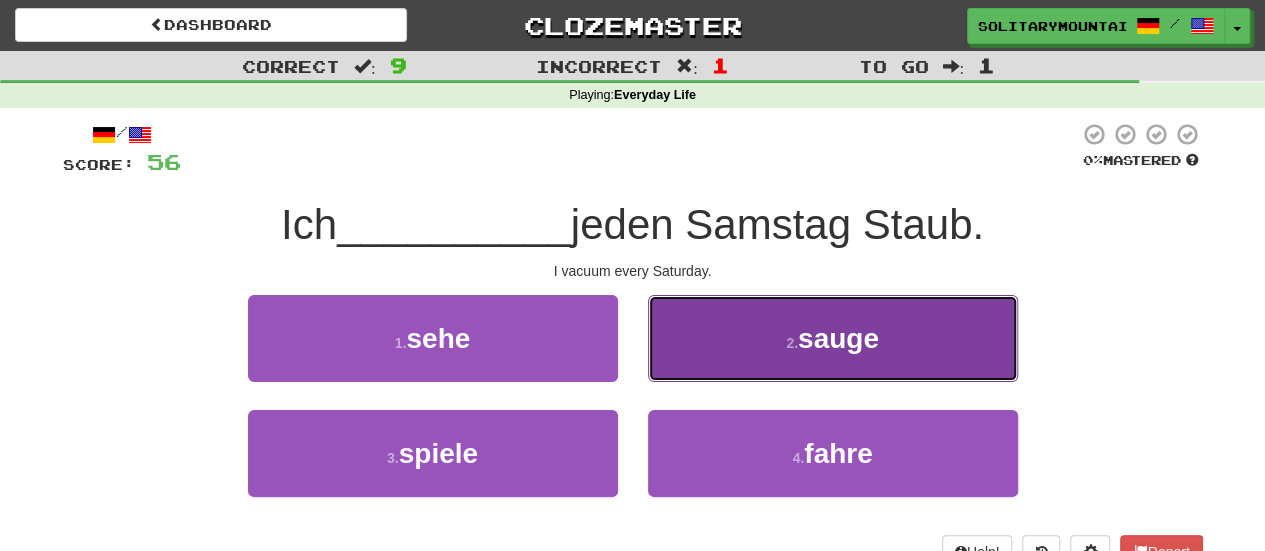 click on "2 .  sauge" at bounding box center (833, 338) 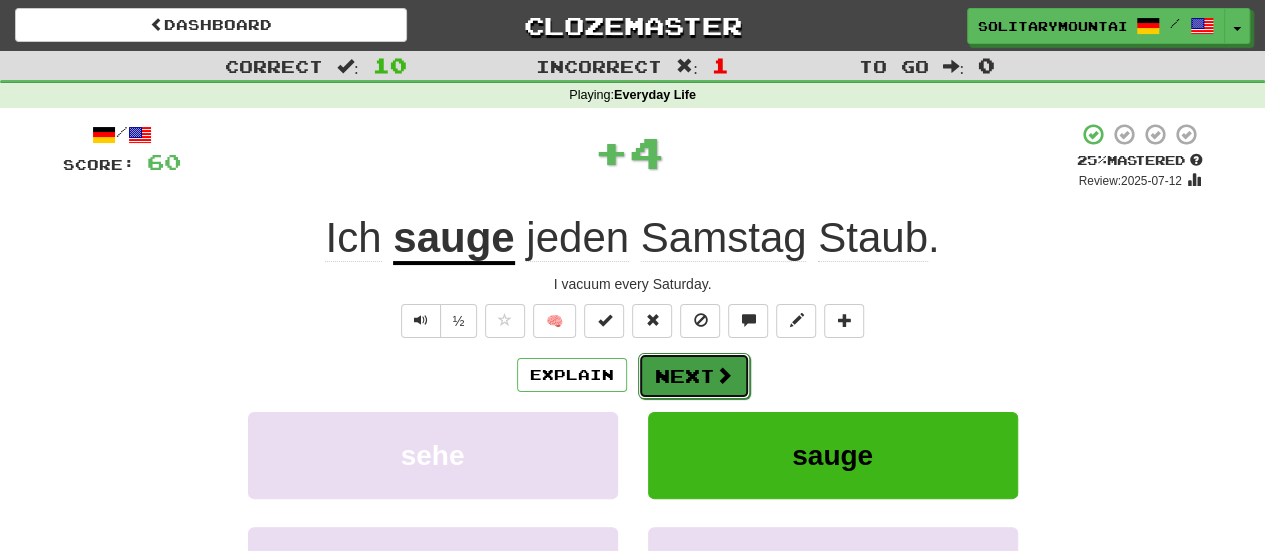 click on "Next" at bounding box center [694, 376] 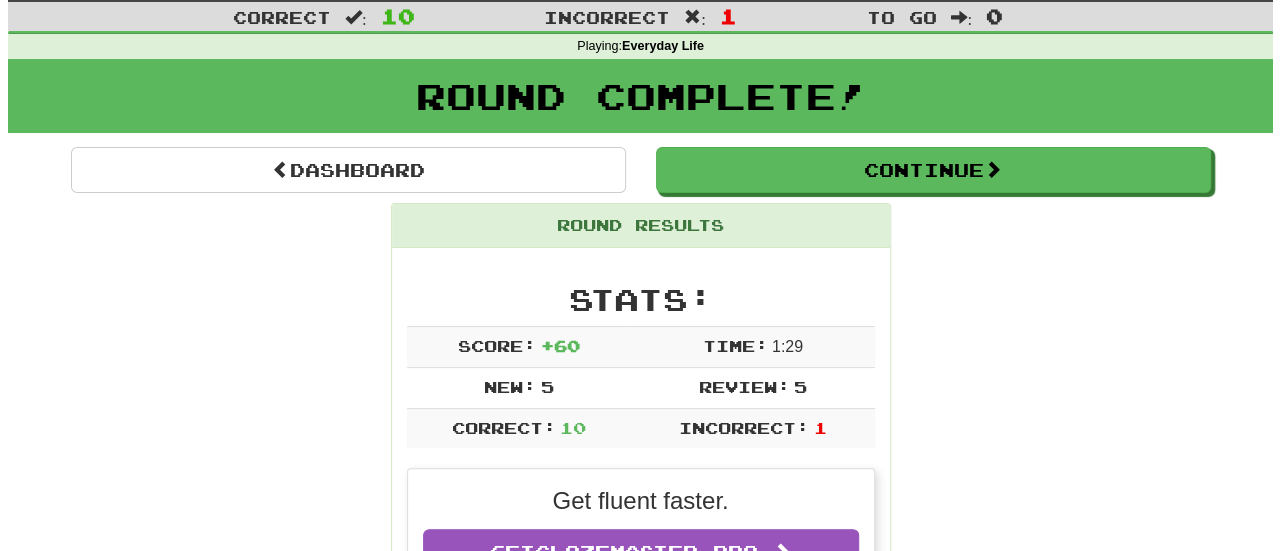 scroll, scrollTop: 50, scrollLeft: 0, axis: vertical 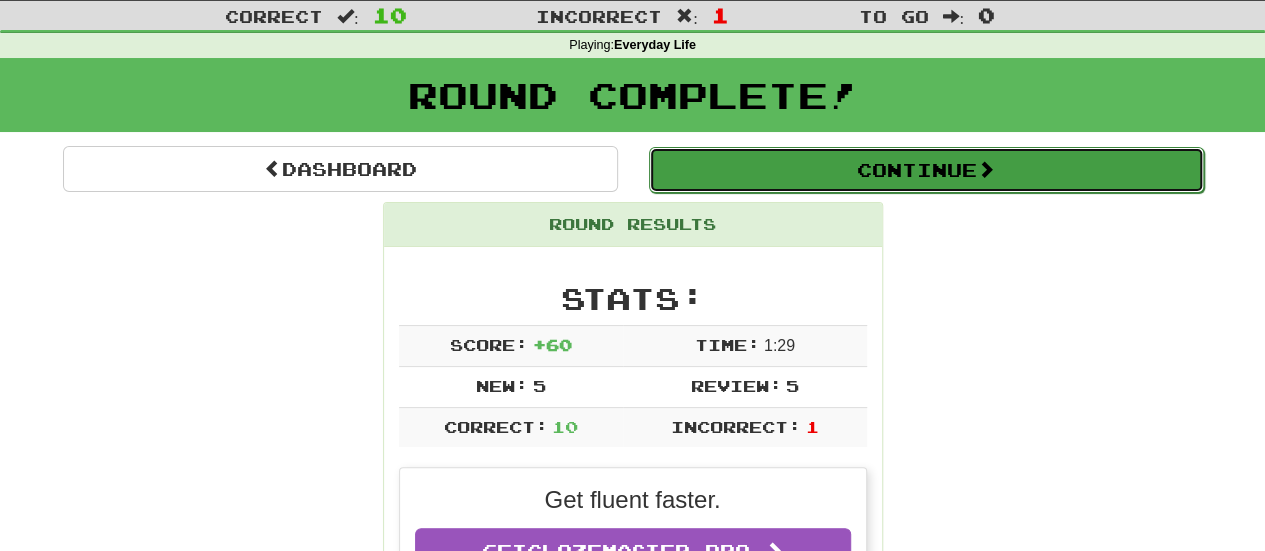 click on "Continue" at bounding box center [926, 170] 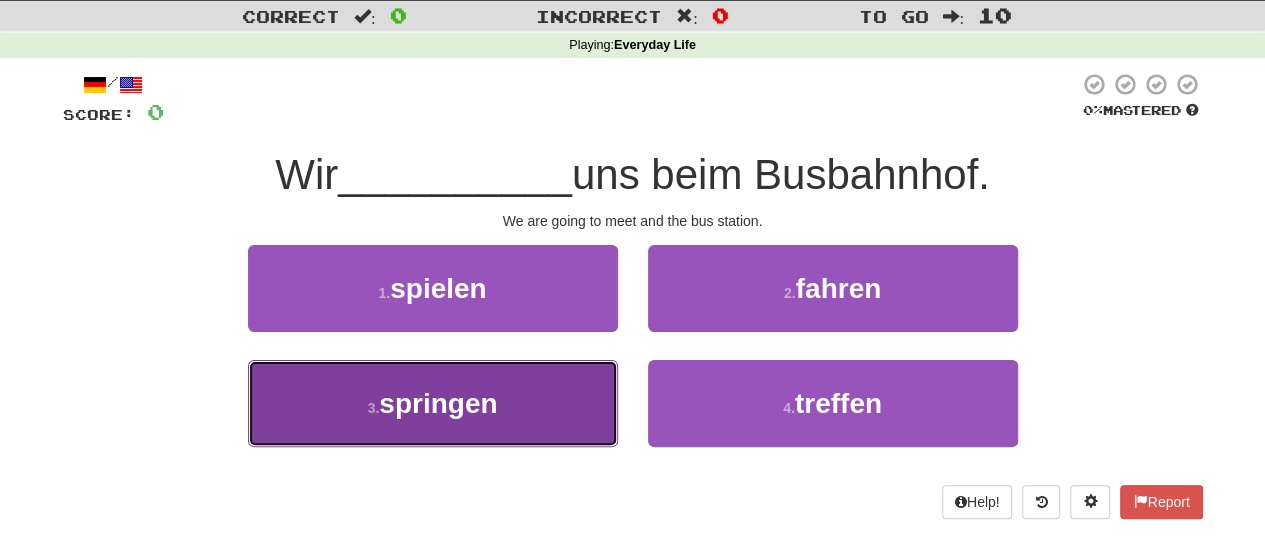 click on "3 .  springen" at bounding box center (433, 403) 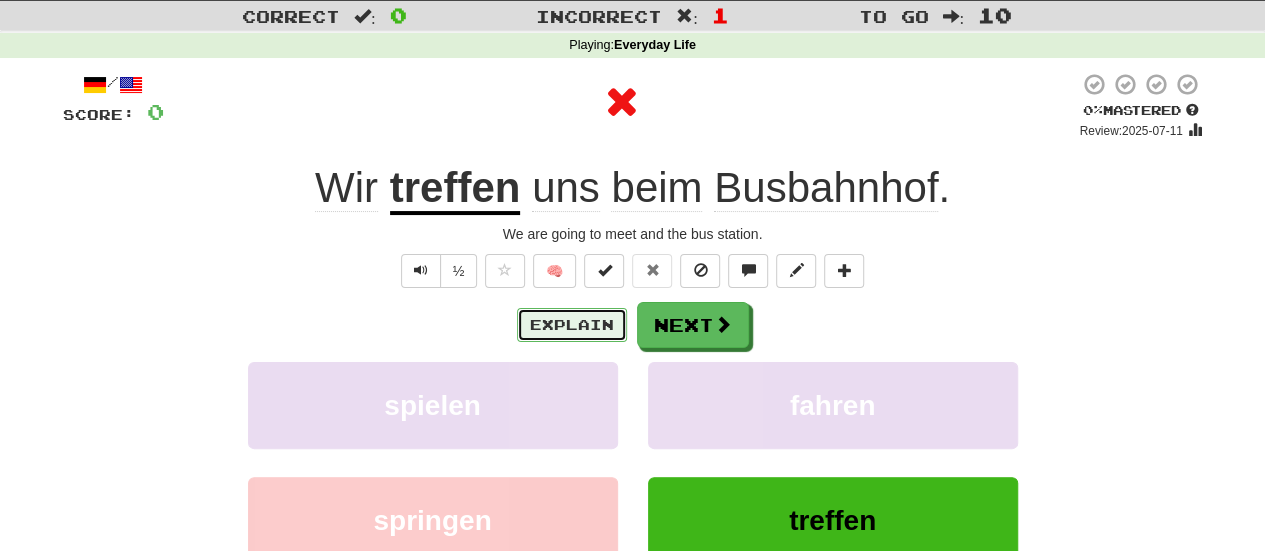 click on "Explain" at bounding box center [572, 325] 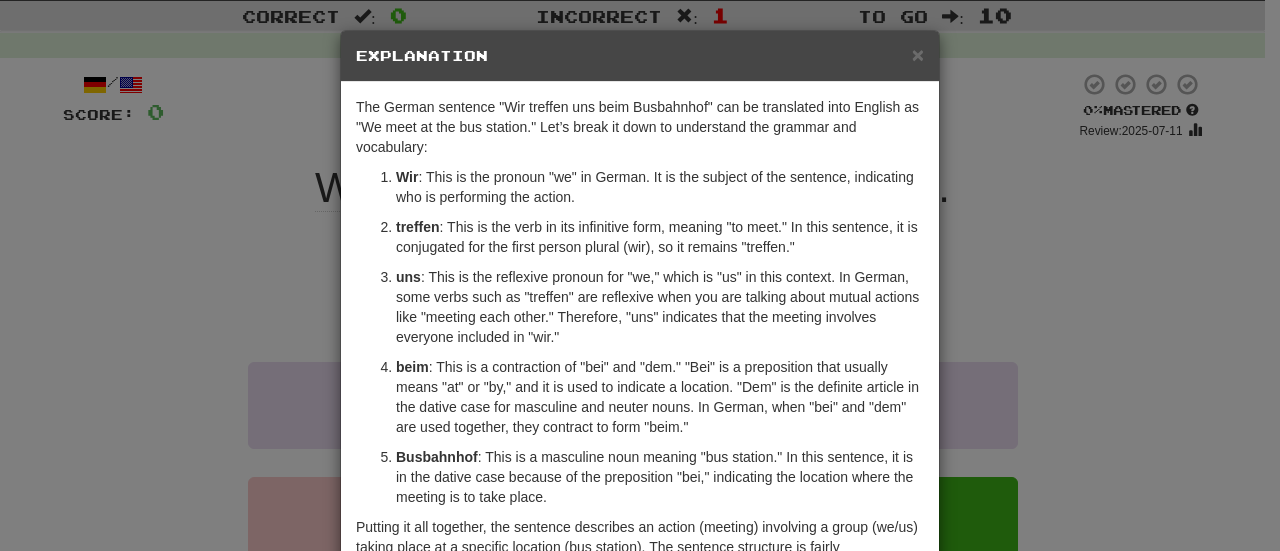 click on "× Explanation The German sentence "Wir treffen uns beim Busbahnhof" can be translated into English as "We meet at the bus station." Let’s break it down to understand the grammar and vocabulary:
Wir : This is the pronoun "we" in German. It is the subject of the sentence, indicating who is performing the action.
treffen : This is the verb in its infinitive form, meaning "to meet." In this sentence, it is conjugated for the first person plural (wir), so it remains "treffen."
uns : This is the reflexive pronoun for "we," which is "us" in this context. In German, some verbs such as "treffen" are reflexive when you are talking about mutual actions like "meeting each other." Therefore, "uns" indicates that the meeting involves everyone included in "wir."
beim
Busbahnhof : This is a masculine noun meaning "bus station." In this sentence, it is in the dative case because of the preposition "bei," indicating the location where the meeting is to take place.
Let us know ! Close" at bounding box center (640, 275) 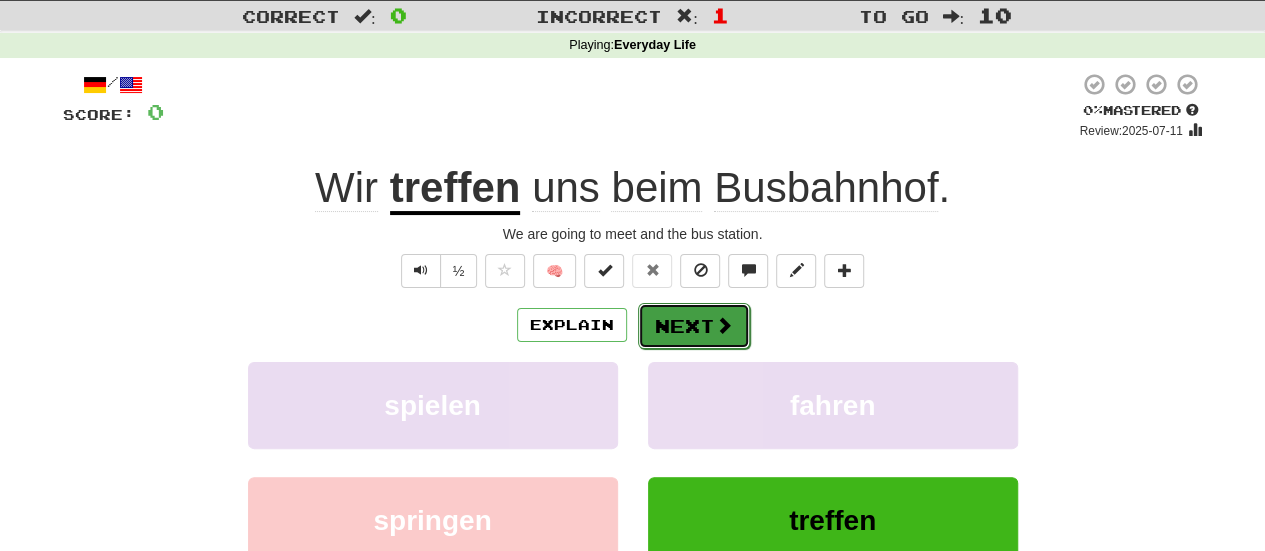 click on "Next" at bounding box center (694, 326) 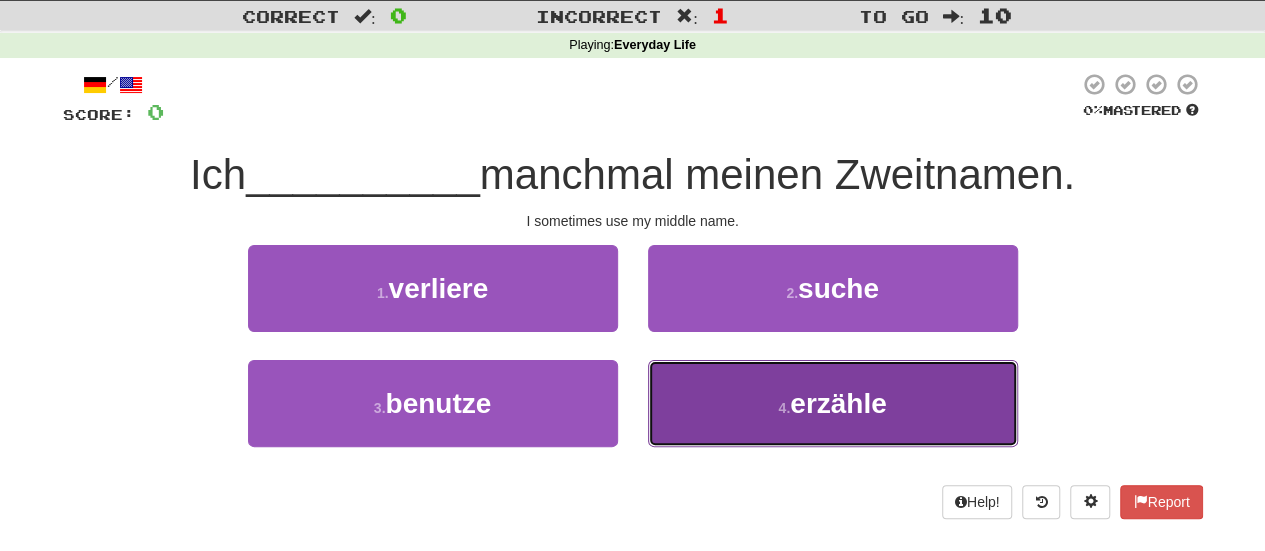click on "4 .  erzähle" at bounding box center [833, 403] 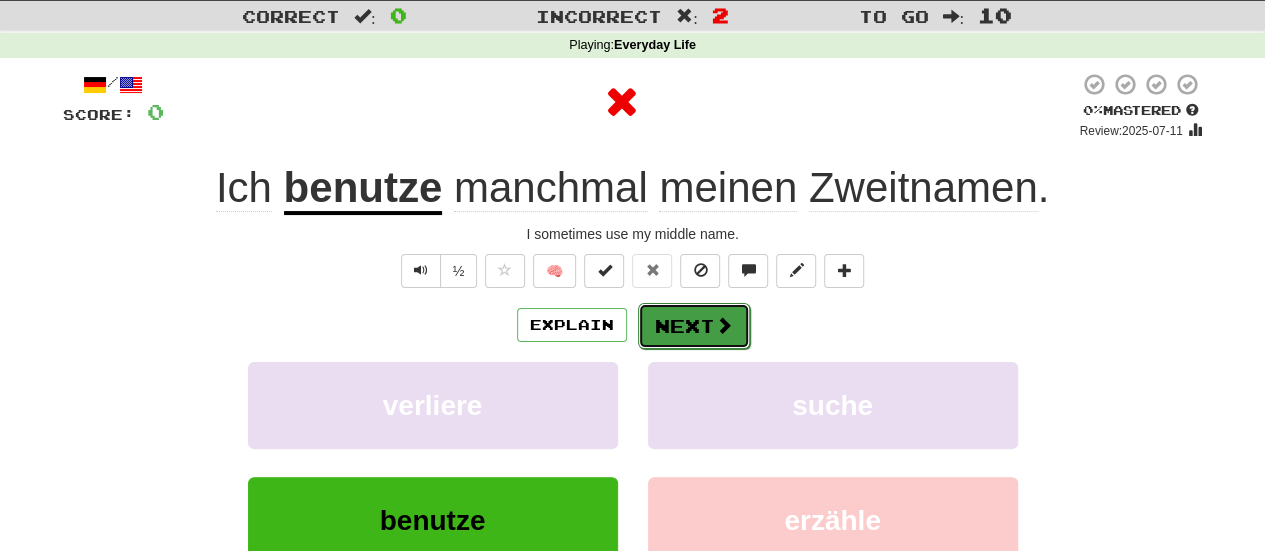 click on "Next" at bounding box center [694, 326] 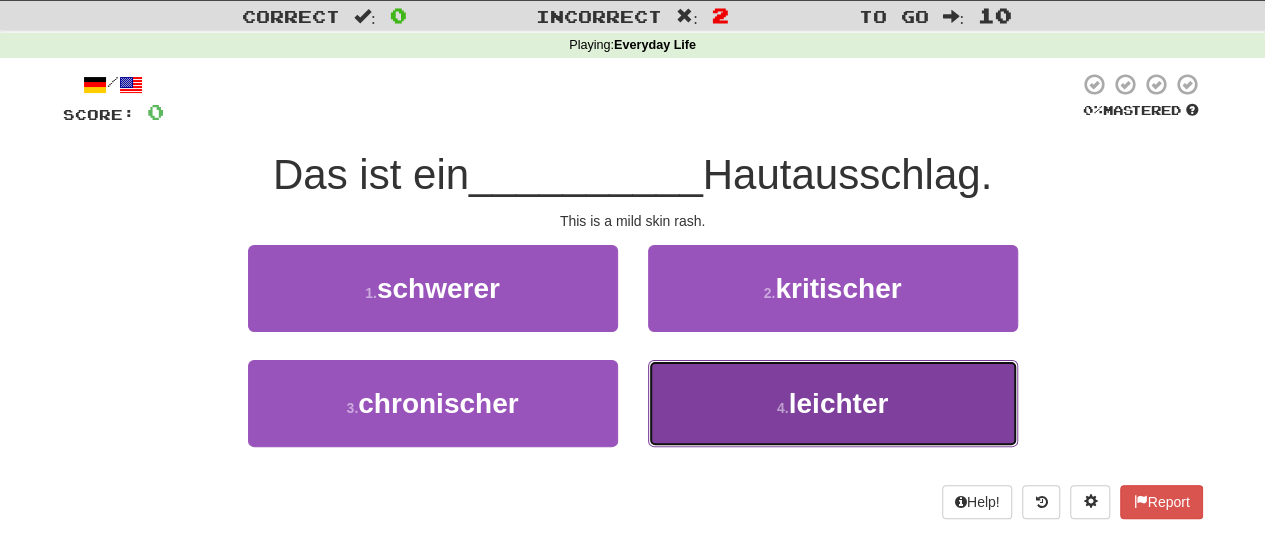 click on "4 .  leichter" at bounding box center (833, 403) 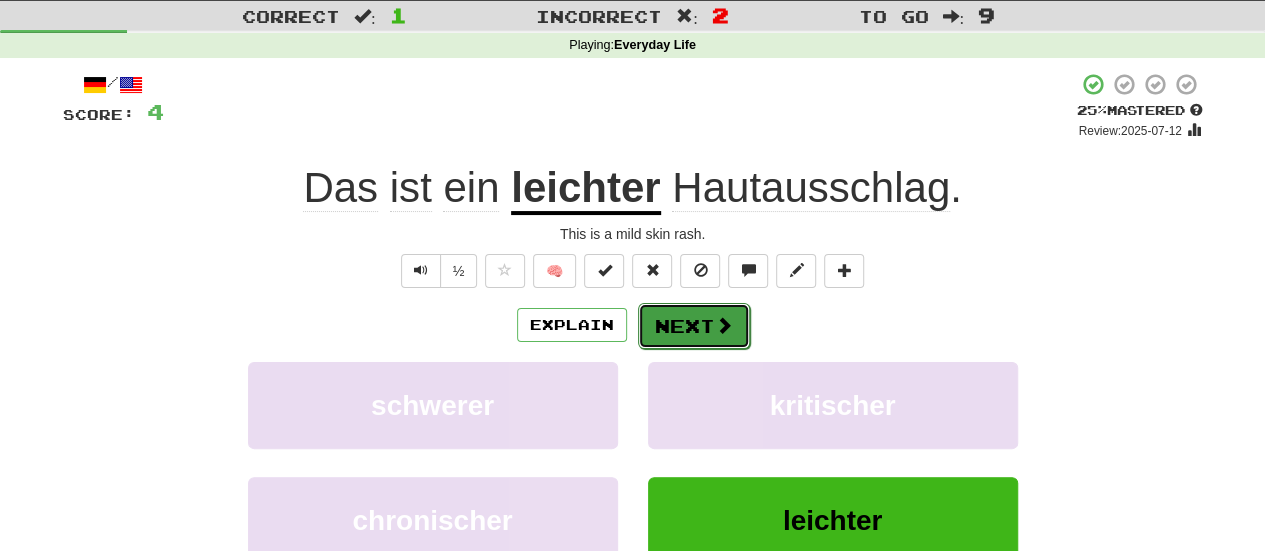 click on "Next" at bounding box center [694, 326] 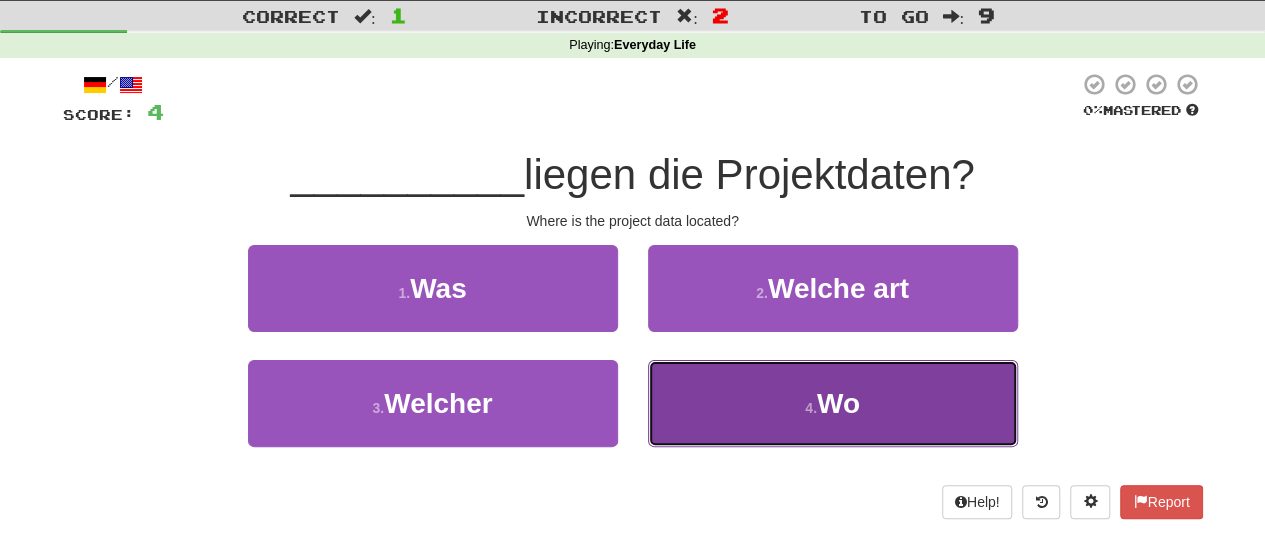 click on "4 .  Wo" at bounding box center (833, 403) 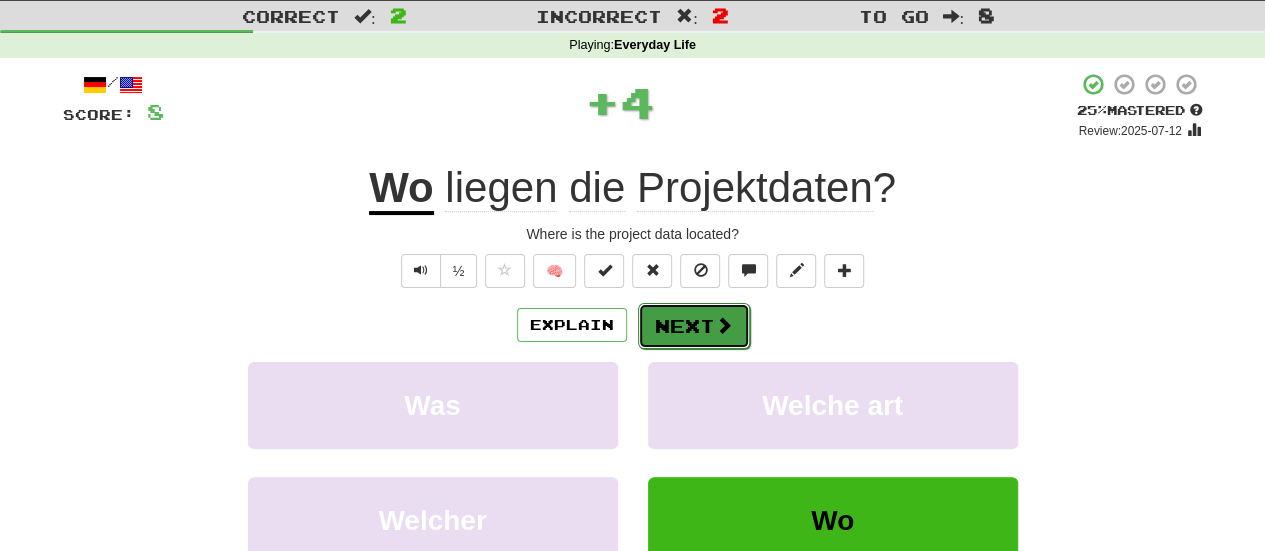 click on "Next" at bounding box center [694, 326] 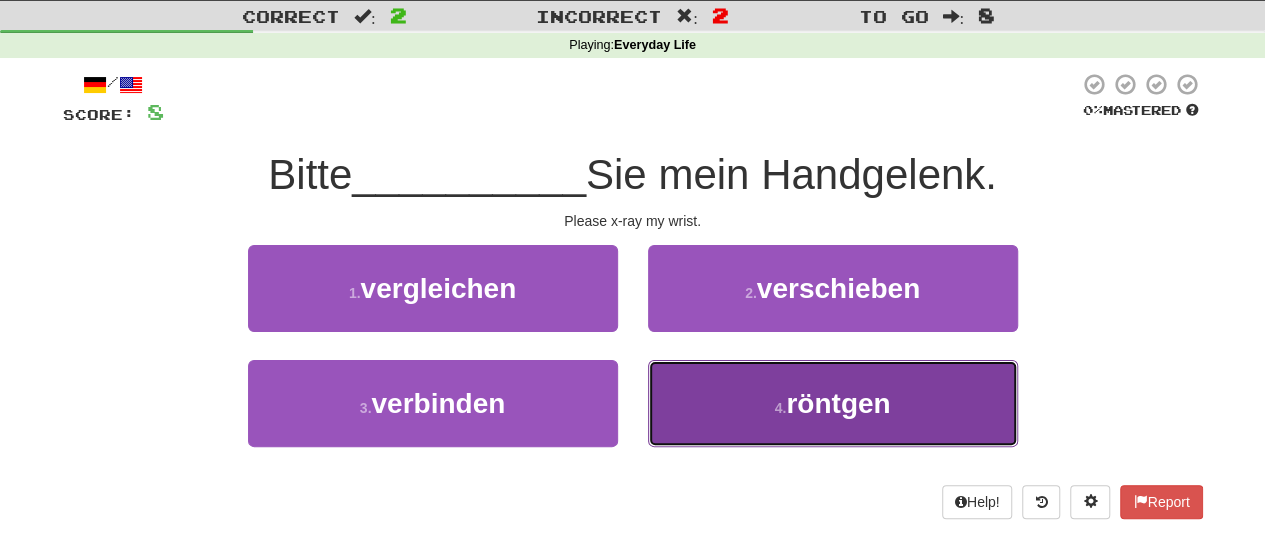 click on "4 .  röntgen" at bounding box center (833, 403) 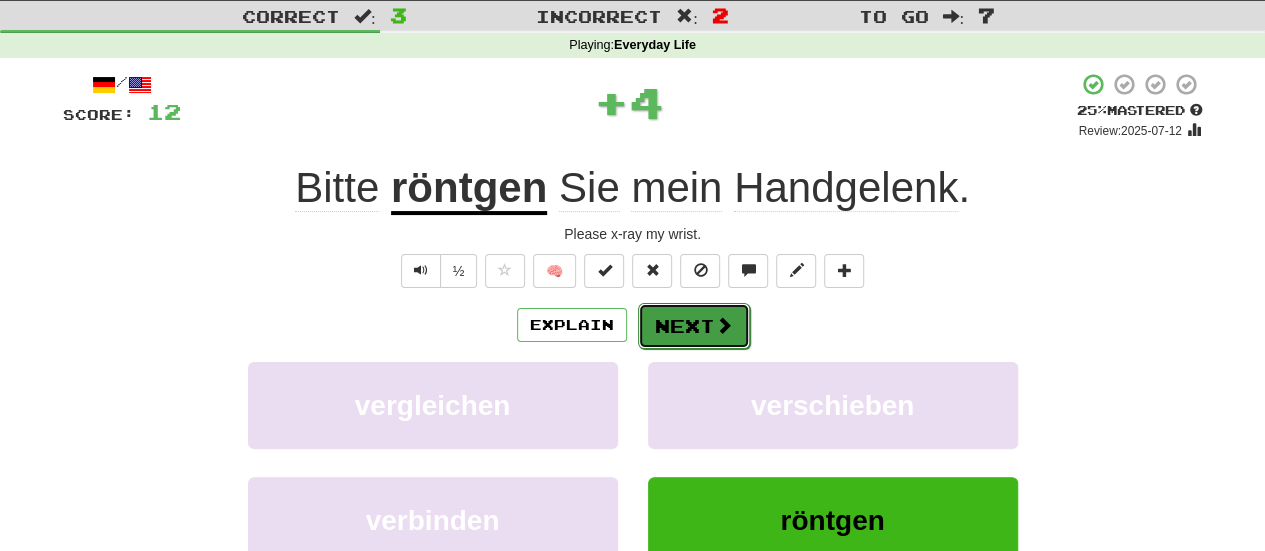 click on "Next" at bounding box center (694, 326) 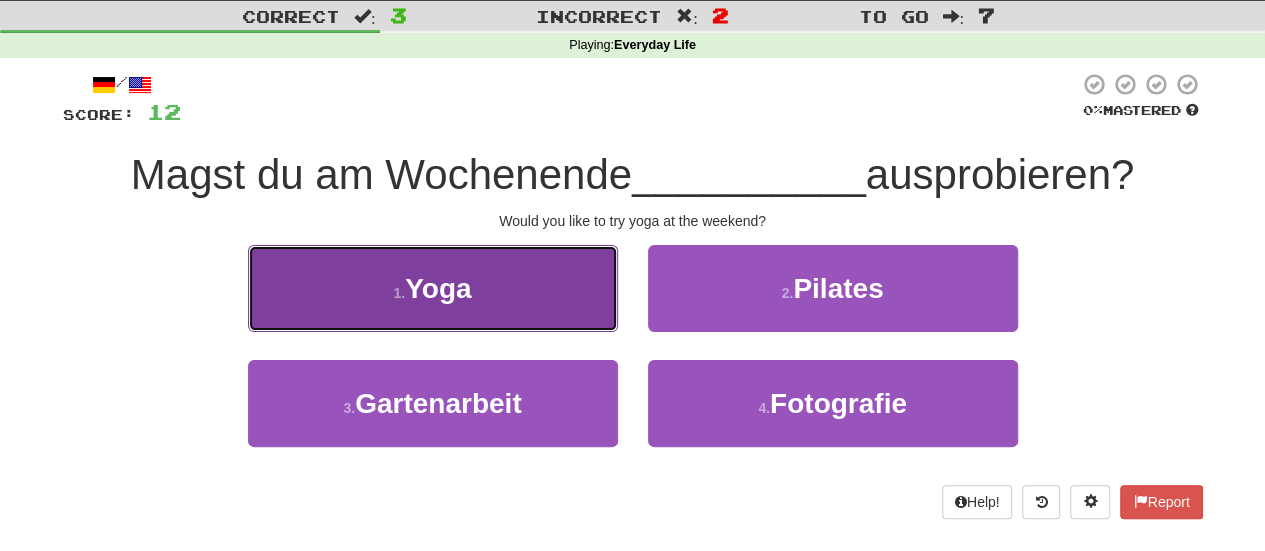 click on "Yoga" at bounding box center [438, 288] 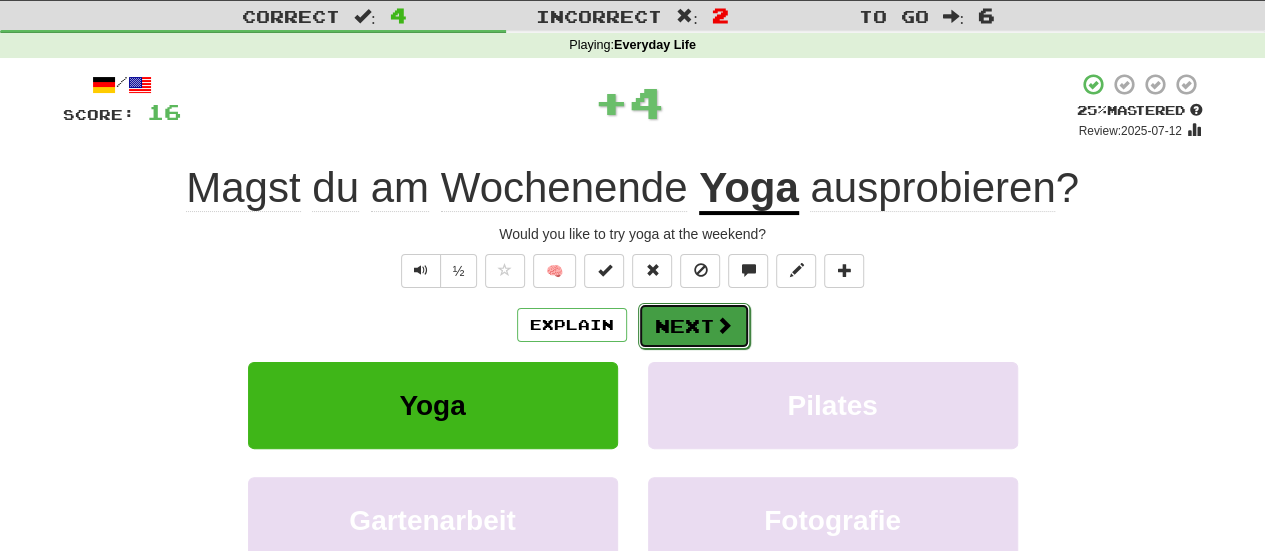 click on "Next" at bounding box center (694, 326) 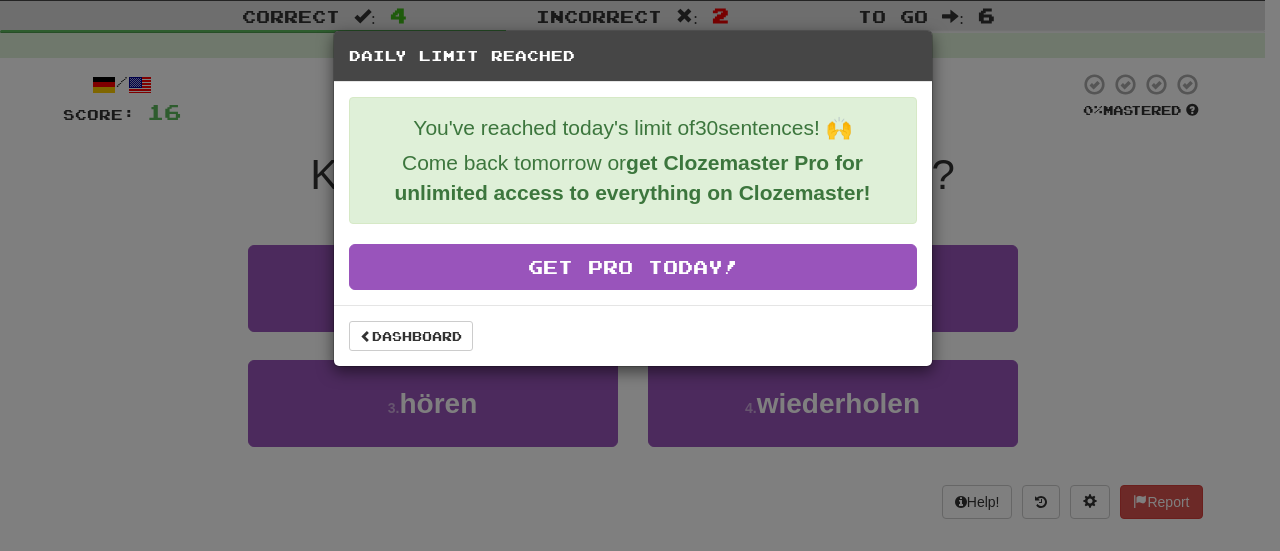 click on "Daily Limit Reached You've reached today's limit of  30  sentences! 🙌  Come back tomorrow or  get Clozemaster Pro for unlimited access to everything on Clozemaster! Get Pro Today! Dashboard" at bounding box center (640, 275) 